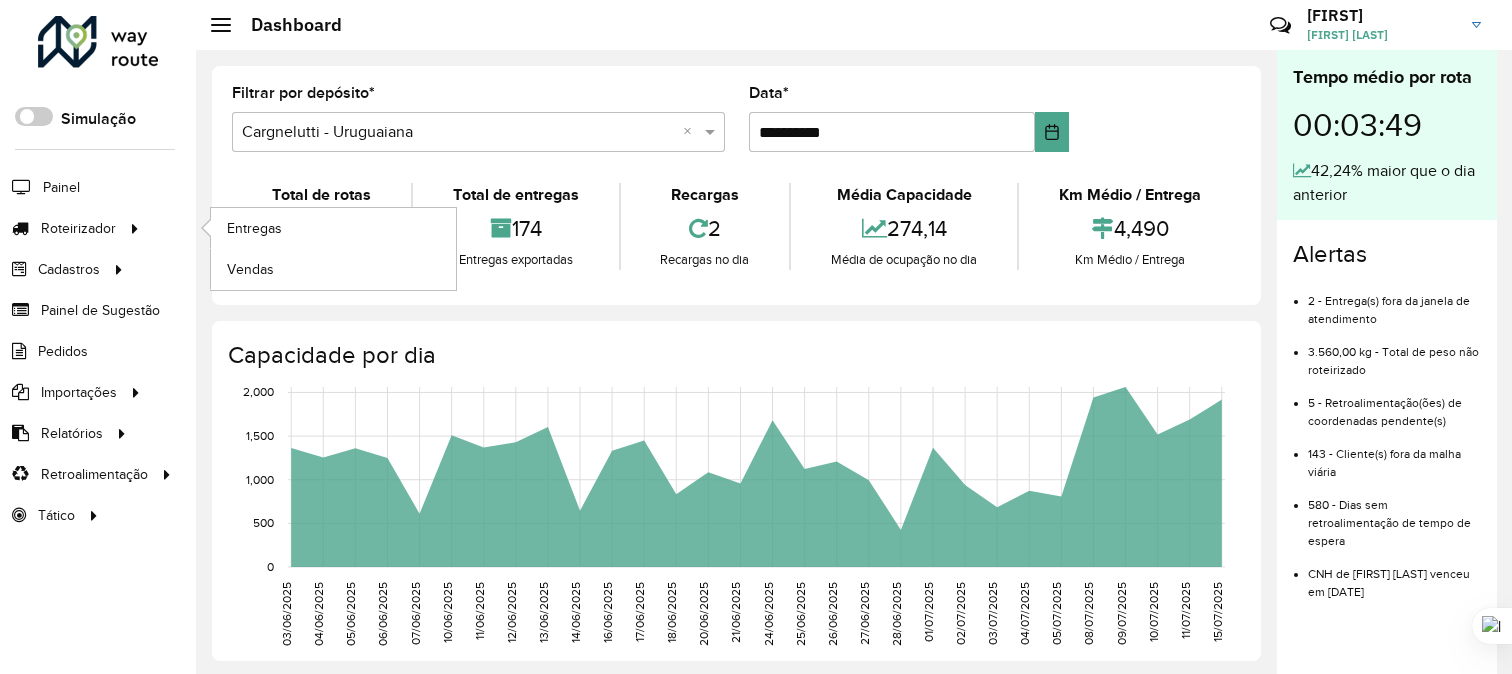 scroll, scrollTop: 0, scrollLeft: 0, axis: both 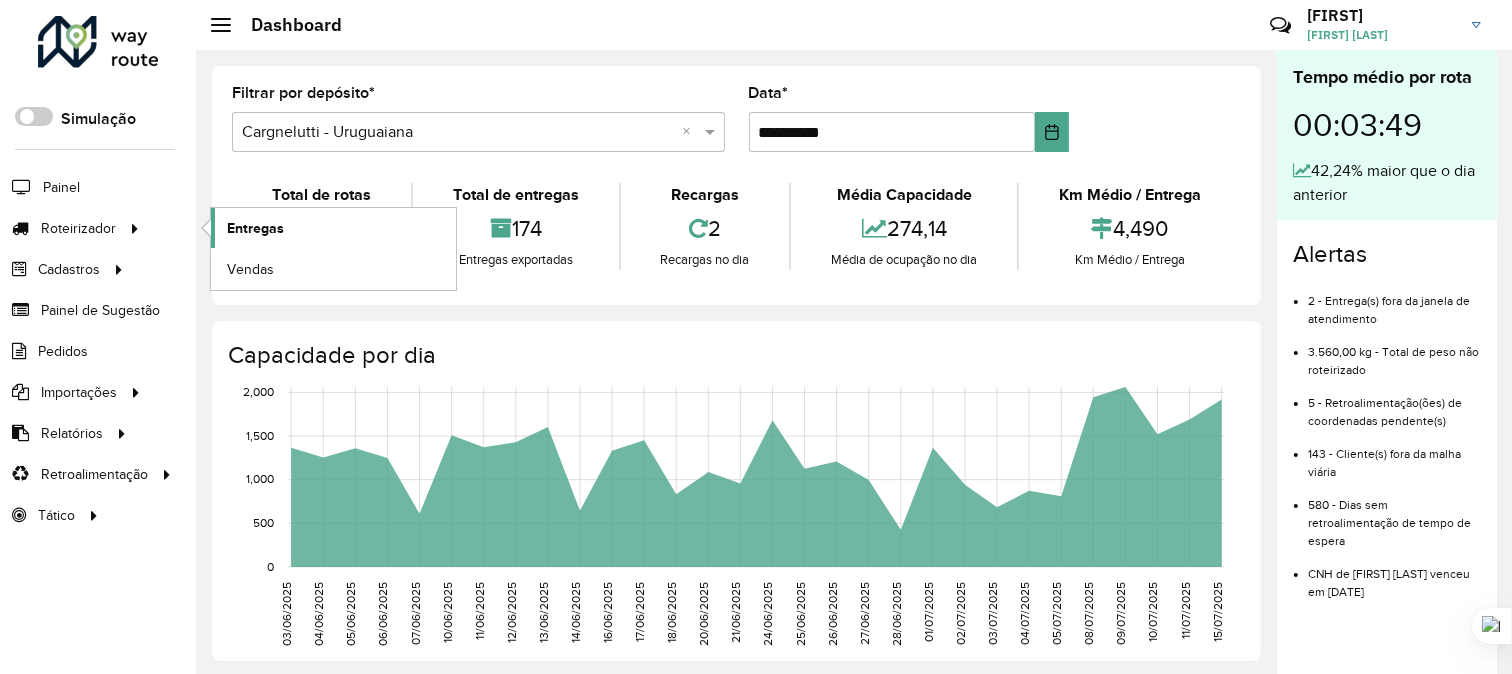 click on "Entregas" 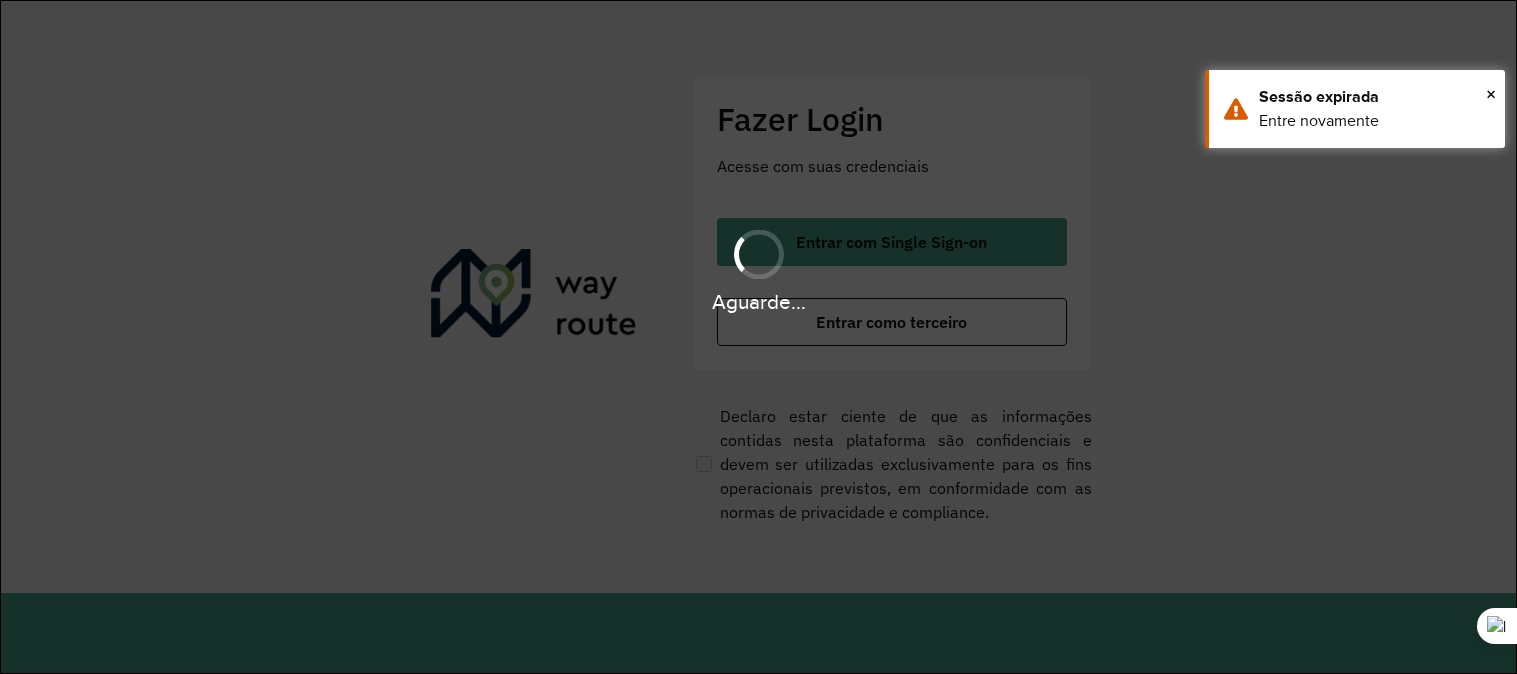 scroll, scrollTop: 0, scrollLeft: 0, axis: both 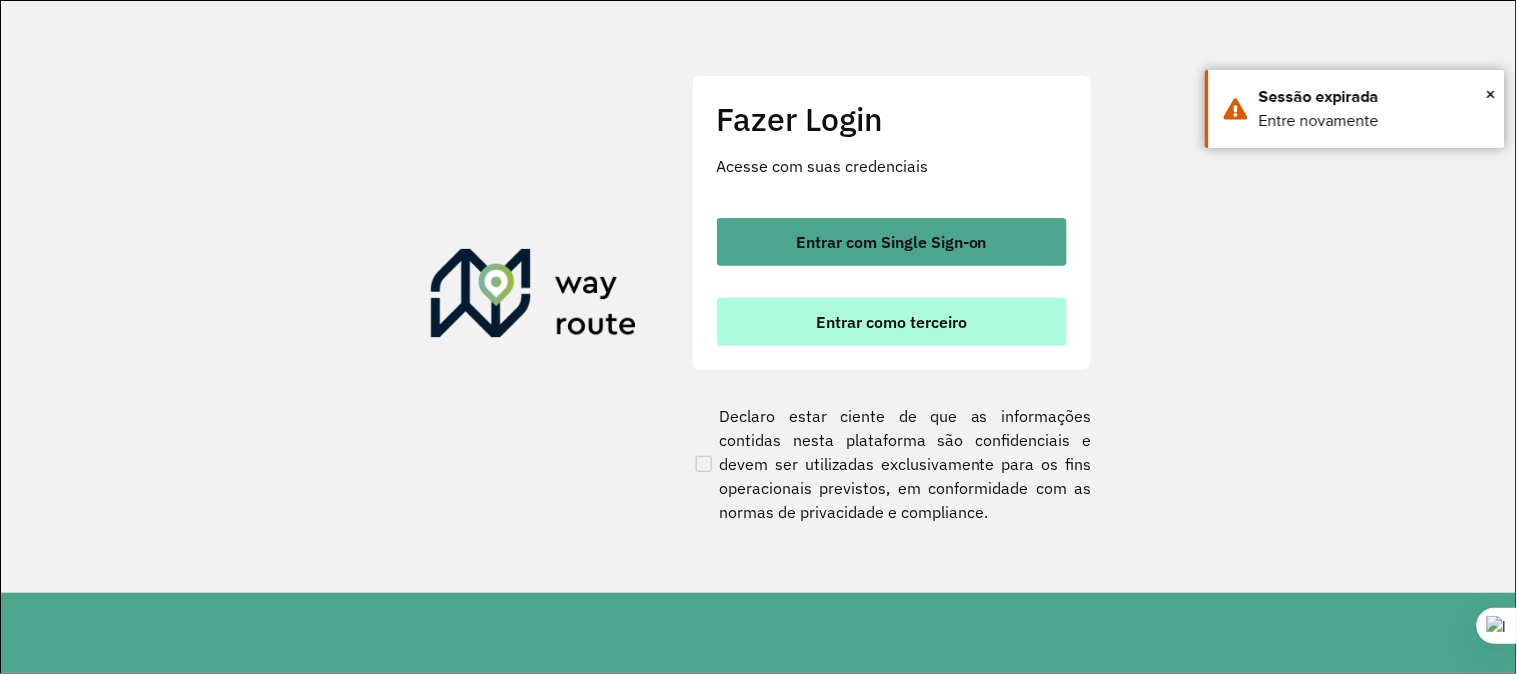 click on "Entrar como terceiro" at bounding box center (891, 322) 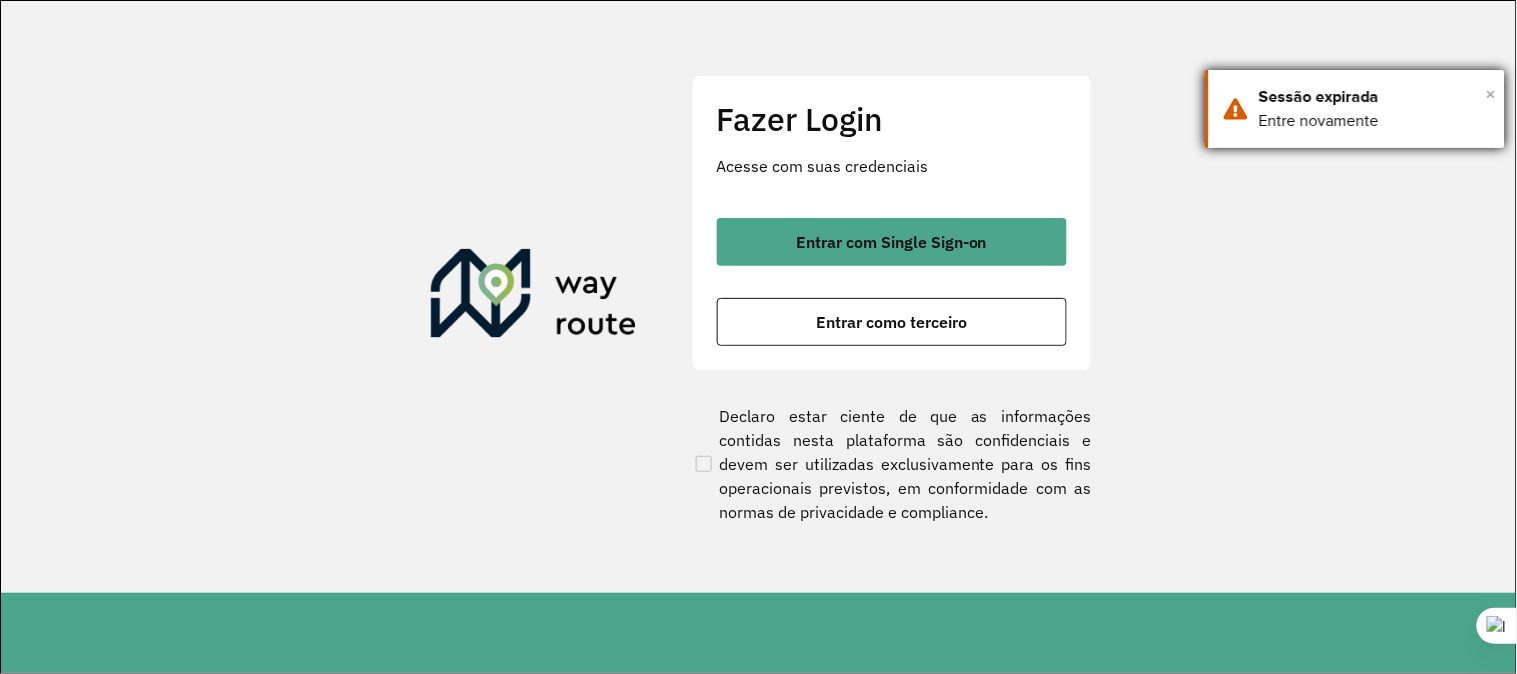 click on "×" at bounding box center [1491, 94] 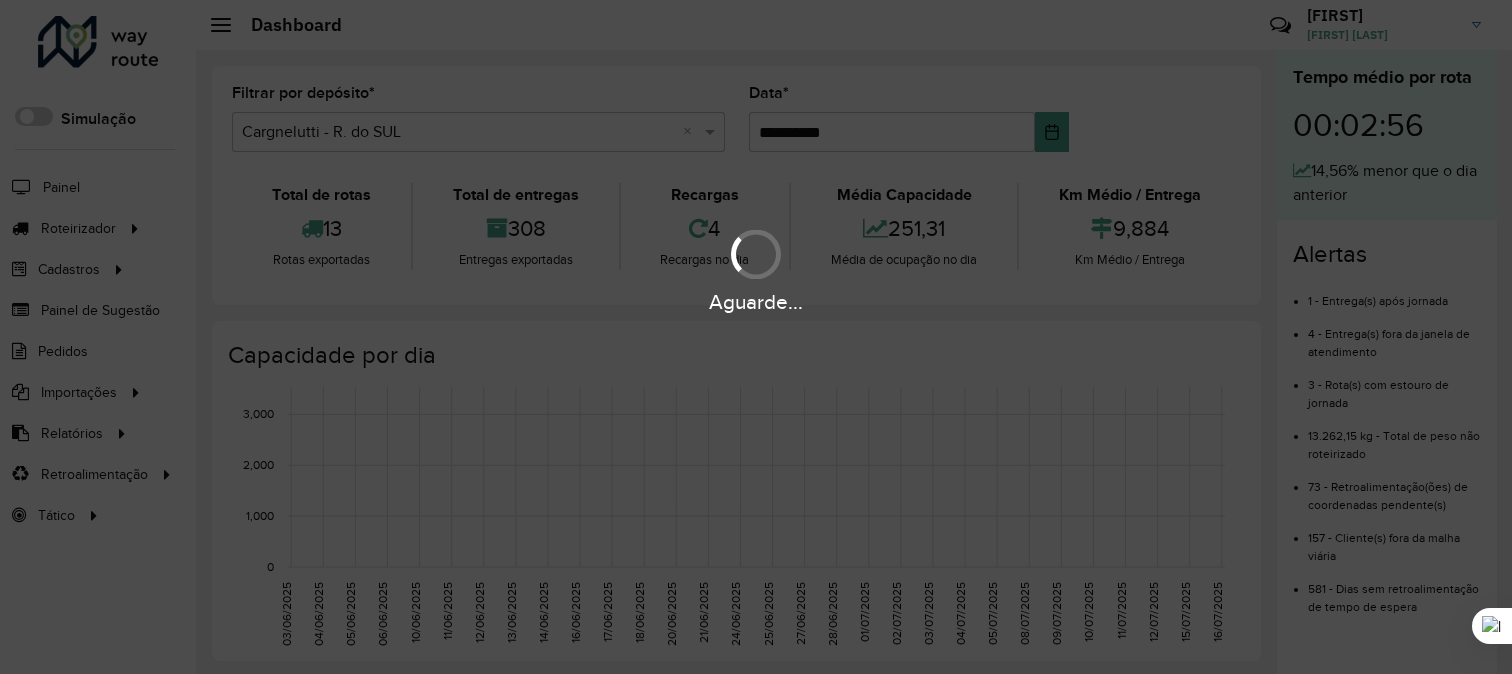 scroll, scrollTop: 0, scrollLeft: 0, axis: both 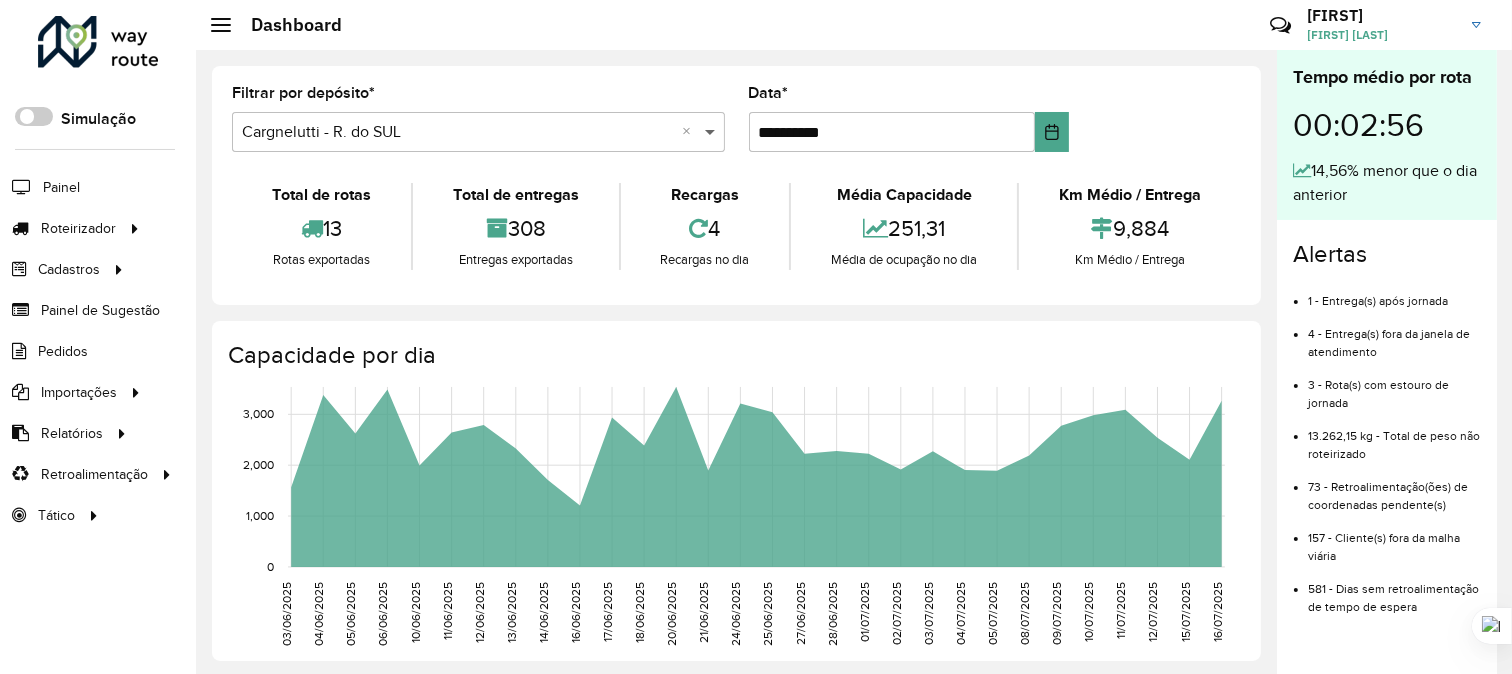 click at bounding box center (712, 132) 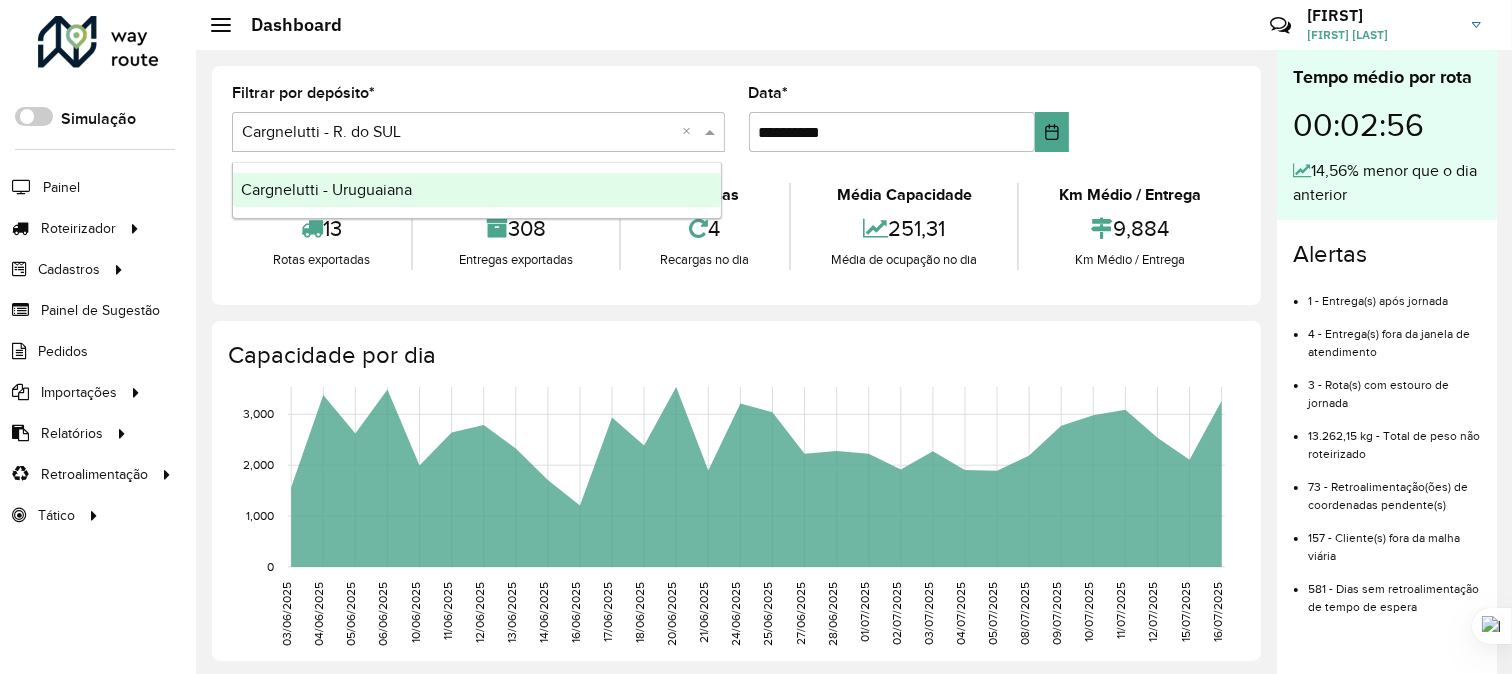 click on "Cargnelutti - Uruguaiana" at bounding box center [326, 189] 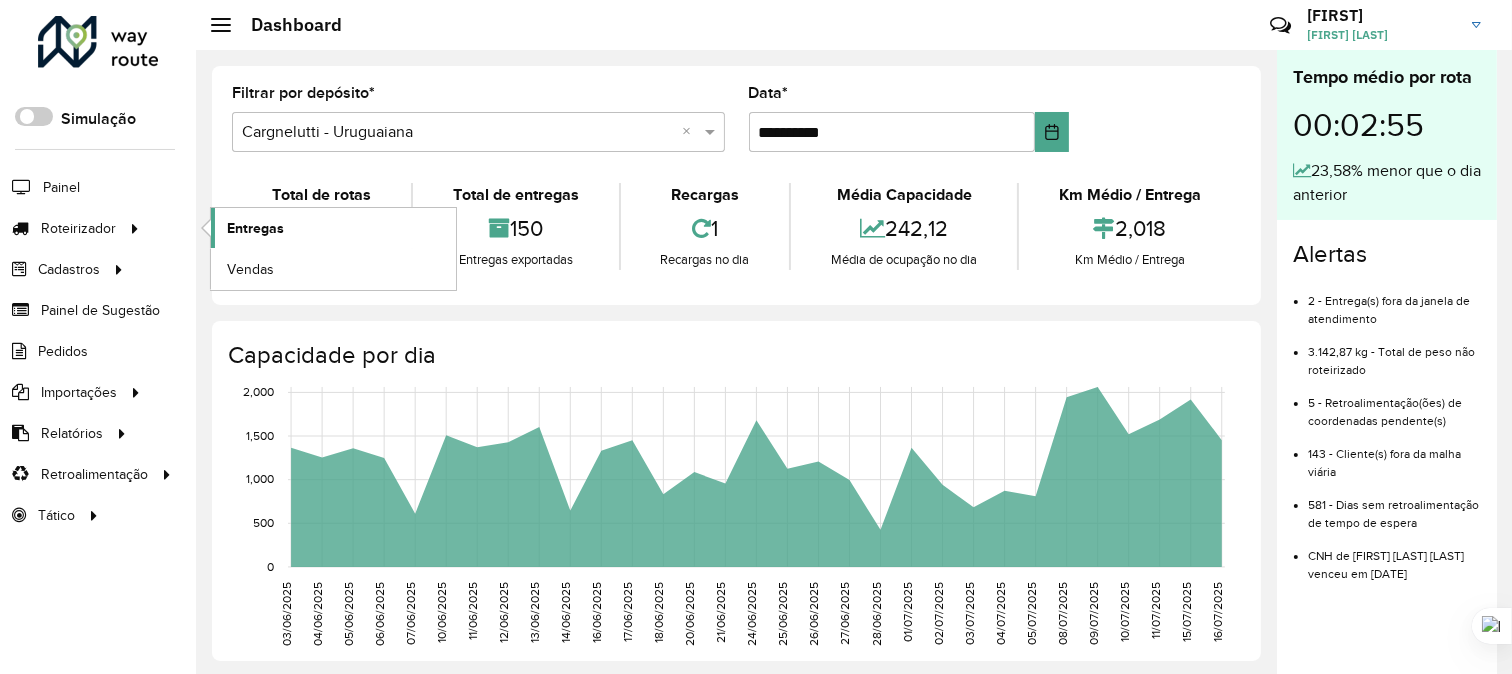 click on "Entregas" 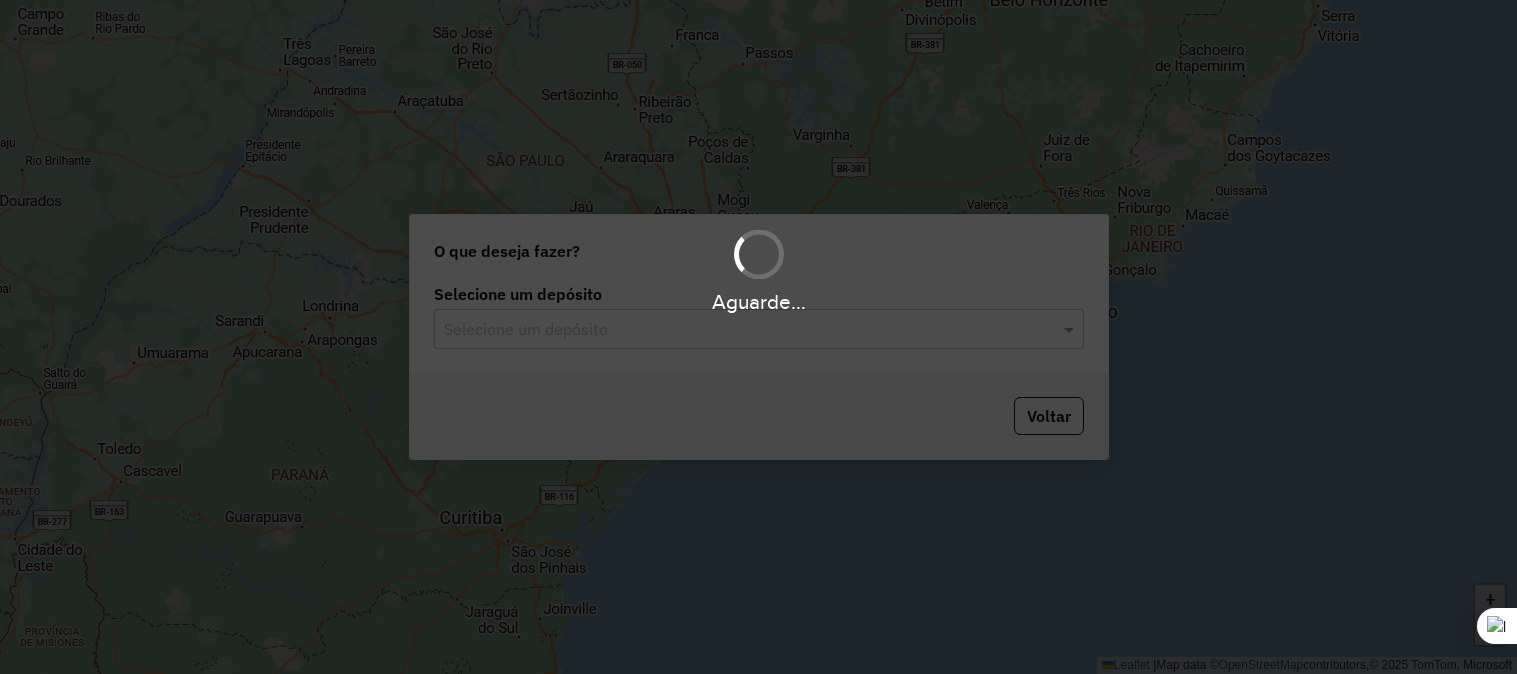 scroll, scrollTop: 0, scrollLeft: 0, axis: both 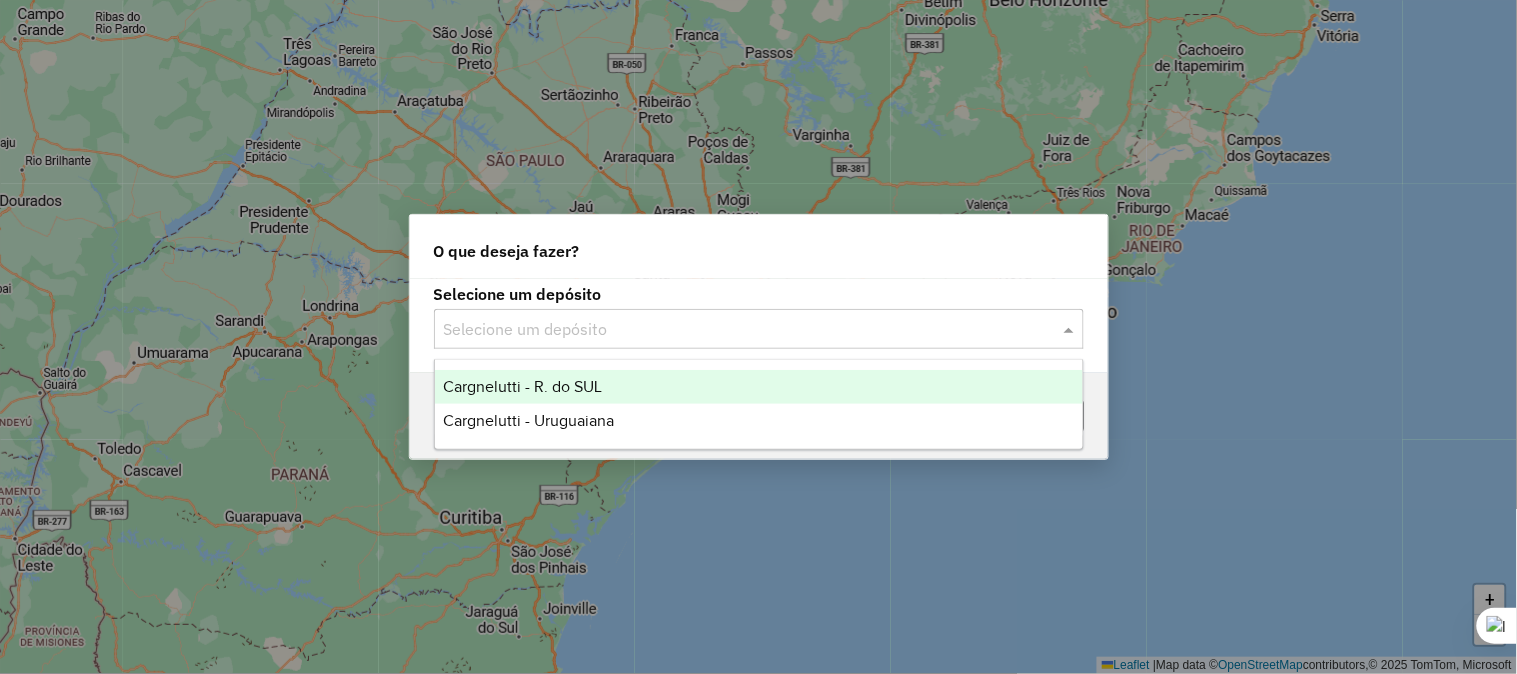 click 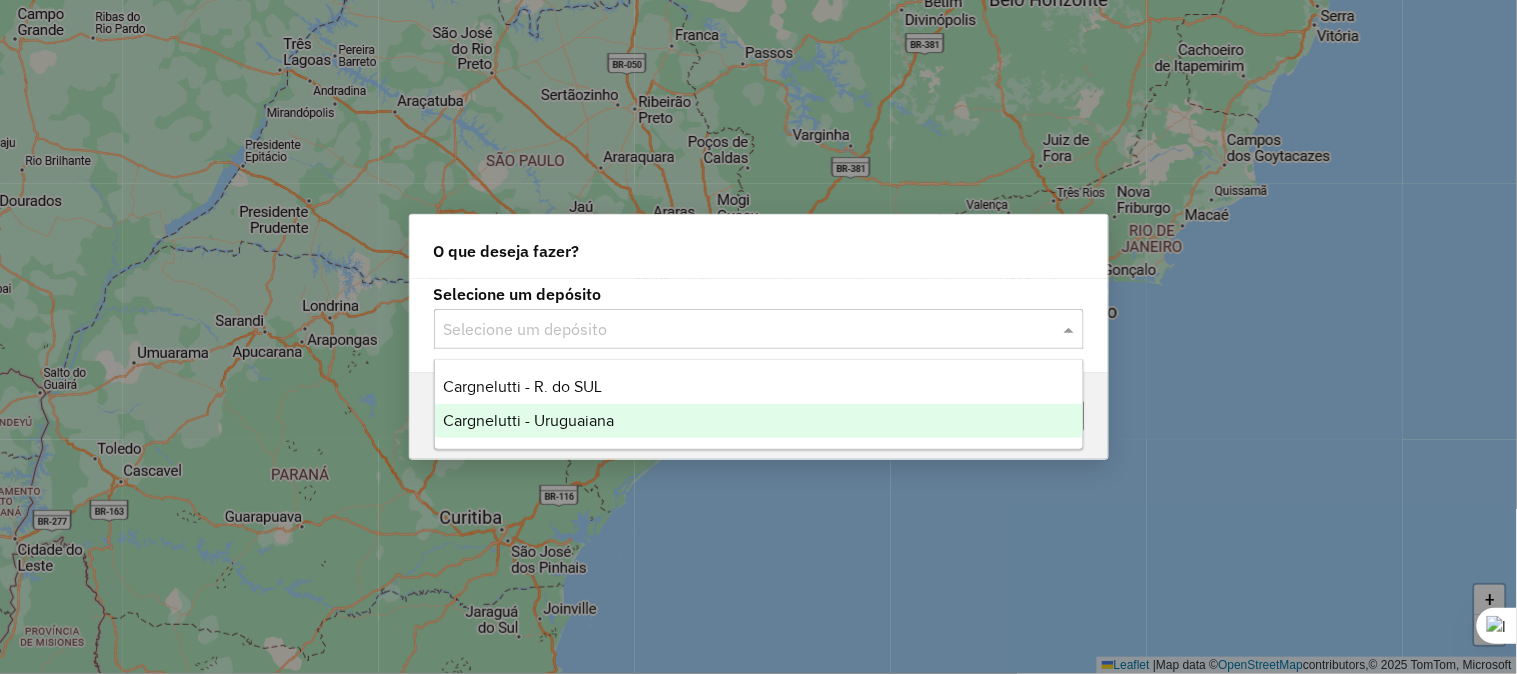 click on "Cargnelutti - Uruguaiana" at bounding box center [528, 420] 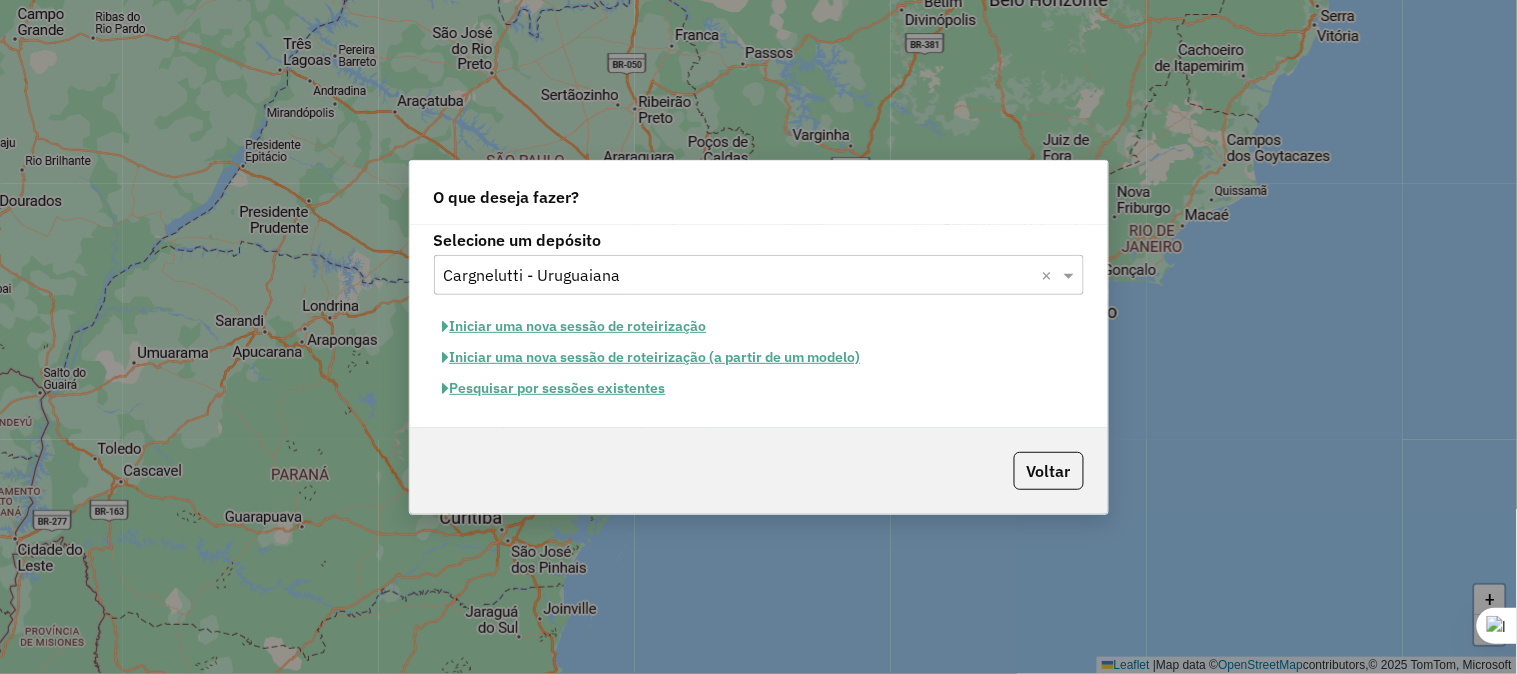click on "Iniciar uma nova sessão de roteirização" 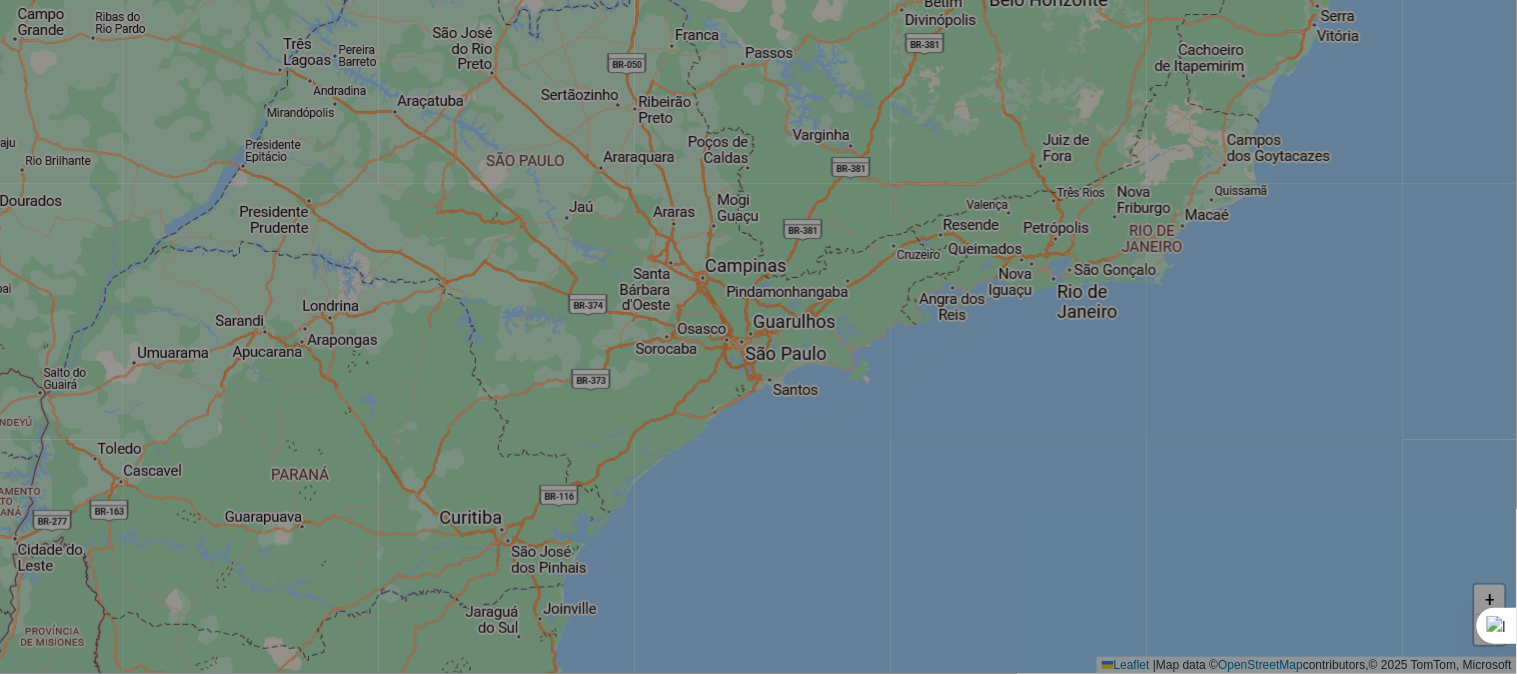 select on "*" 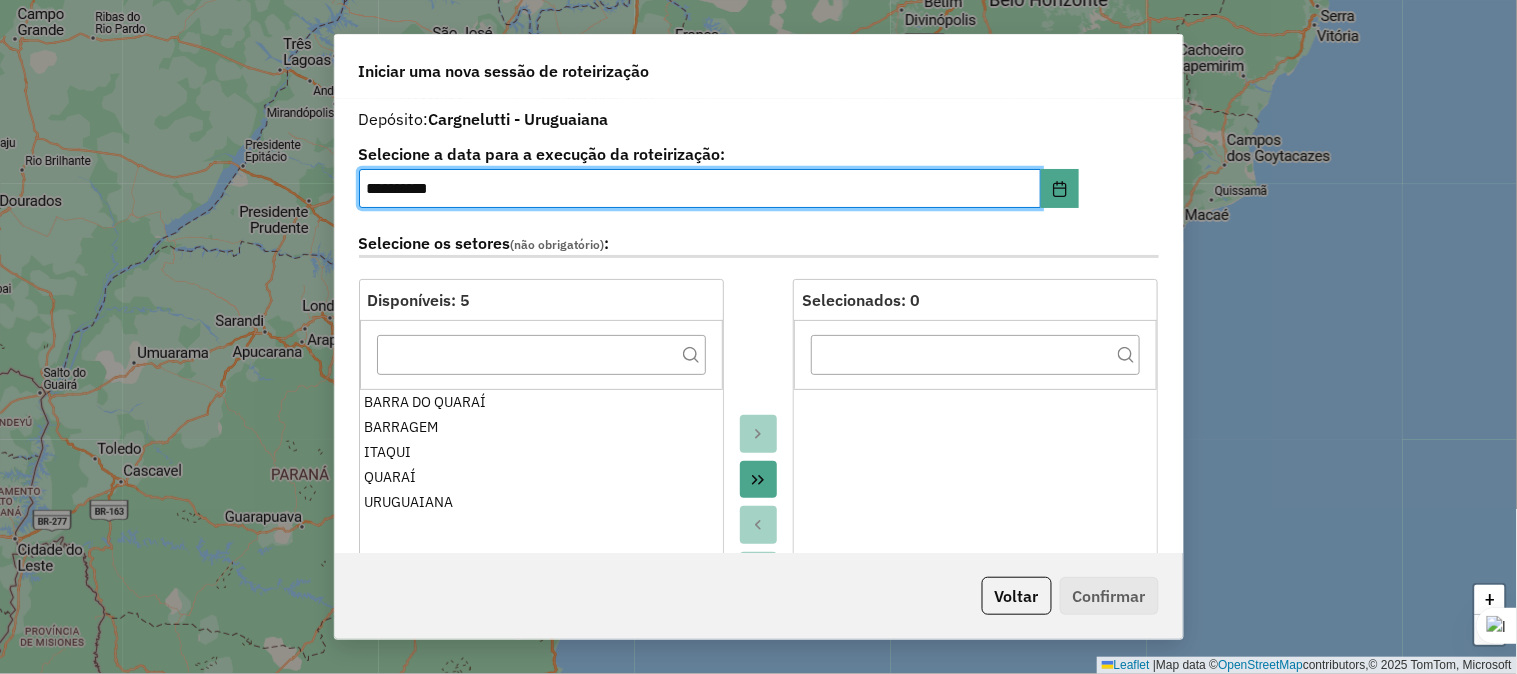 click 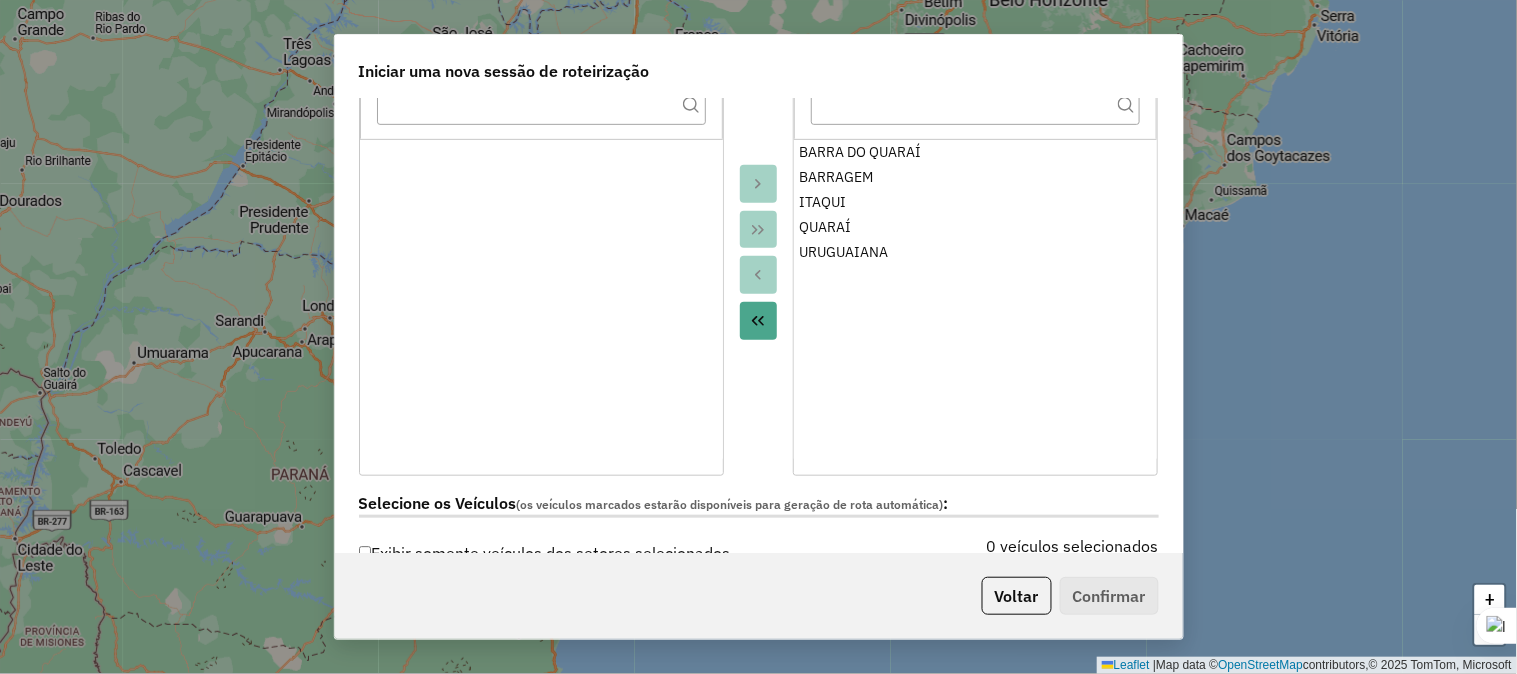 scroll, scrollTop: 444, scrollLeft: 0, axis: vertical 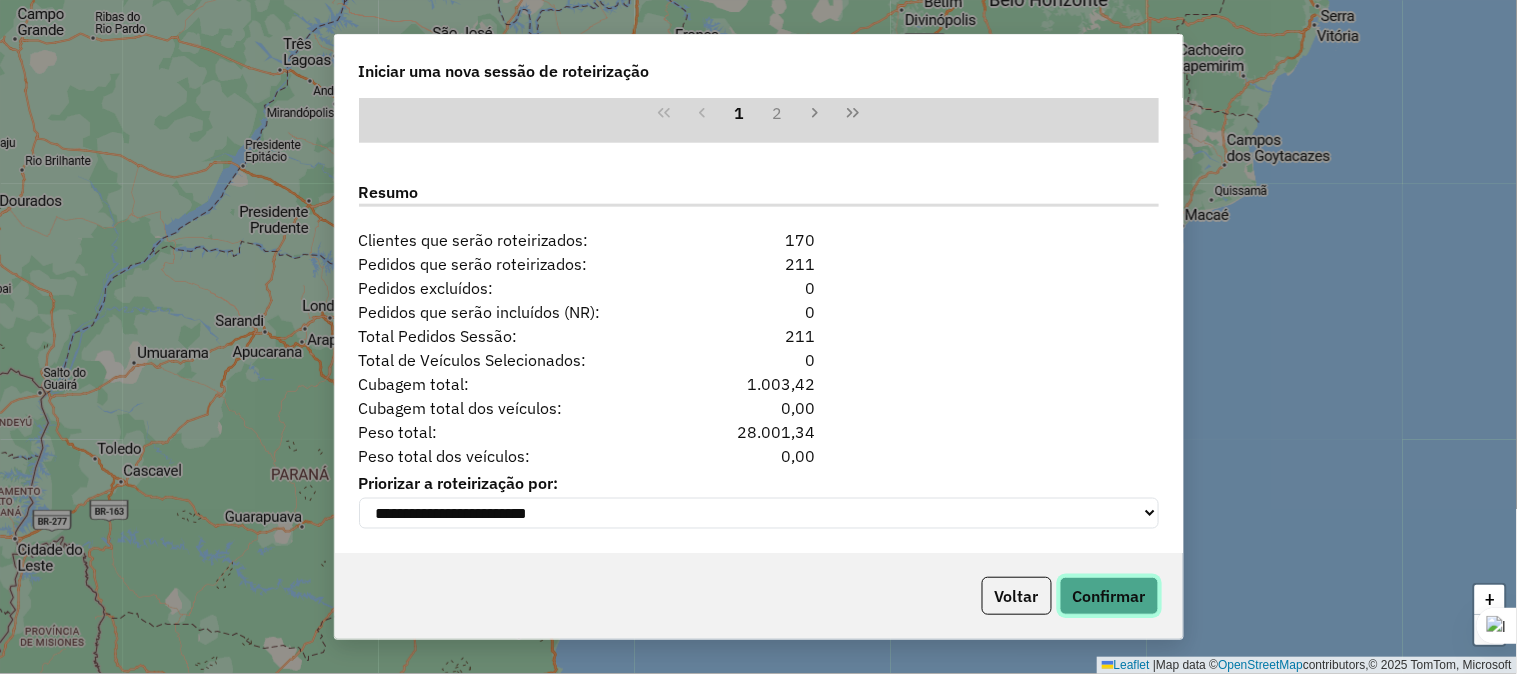 click on "Confirmar" 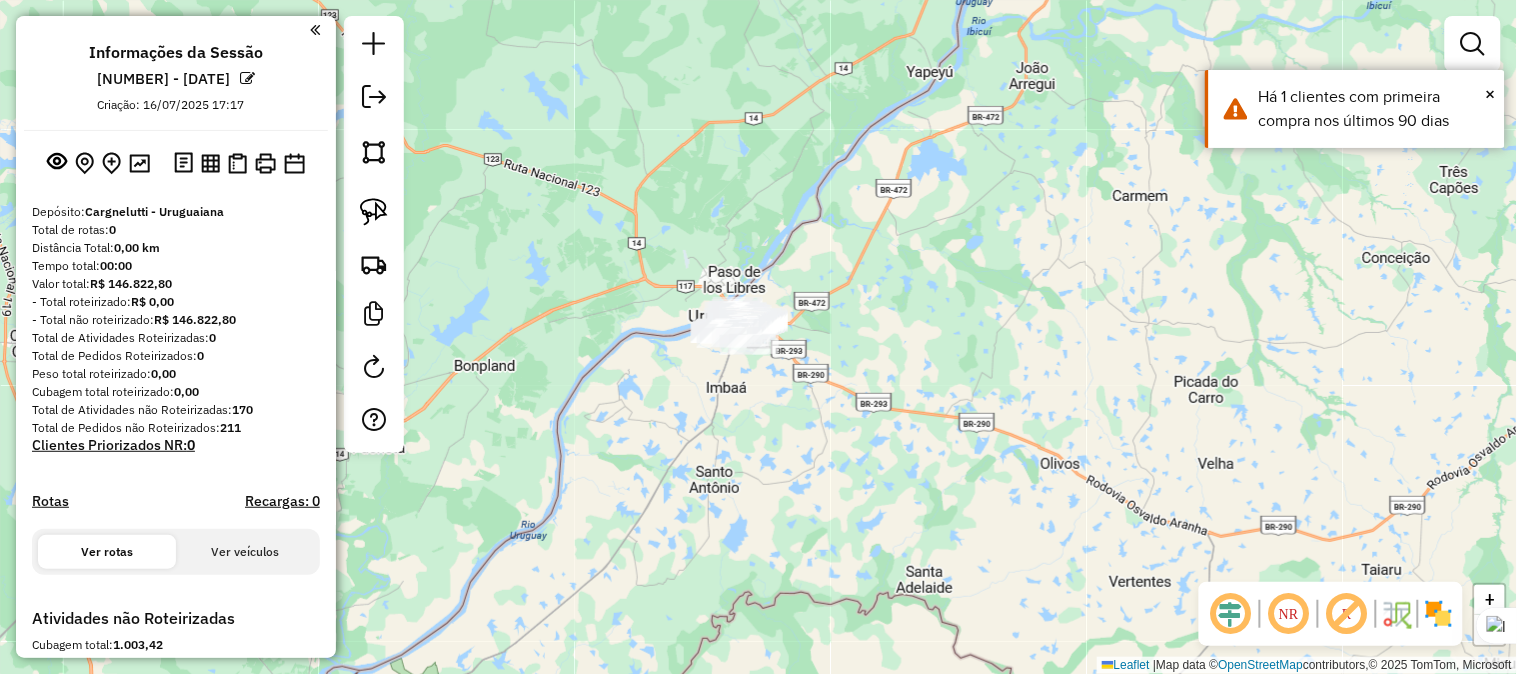 drag, startPoint x: 978, startPoint y: 498, endPoint x: 694, endPoint y: 245, distance: 380.3485 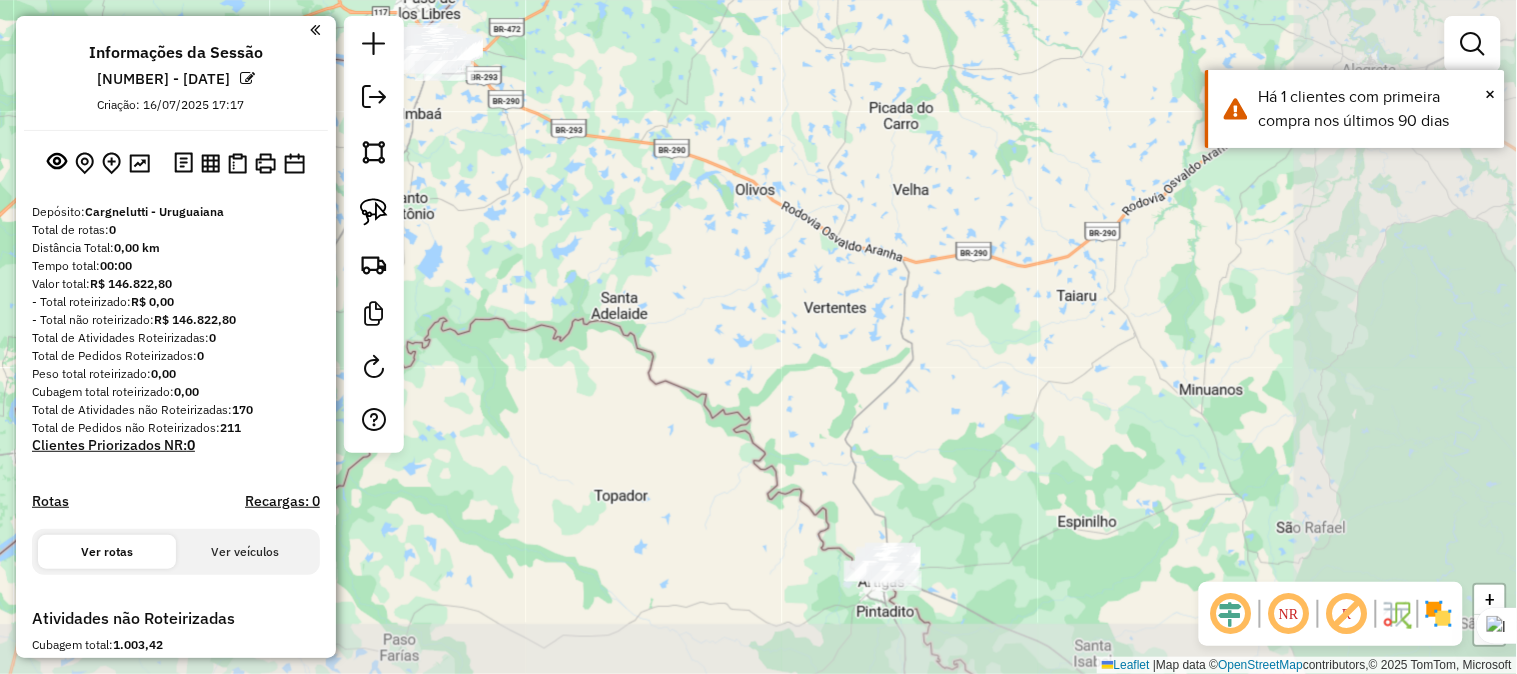 drag, startPoint x: 841, startPoint y: 385, endPoint x: 846, endPoint y: 286, distance: 99.12618 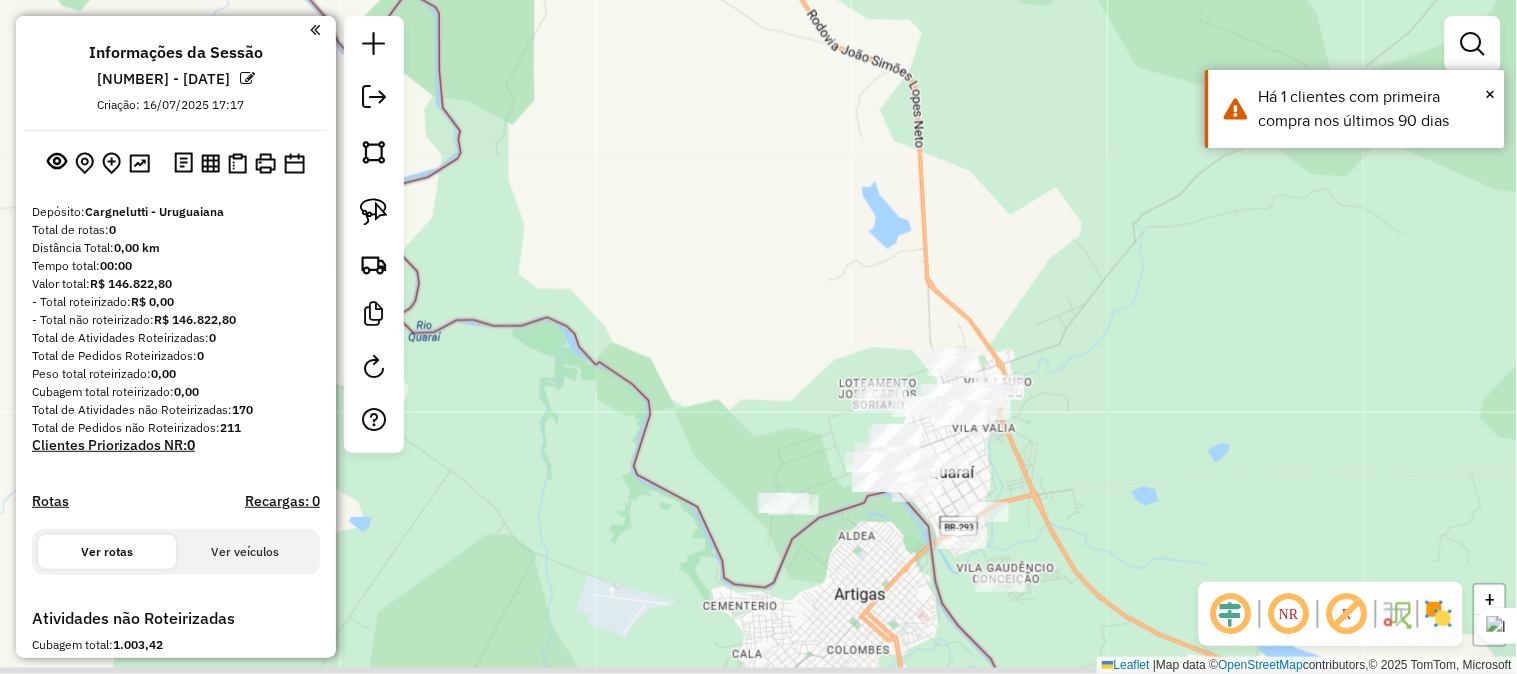 drag, startPoint x: 723, startPoint y: 374, endPoint x: 485, endPoint y: 233, distance: 276.63153 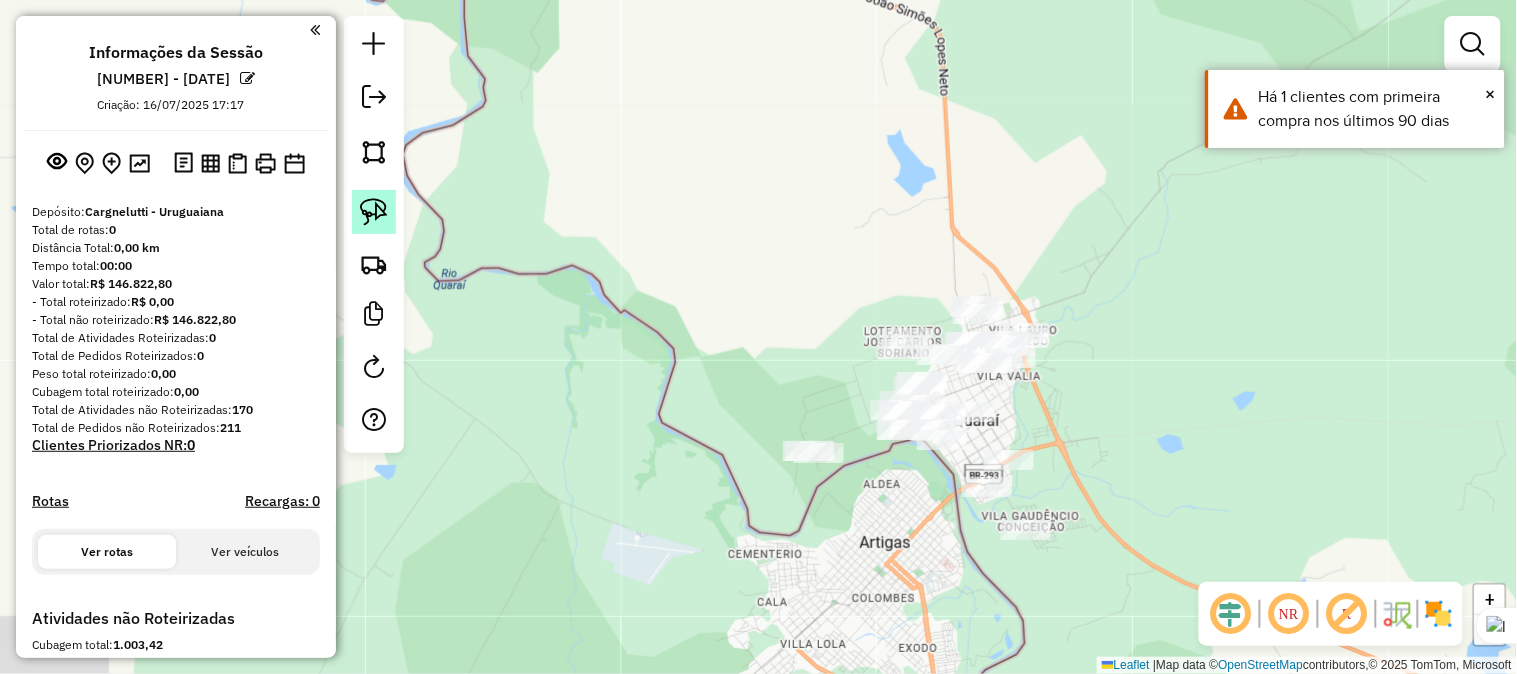 click 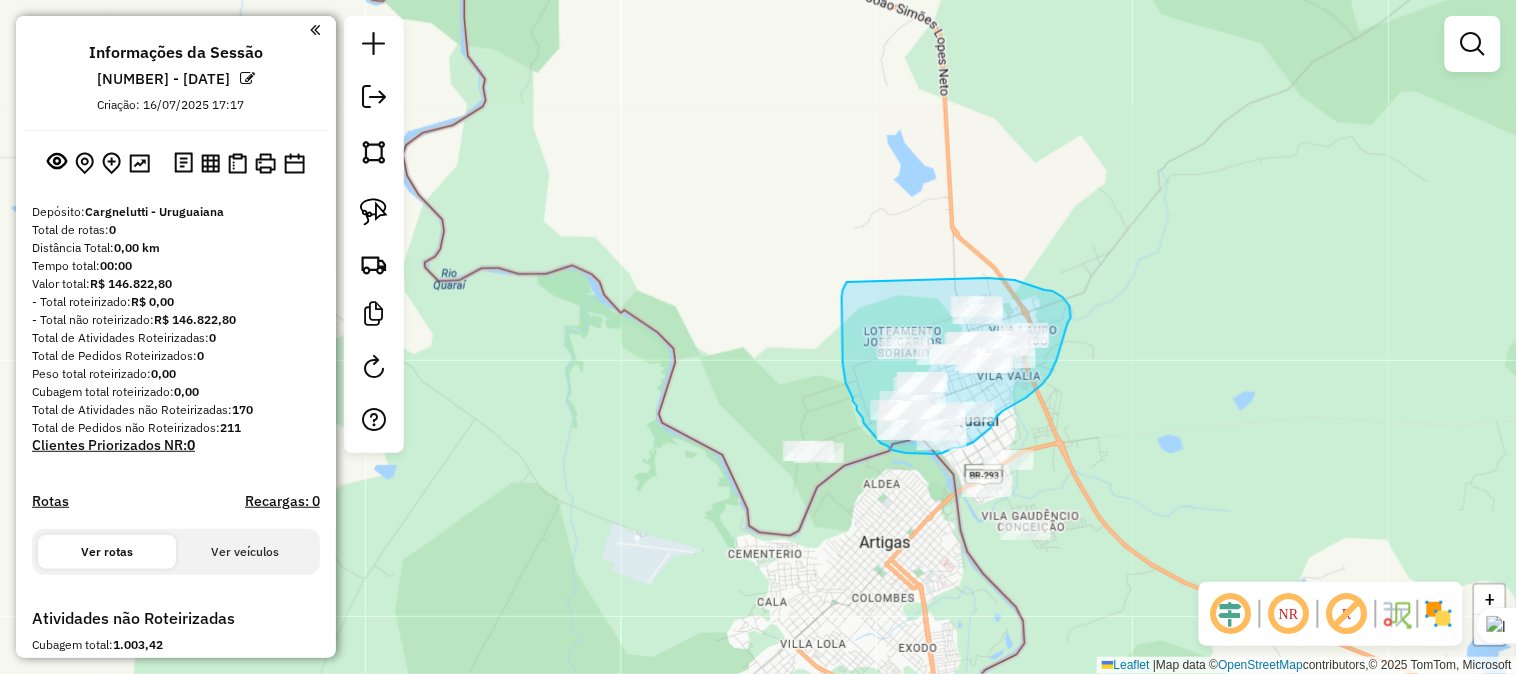 drag, startPoint x: 847, startPoint y: 282, endPoint x: 988, endPoint y: 278, distance: 141.05673 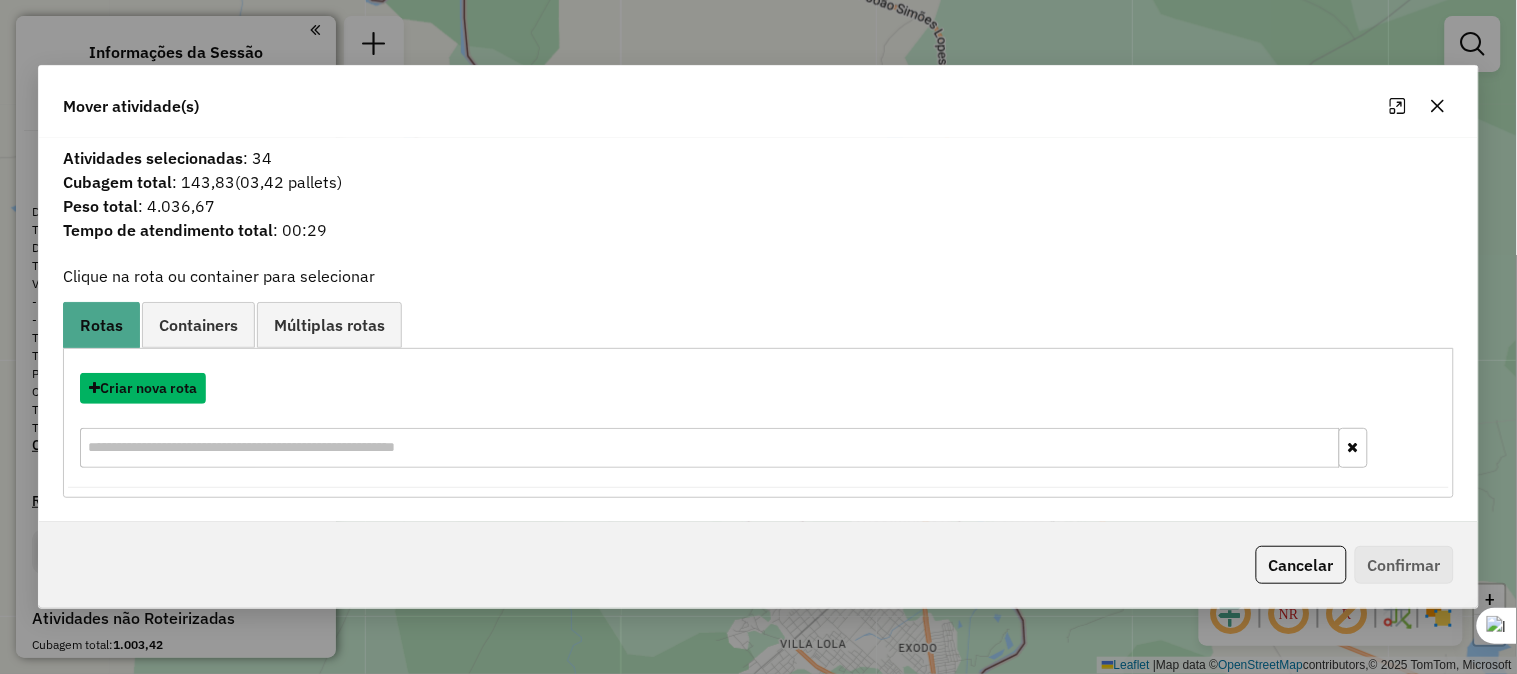 click on "Criar nova rota" at bounding box center [143, 388] 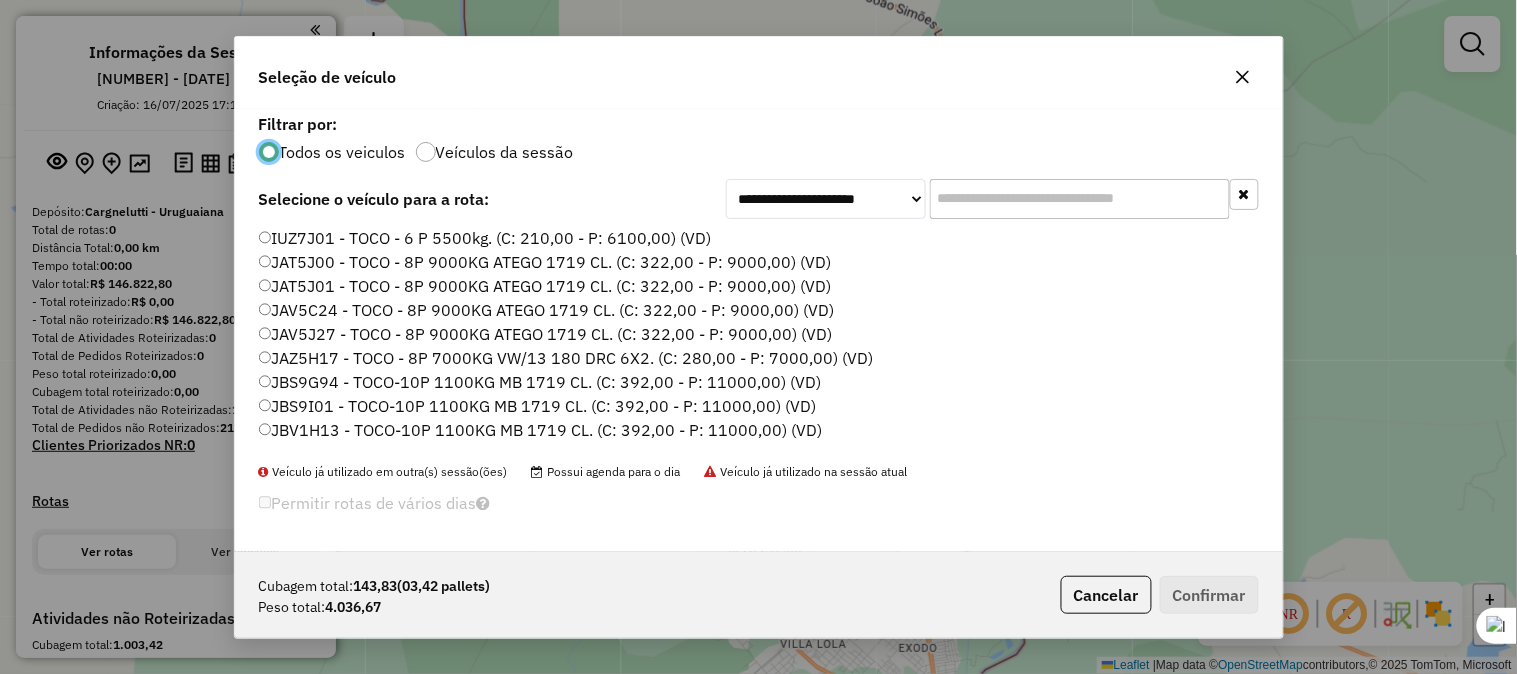 scroll, scrollTop: 11, scrollLeft: 5, axis: both 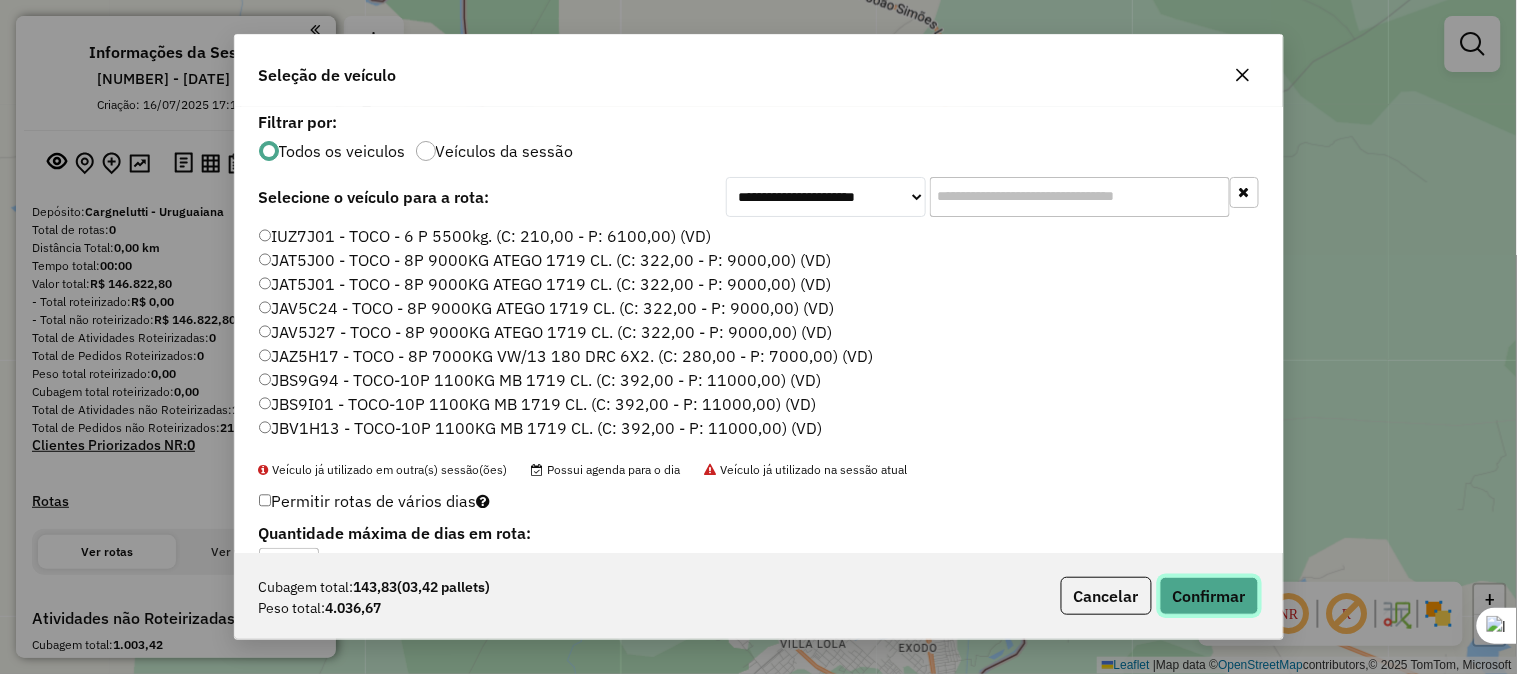 click on "Confirmar" 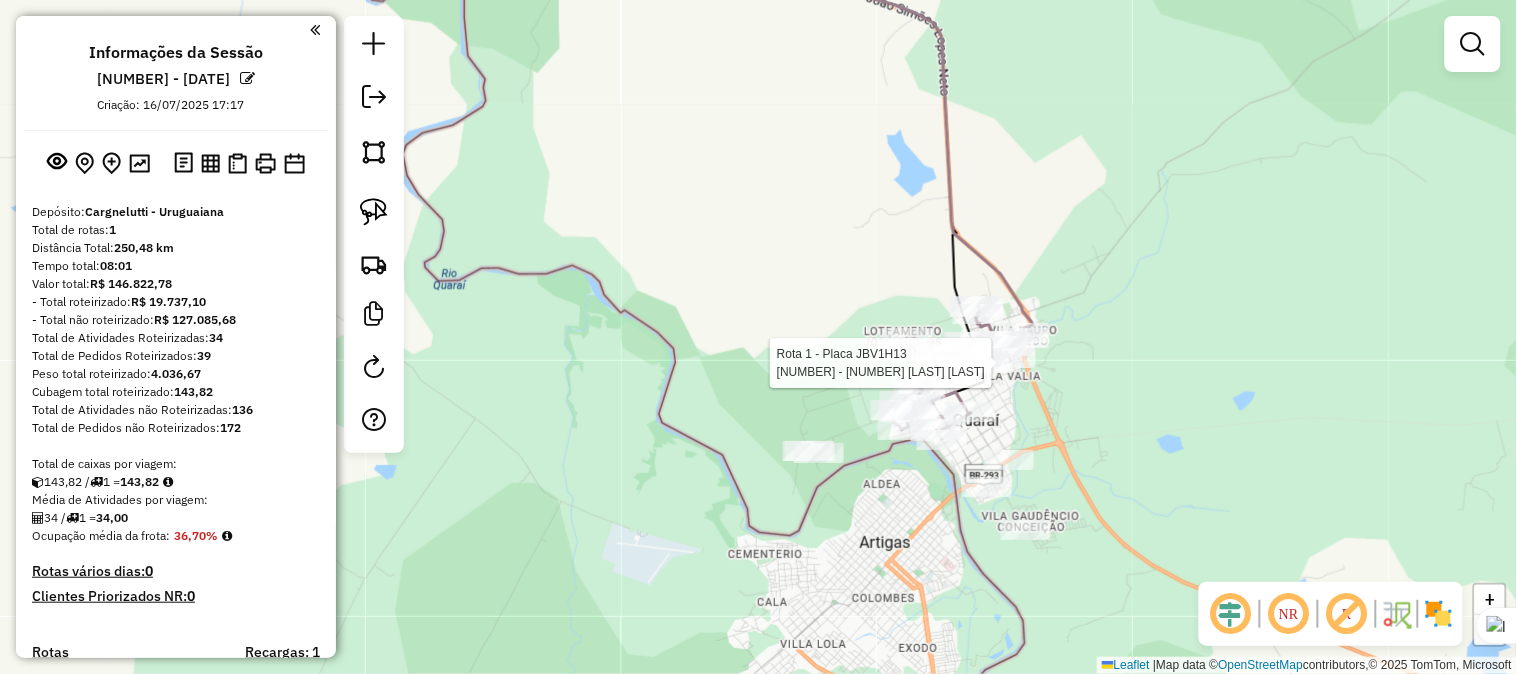 select on "**********" 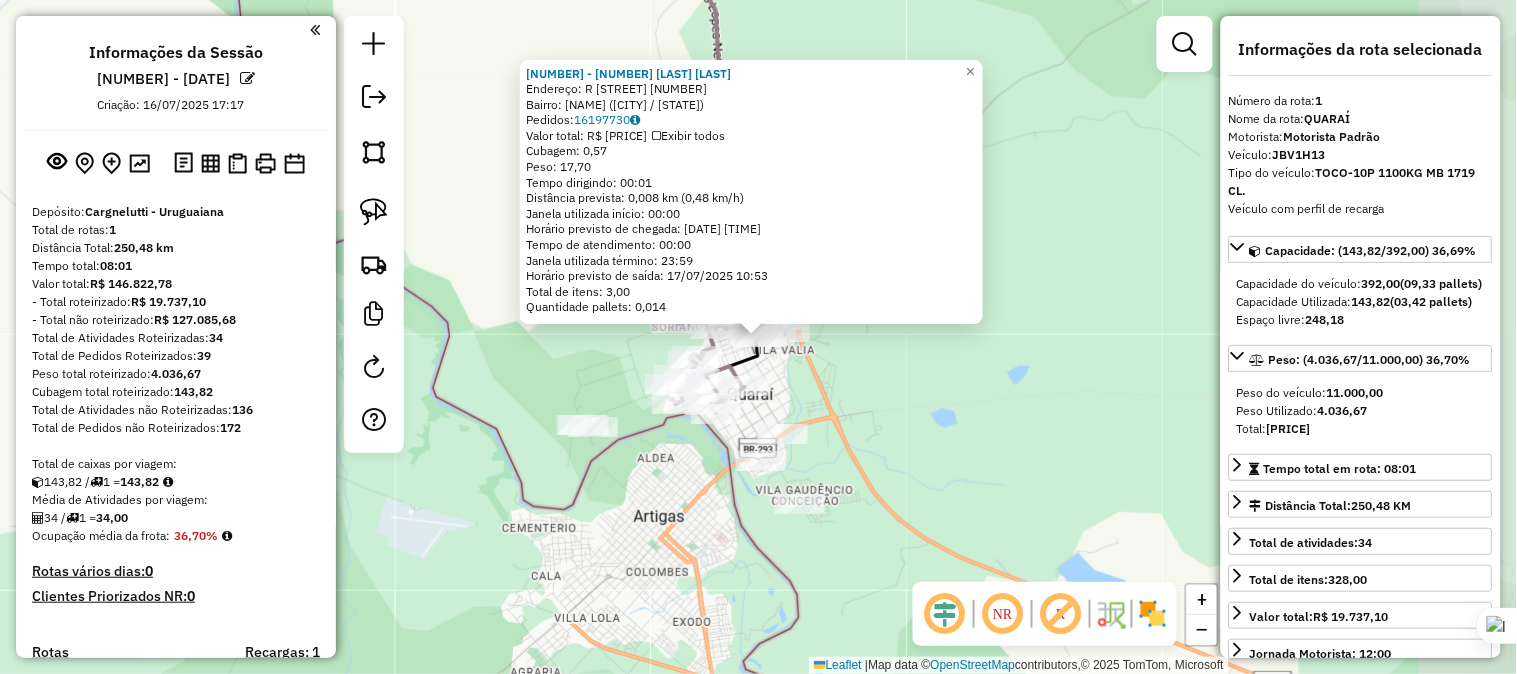 scroll, scrollTop: 554, scrollLeft: 0, axis: vertical 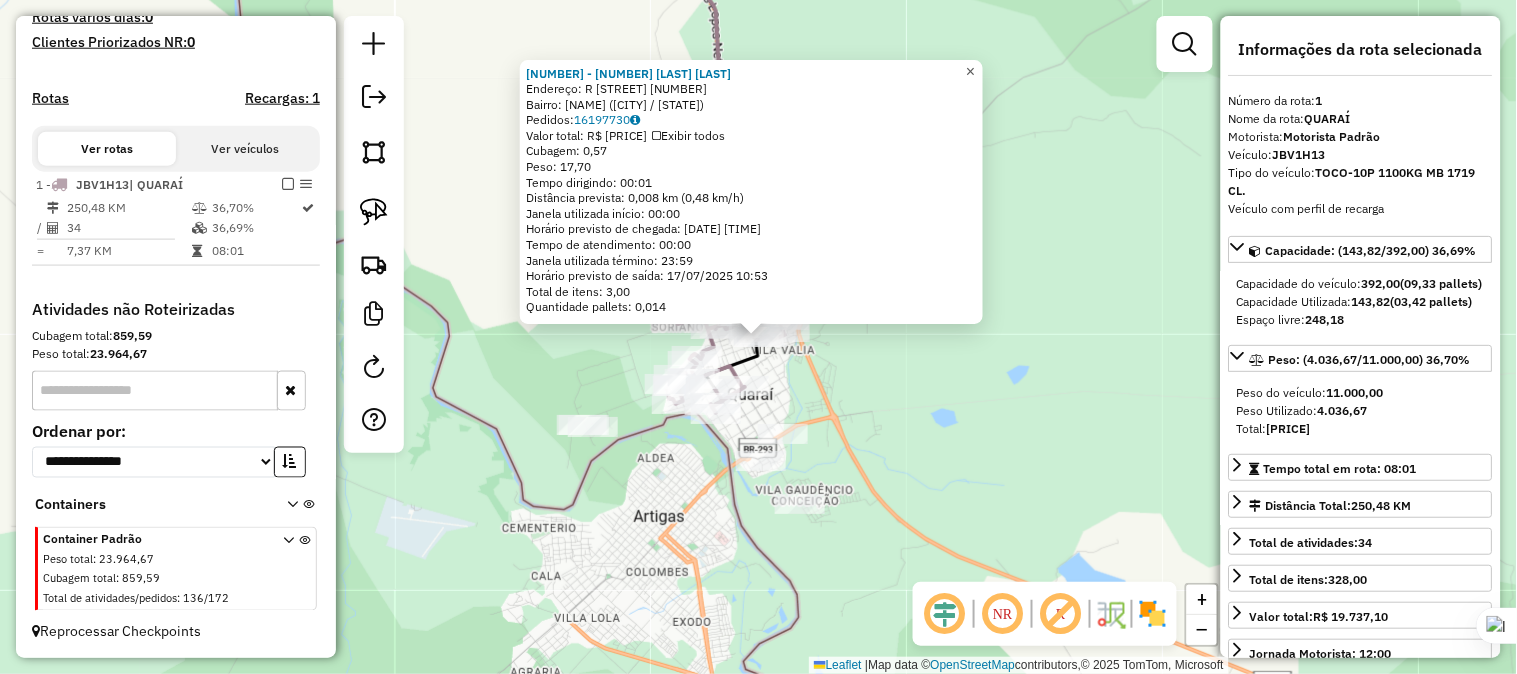 click on "×" 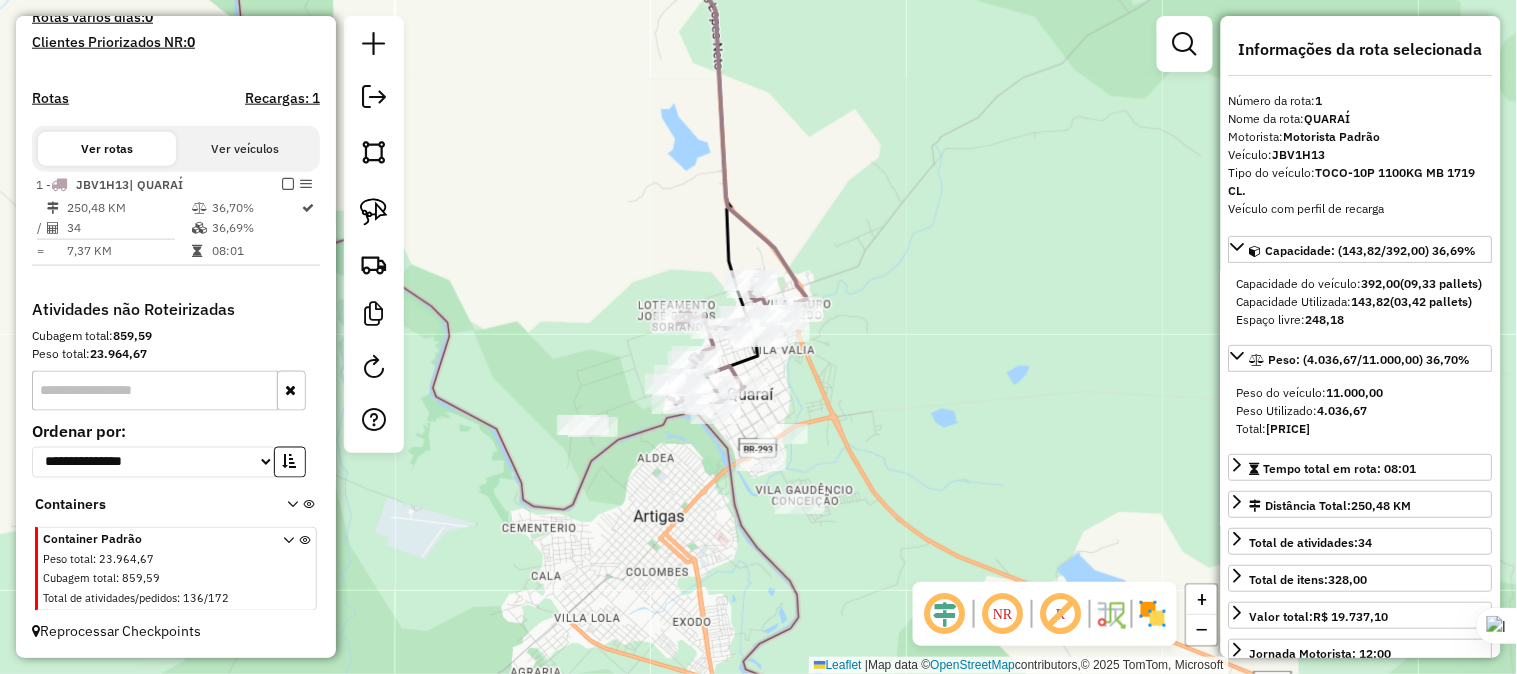 drag, startPoint x: 977, startPoint y: 334, endPoint x: 1106, endPoint y: 228, distance: 166.96407 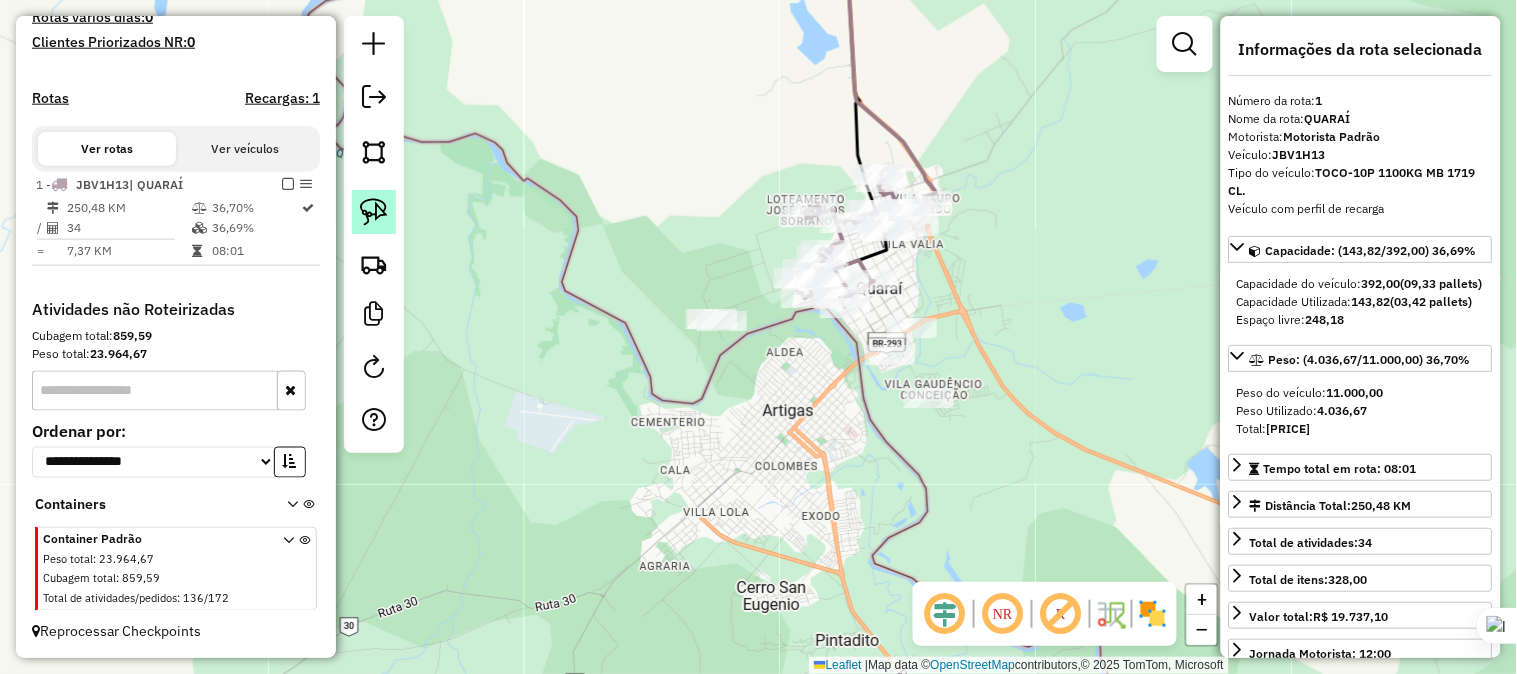 click 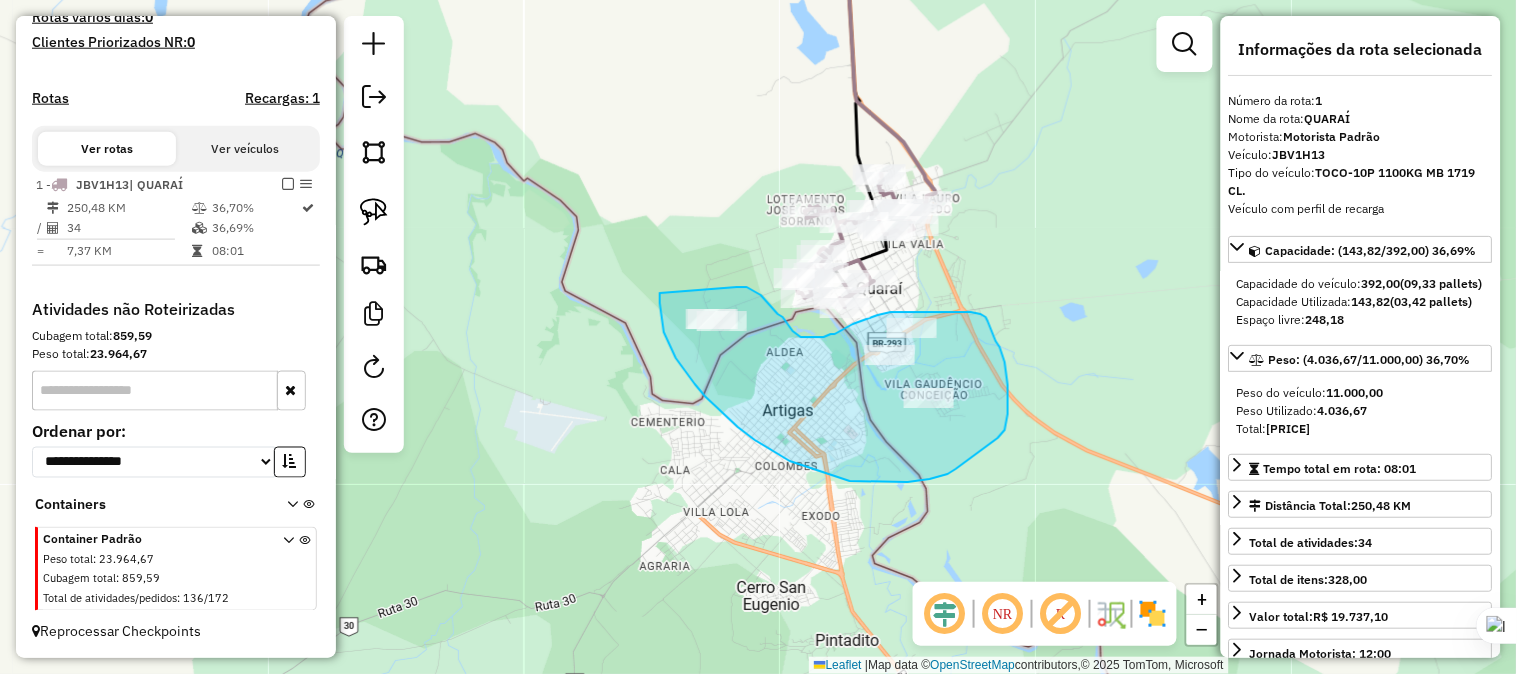 drag, startPoint x: 660, startPoint y: 293, endPoint x: 737, endPoint y: 287, distance: 77.23341 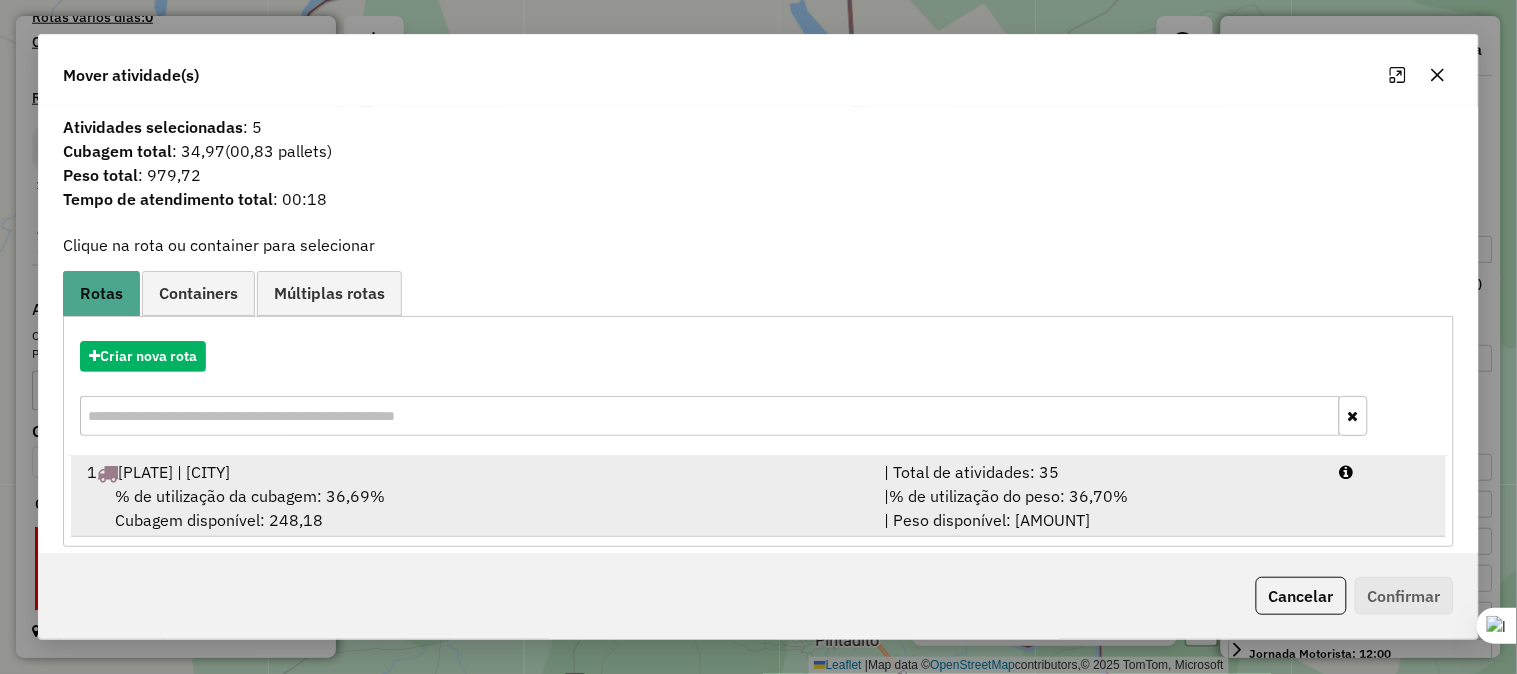 click on "1 [PLATE] | [CITY]" at bounding box center (473, 472) 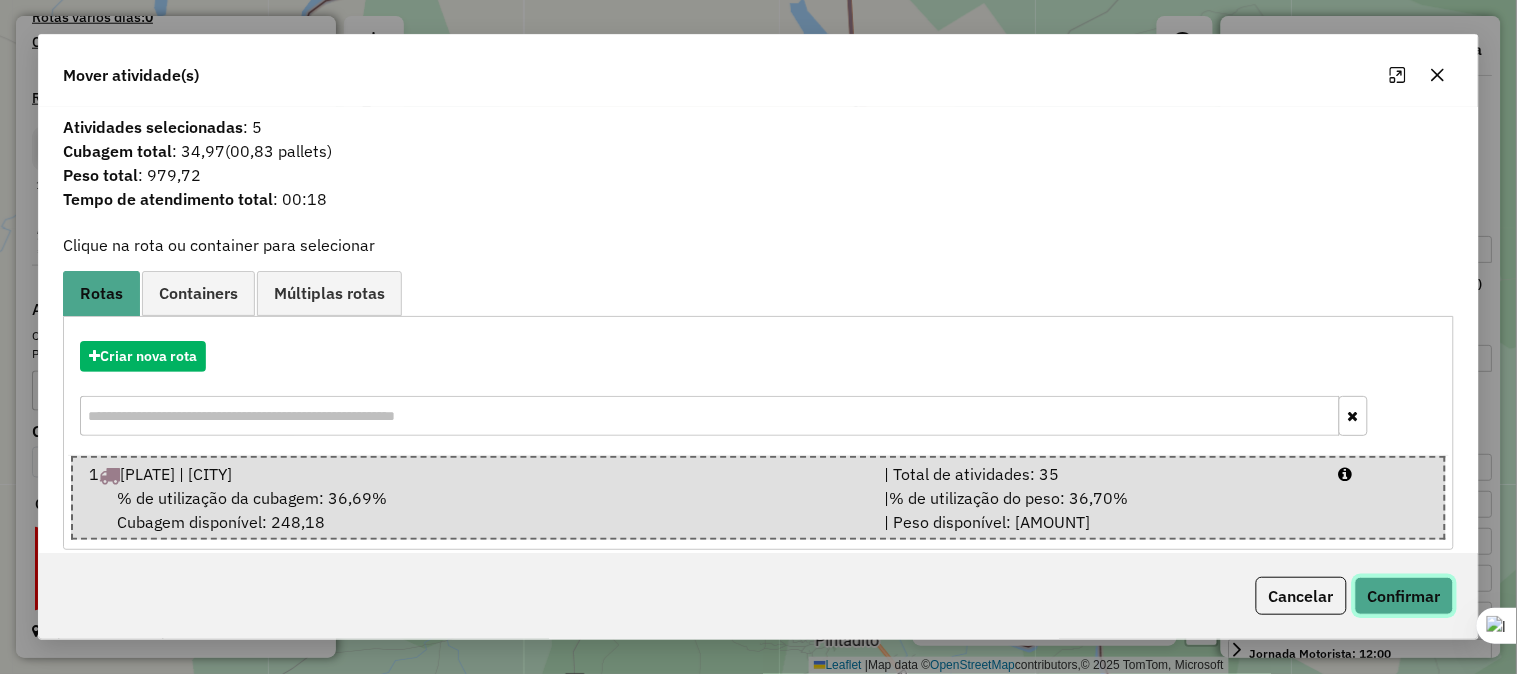 click on "Confirmar" 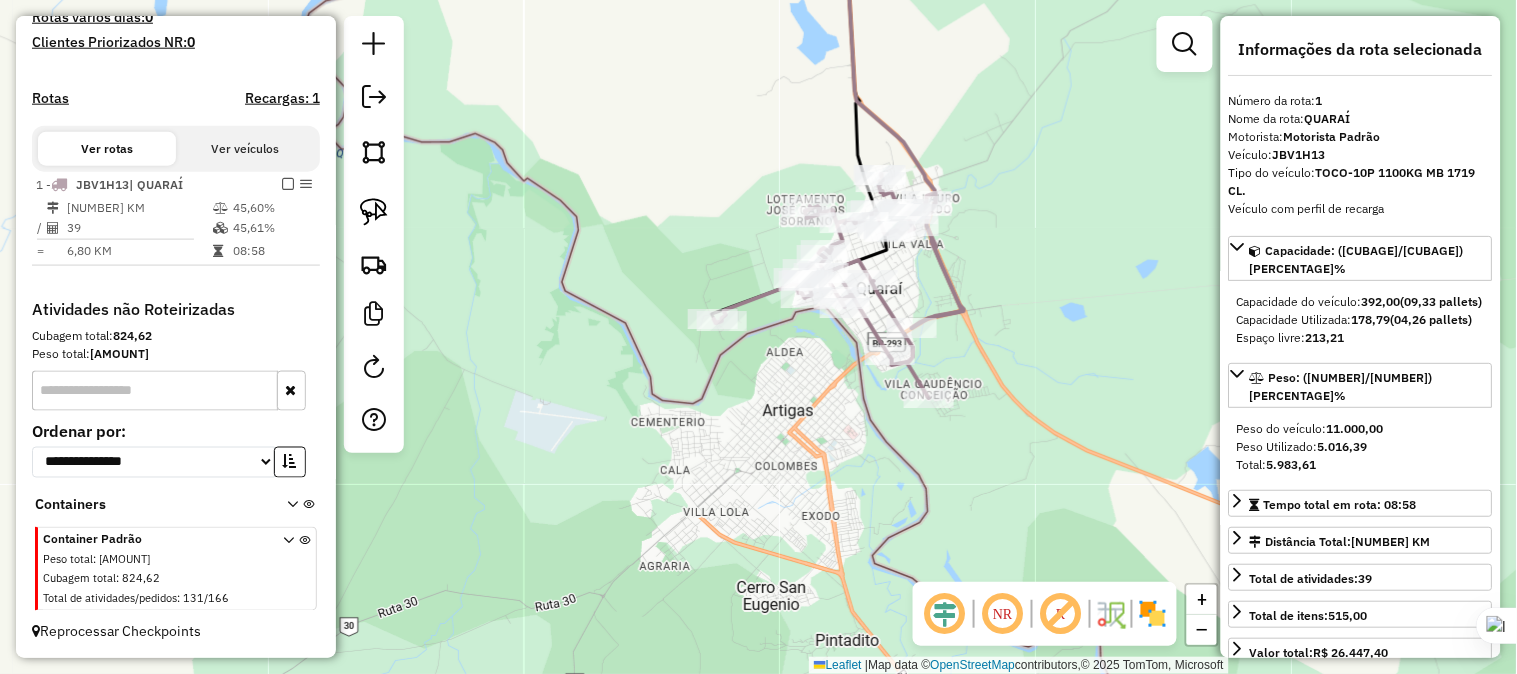 drag, startPoint x: 1003, startPoint y: 296, endPoint x: 1118, endPoint y: 392, distance: 149.8032 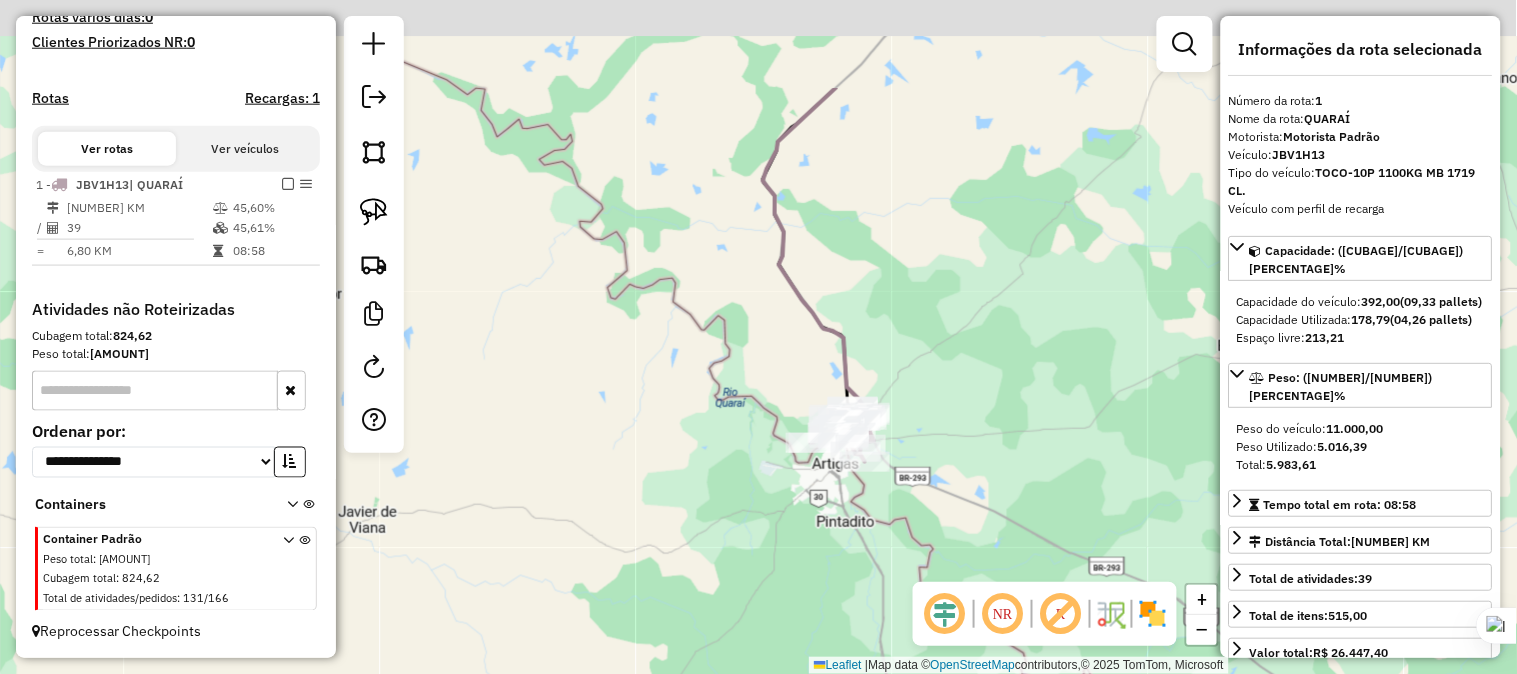 drag, startPoint x: 880, startPoint y: 91, endPoint x: 807, endPoint y: 372, distance: 290.3274 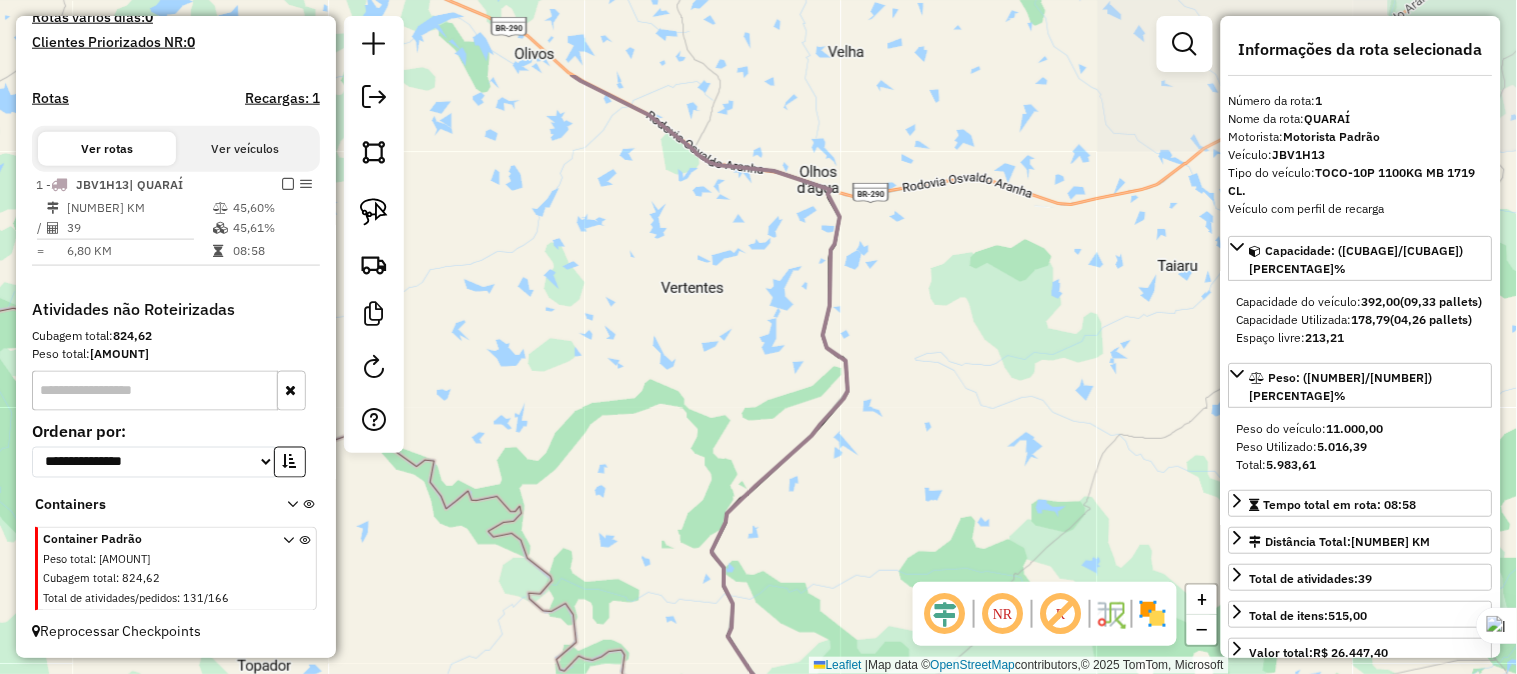 drag, startPoint x: 864, startPoint y: 260, endPoint x: 870, endPoint y: 497, distance: 237.07594 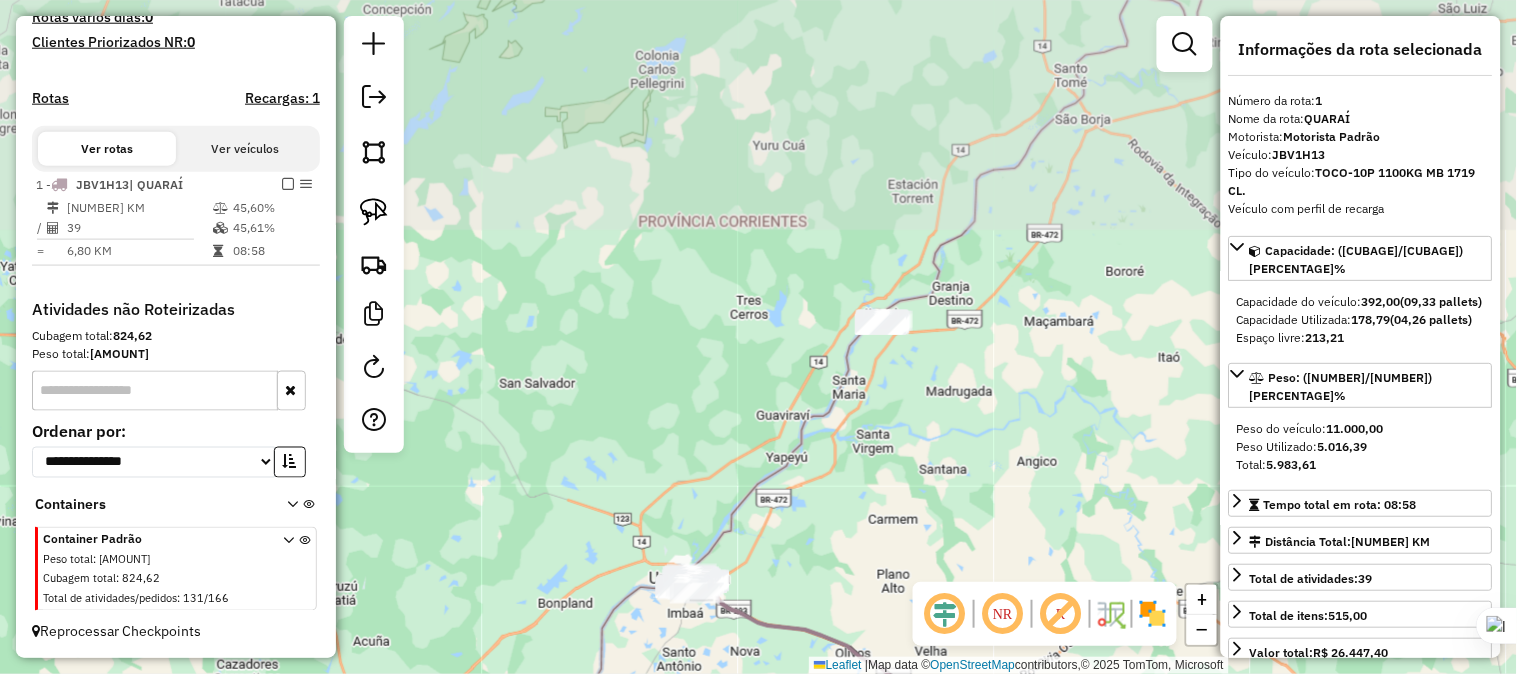 drag, startPoint x: 814, startPoint y: 243, endPoint x: 881, endPoint y: 484, distance: 250.13995 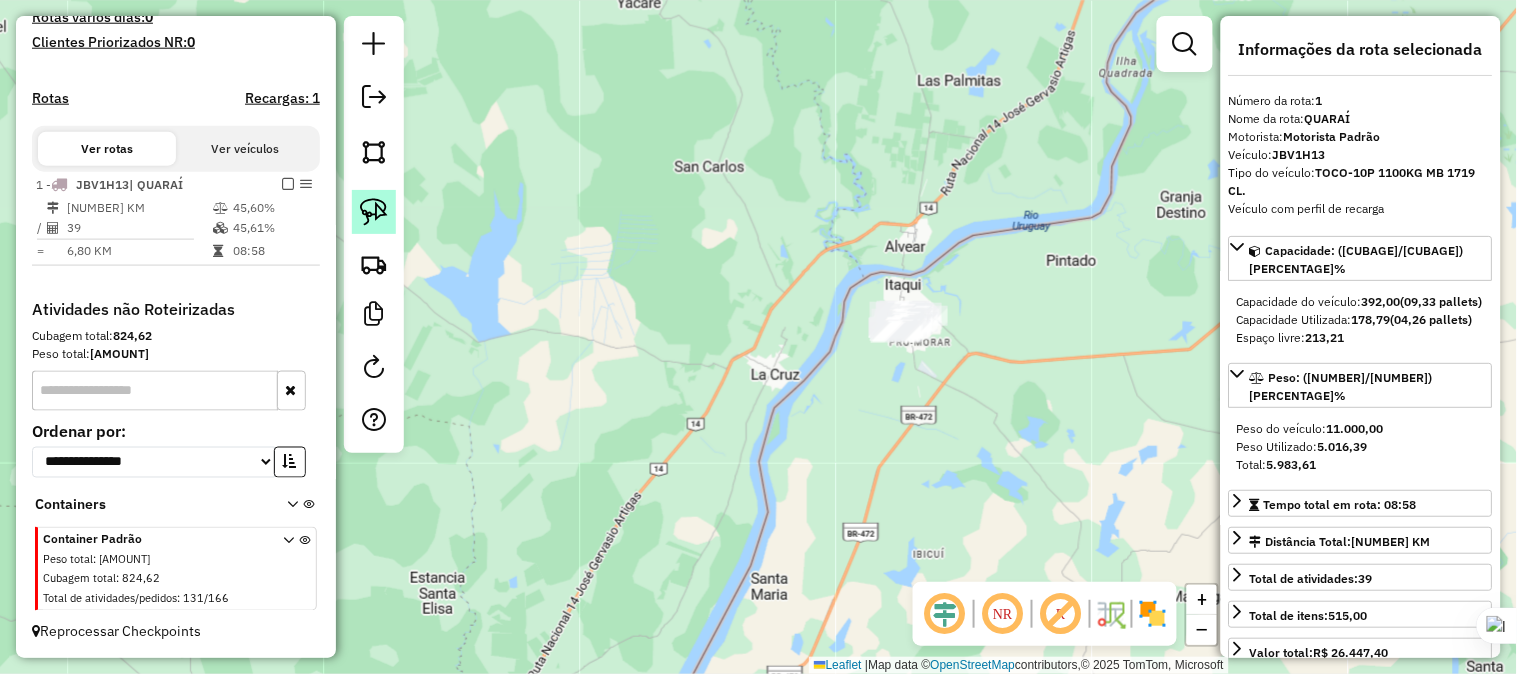 click 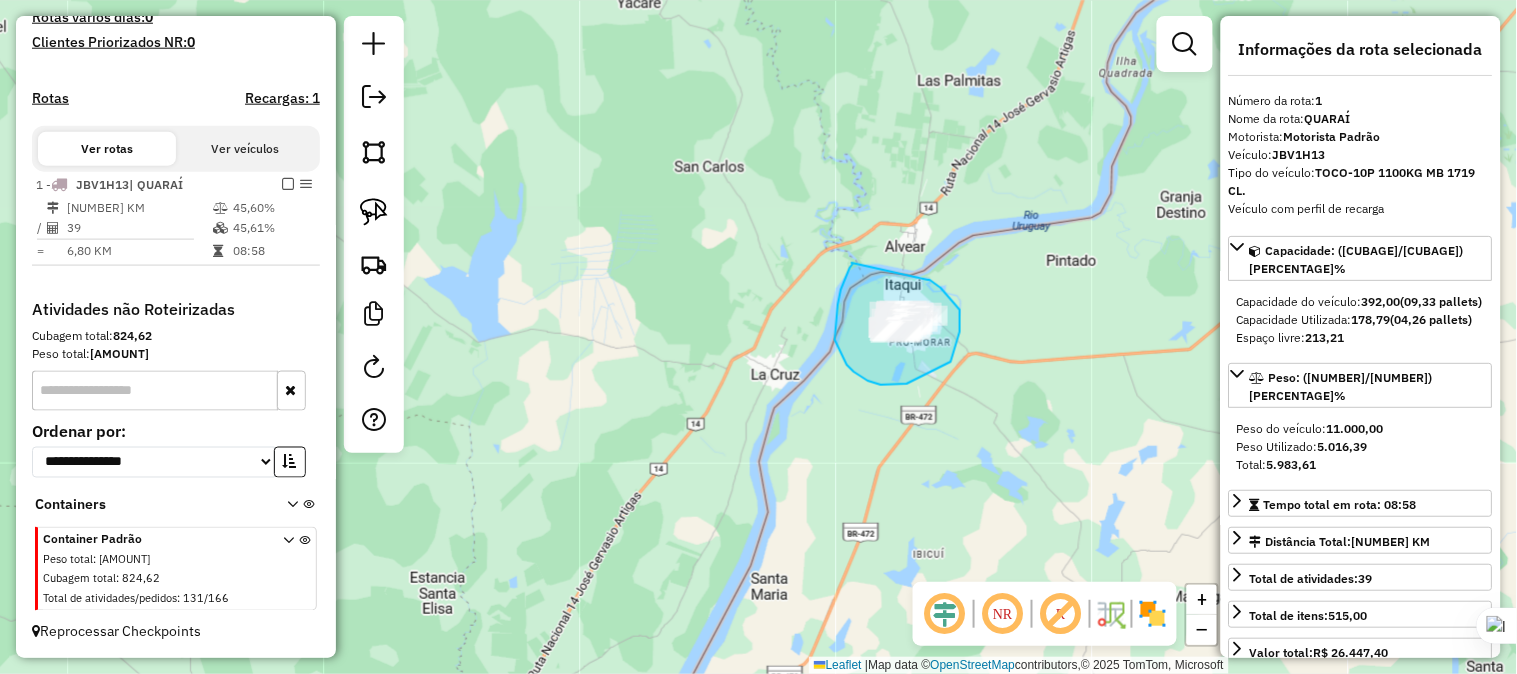 drag, startPoint x: 852, startPoint y: 263, endPoint x: 881, endPoint y: 274, distance: 31.016125 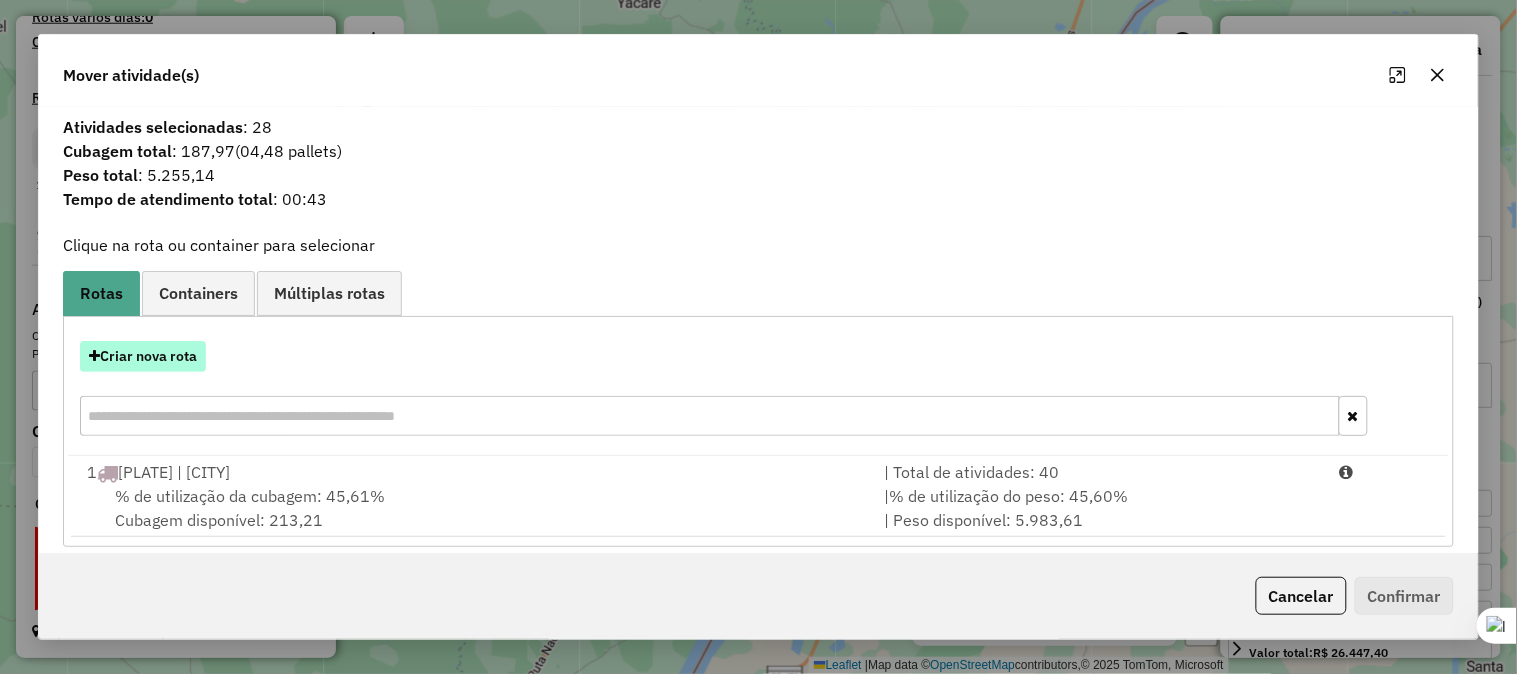 click on "Criar nova rota" at bounding box center [143, 356] 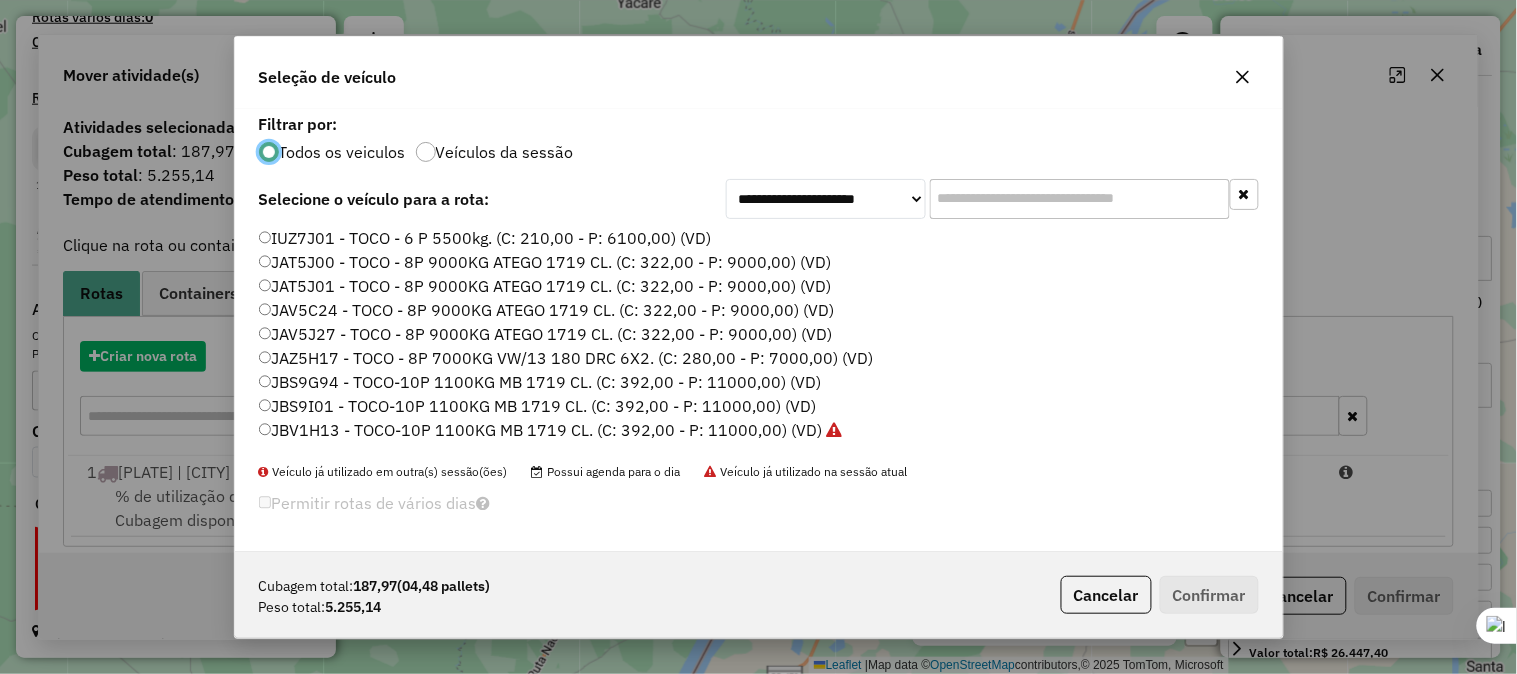 scroll, scrollTop: 11, scrollLeft: 5, axis: both 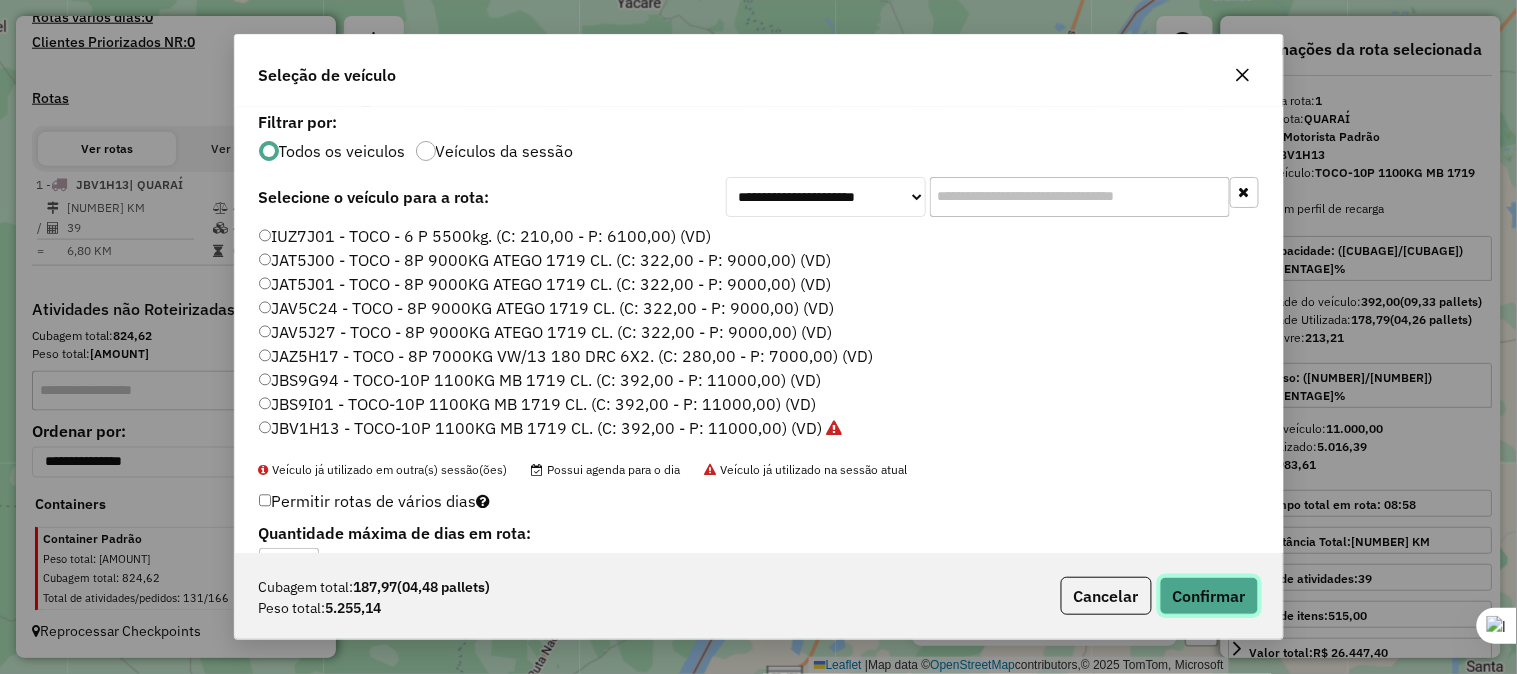 click on "Confirmar" 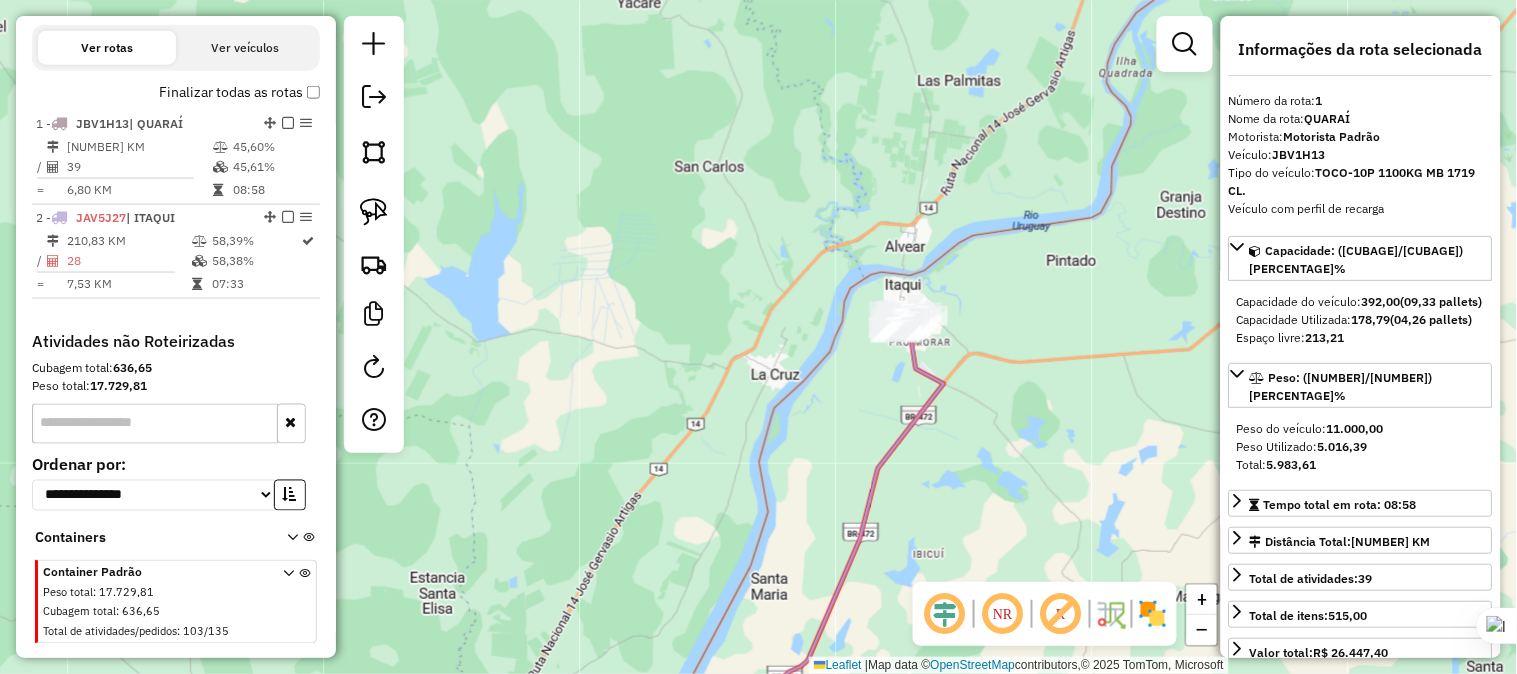 scroll, scrollTop: 687, scrollLeft: 0, axis: vertical 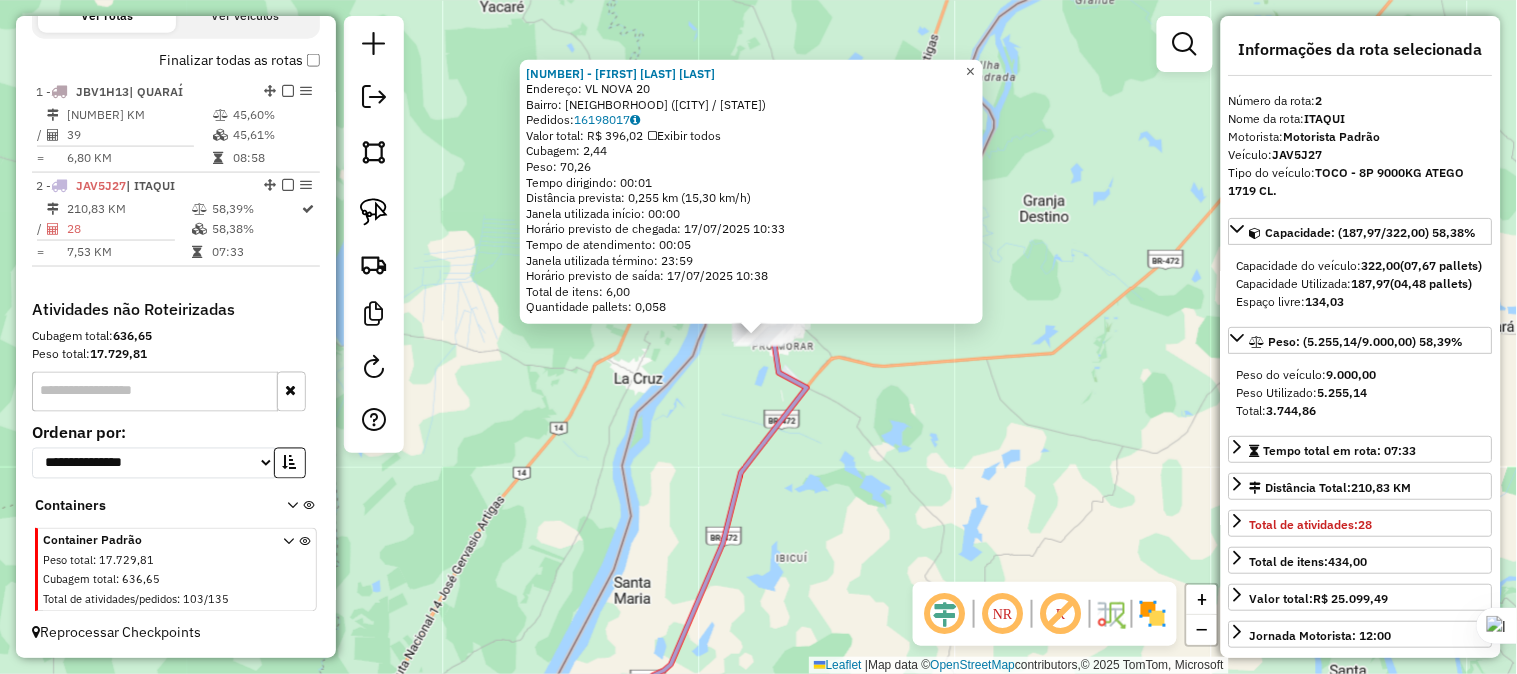 click on "×" 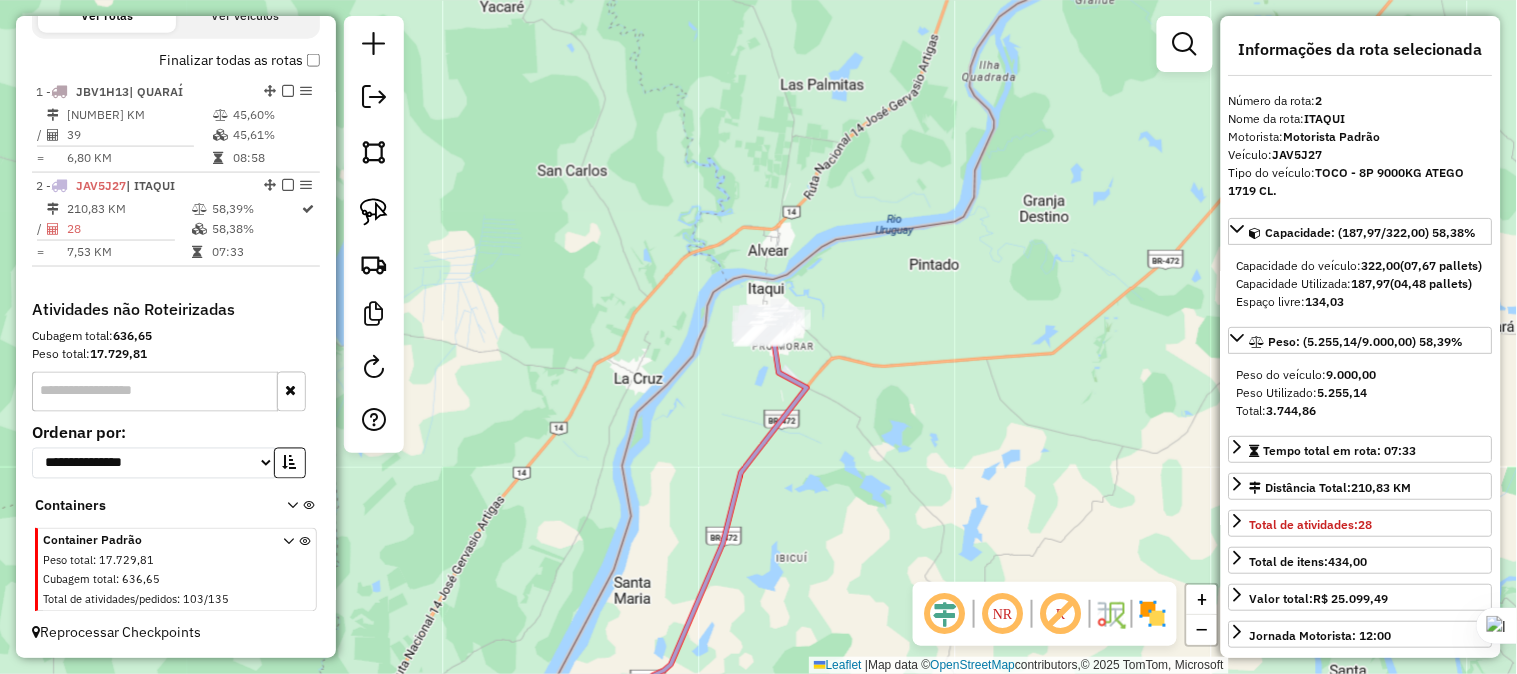 drag, startPoint x: 771, startPoint y: 210, endPoint x: 935, endPoint y: 221, distance: 164.36848 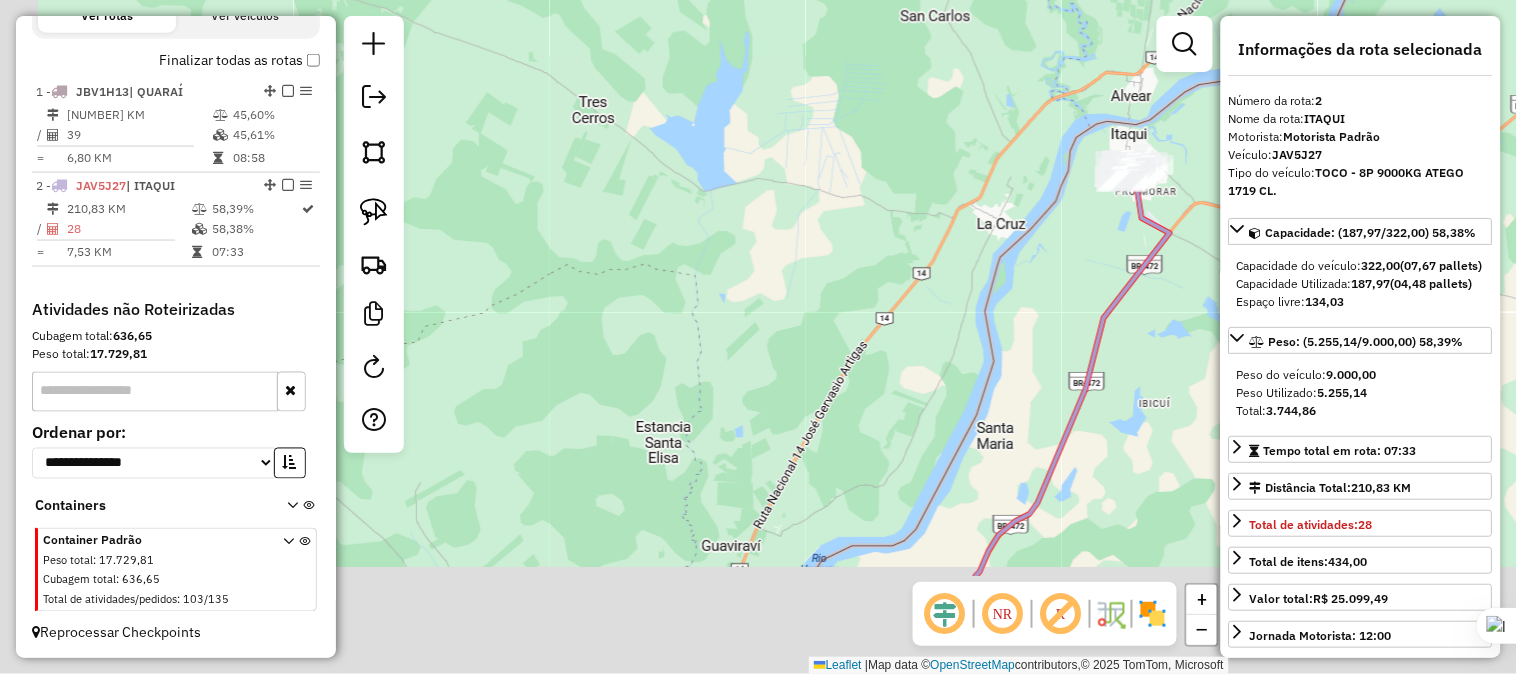 drag, startPoint x: 860, startPoint y: 486, endPoint x: 1081, endPoint y: 287, distance: 297.392 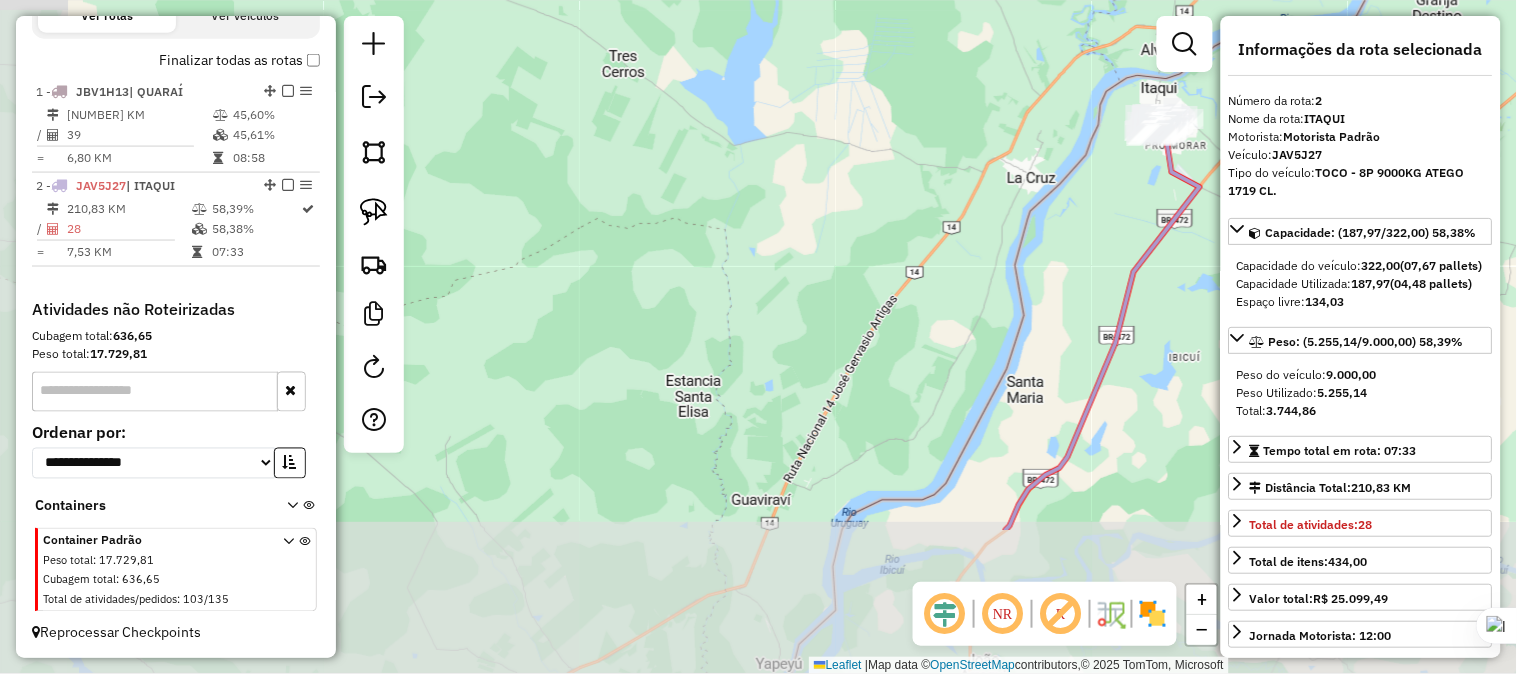 drag, startPoint x: 845, startPoint y: 472, endPoint x: 954, endPoint y: 313, distance: 192.77448 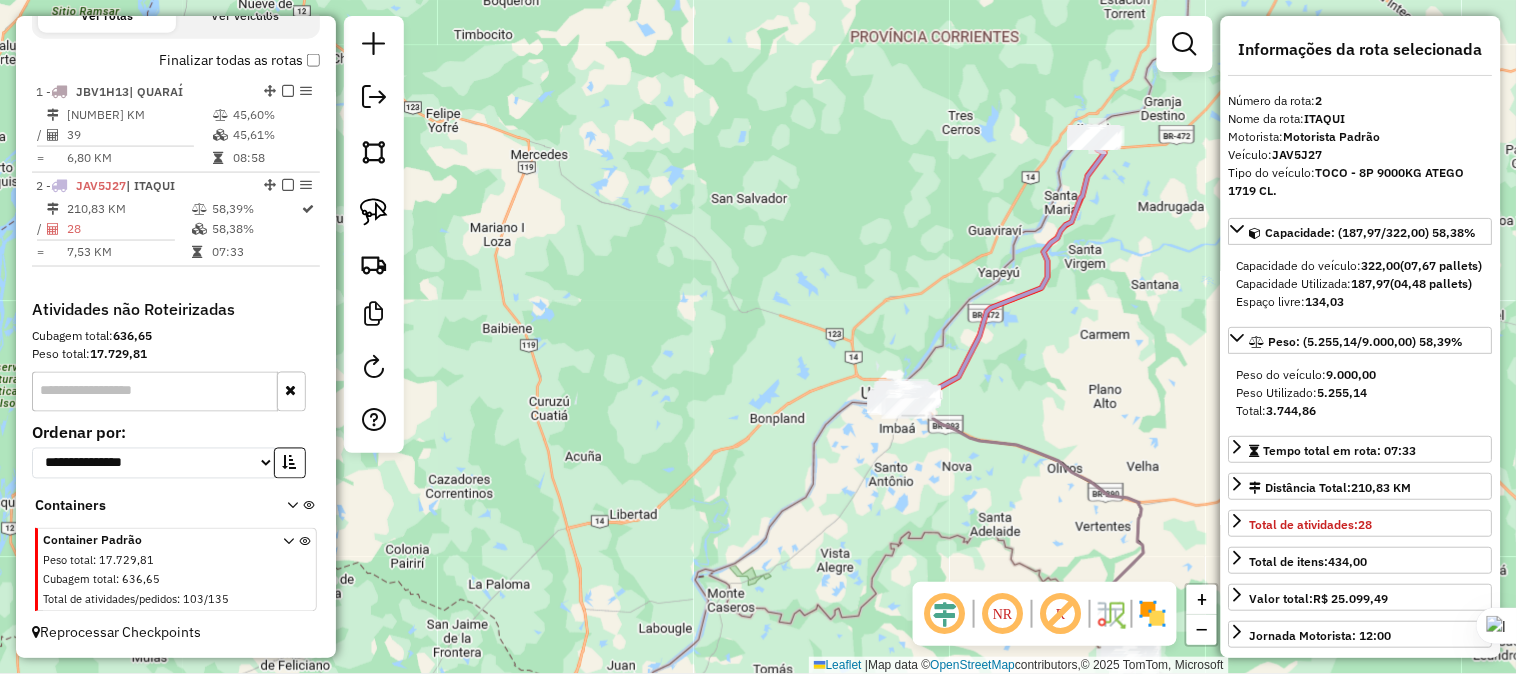 drag, startPoint x: 883, startPoint y: 456, endPoint x: 941, endPoint y: 371, distance: 102.90287 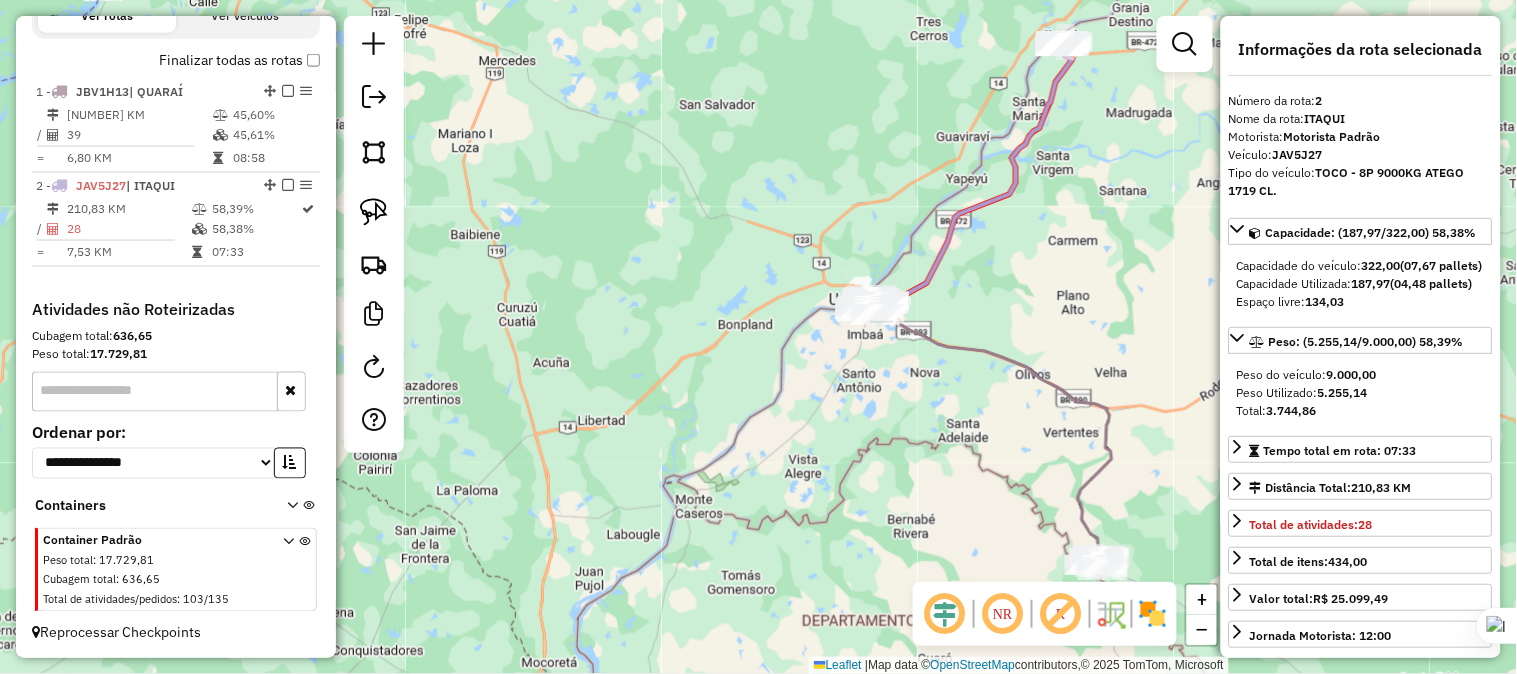 drag, startPoint x: 811, startPoint y: 516, endPoint x: 775, endPoint y: 427, distance: 96.00521 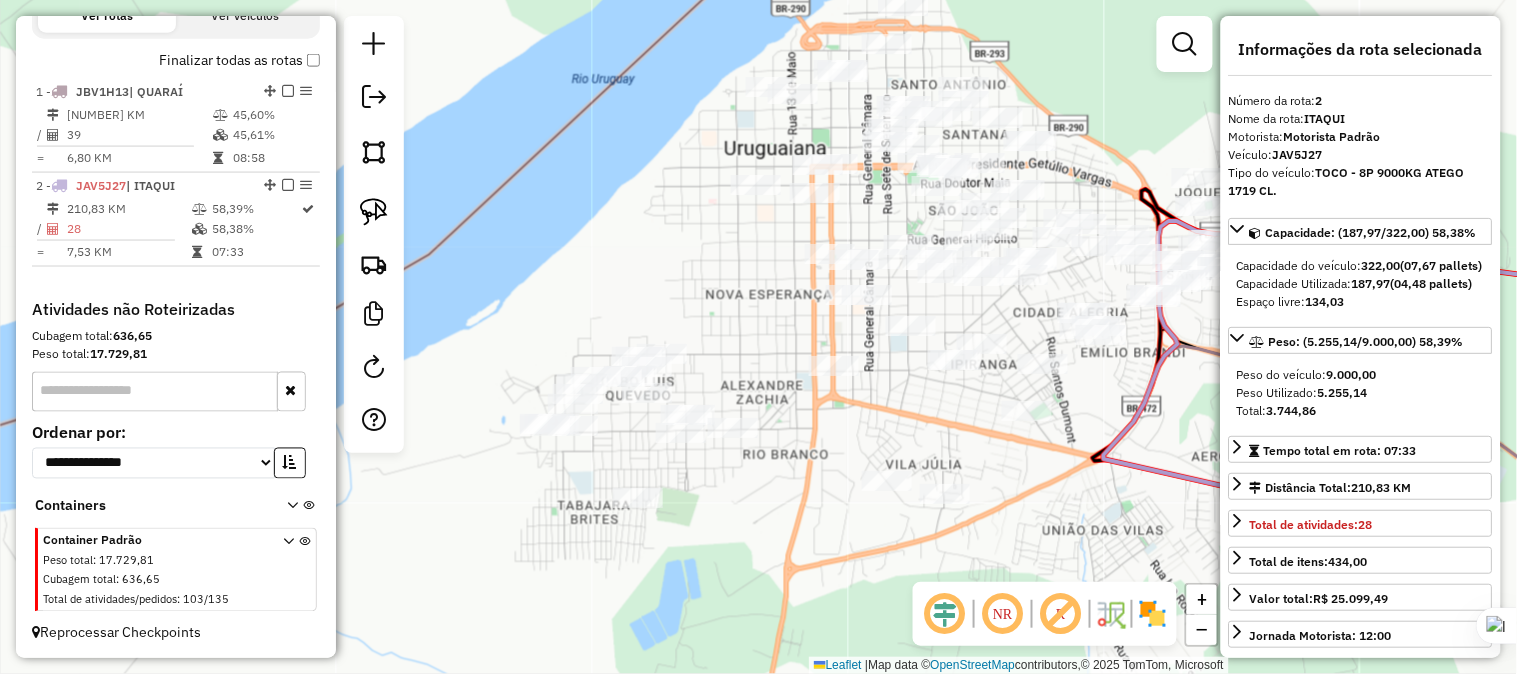 drag, startPoint x: 904, startPoint y: 387, endPoint x: 775, endPoint y: 452, distance: 144.45068 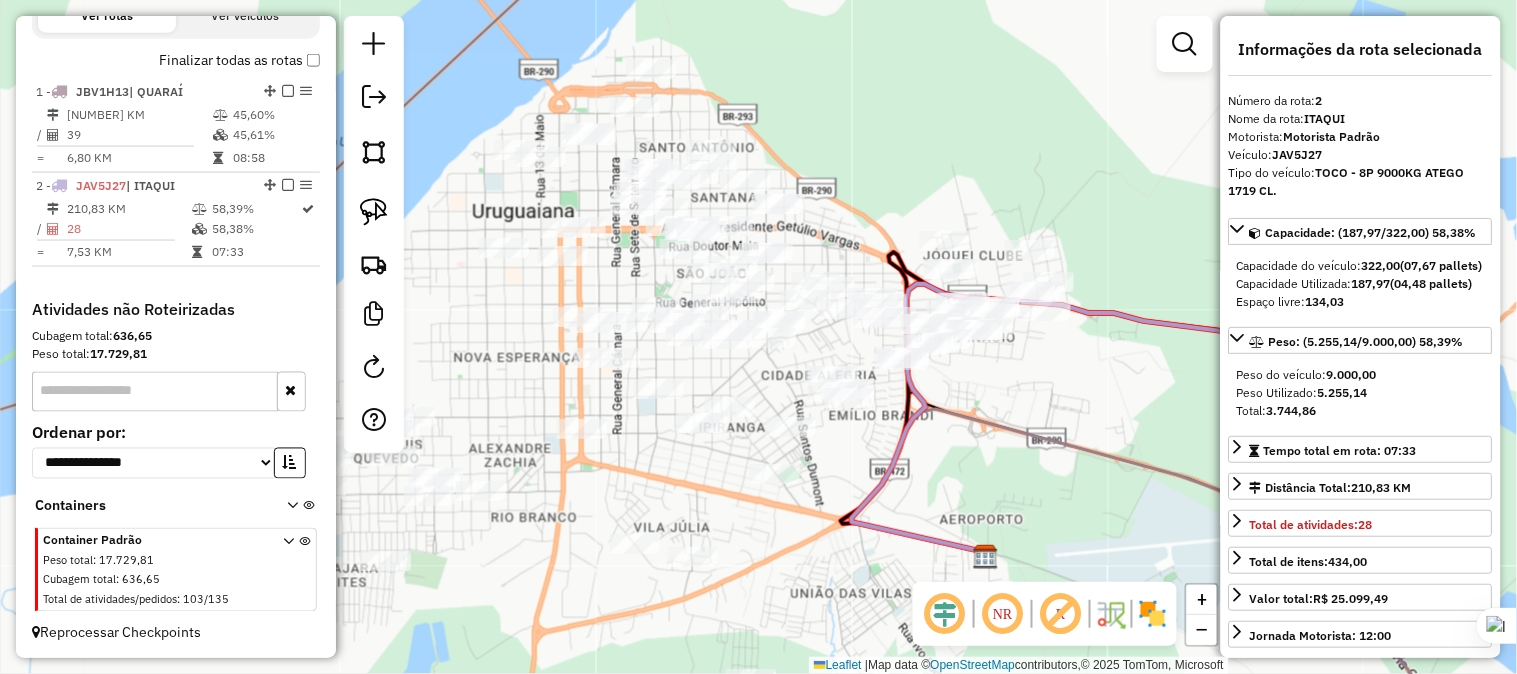 drag, startPoint x: 877, startPoint y: 460, endPoint x: 694, endPoint y: 488, distance: 185.12968 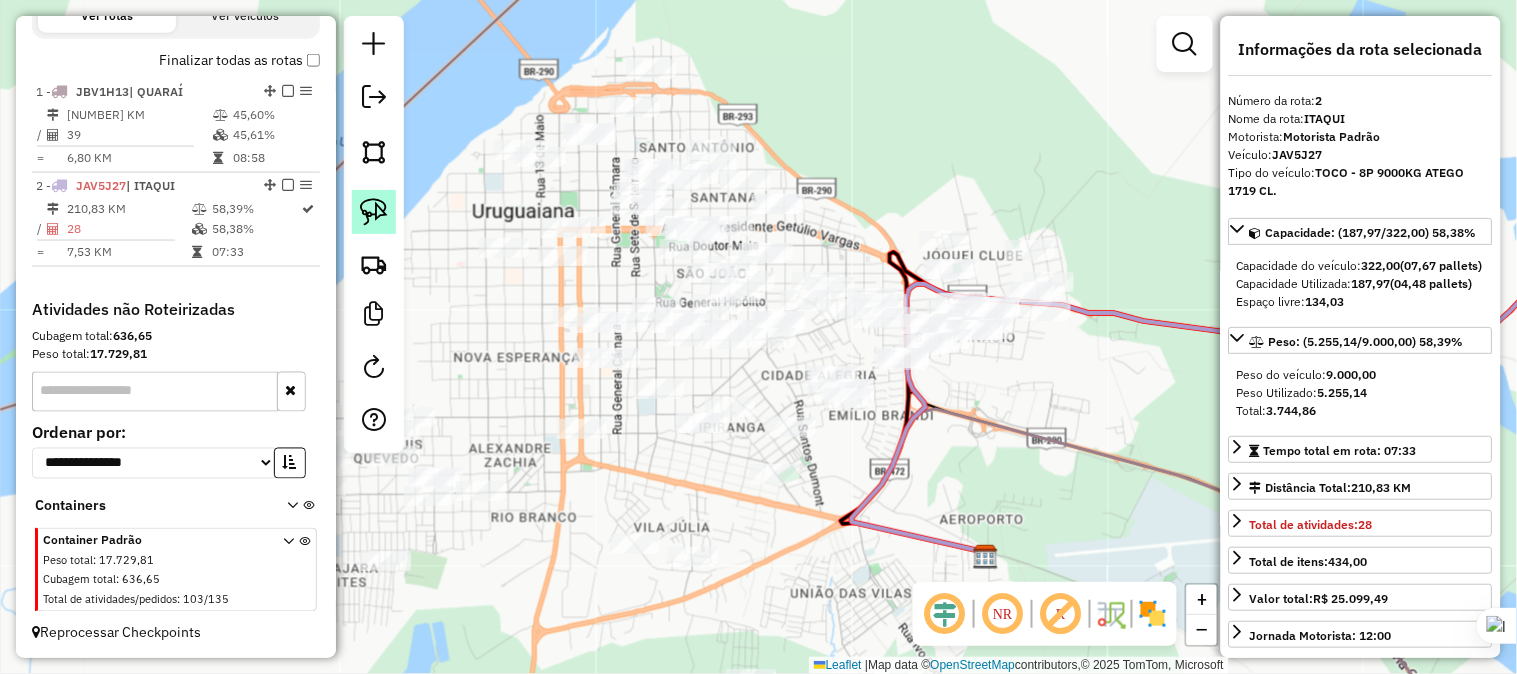 click 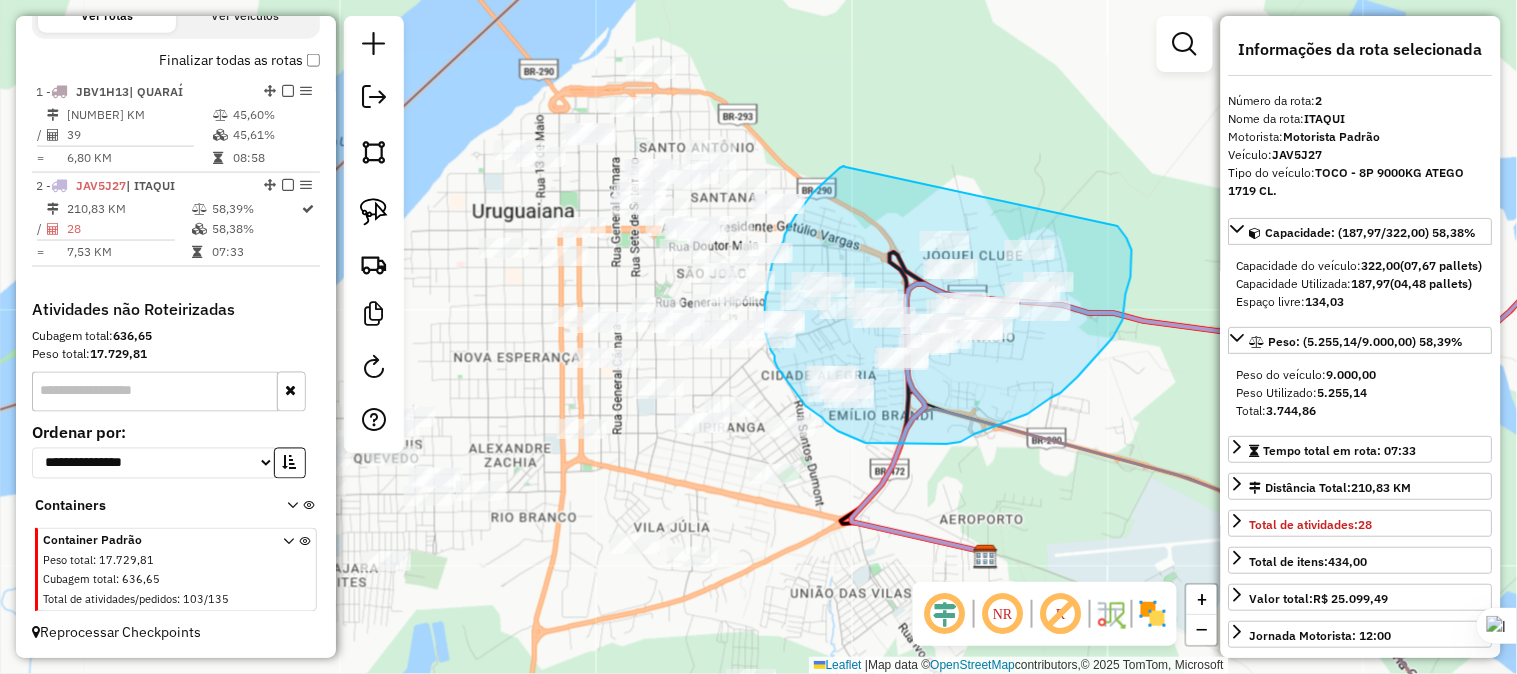 drag, startPoint x: 846, startPoint y: 167, endPoint x: 1080, endPoint y: 212, distance: 238.28764 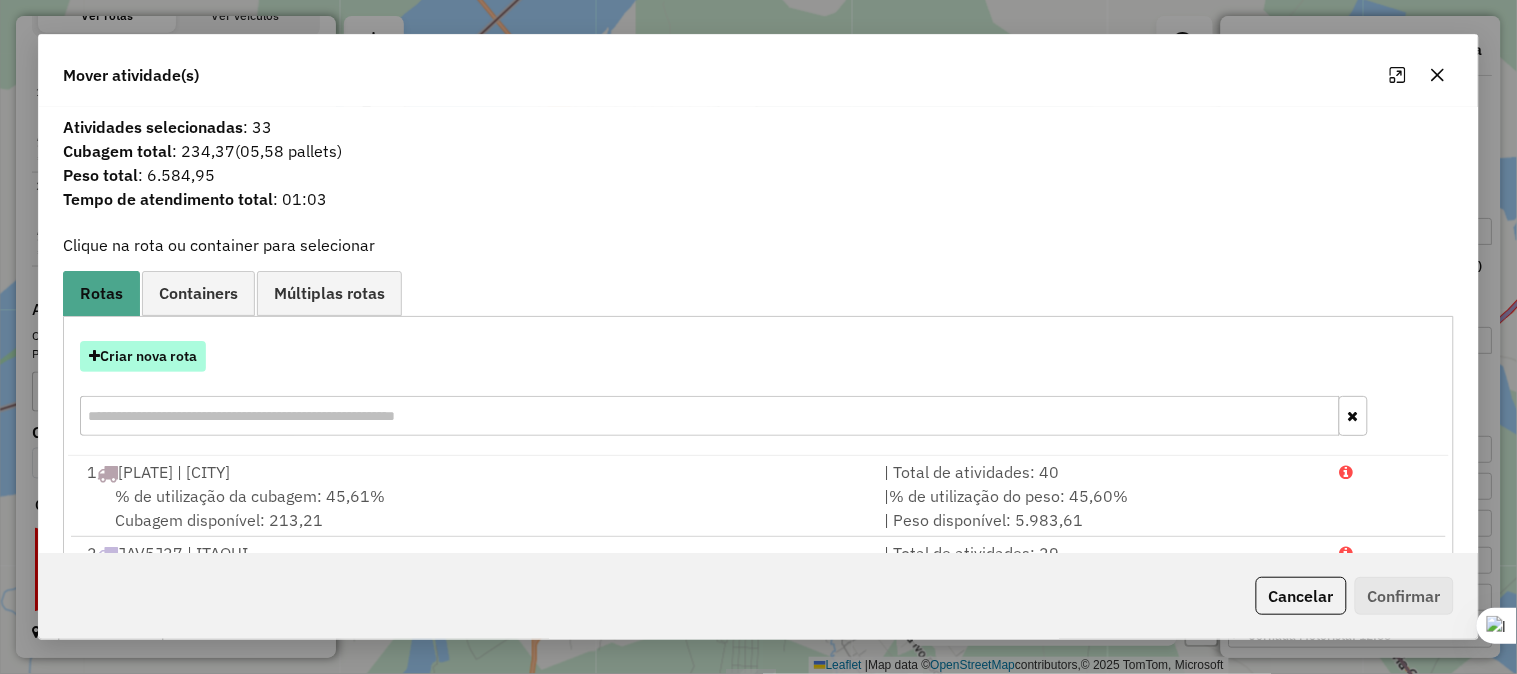click on "Criar nova rota" at bounding box center [143, 356] 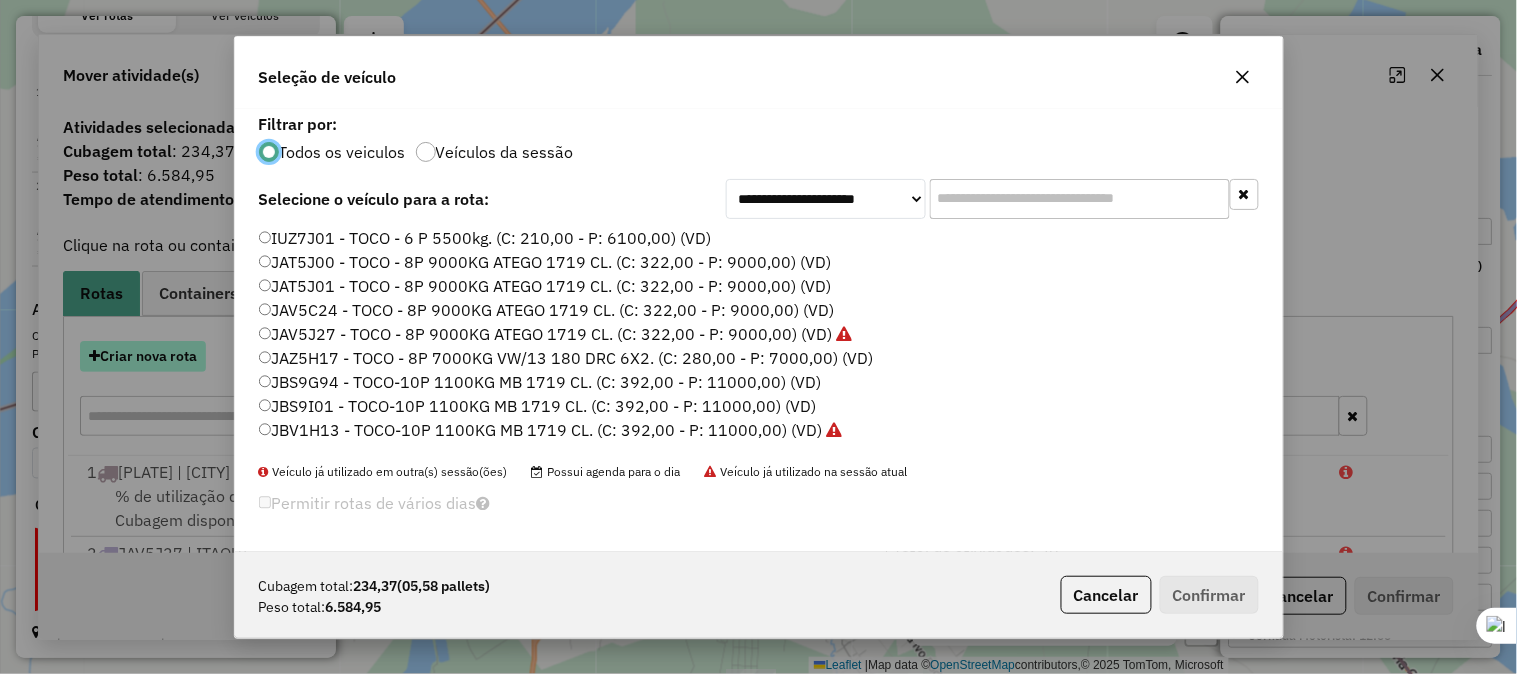 scroll, scrollTop: 11, scrollLeft: 5, axis: both 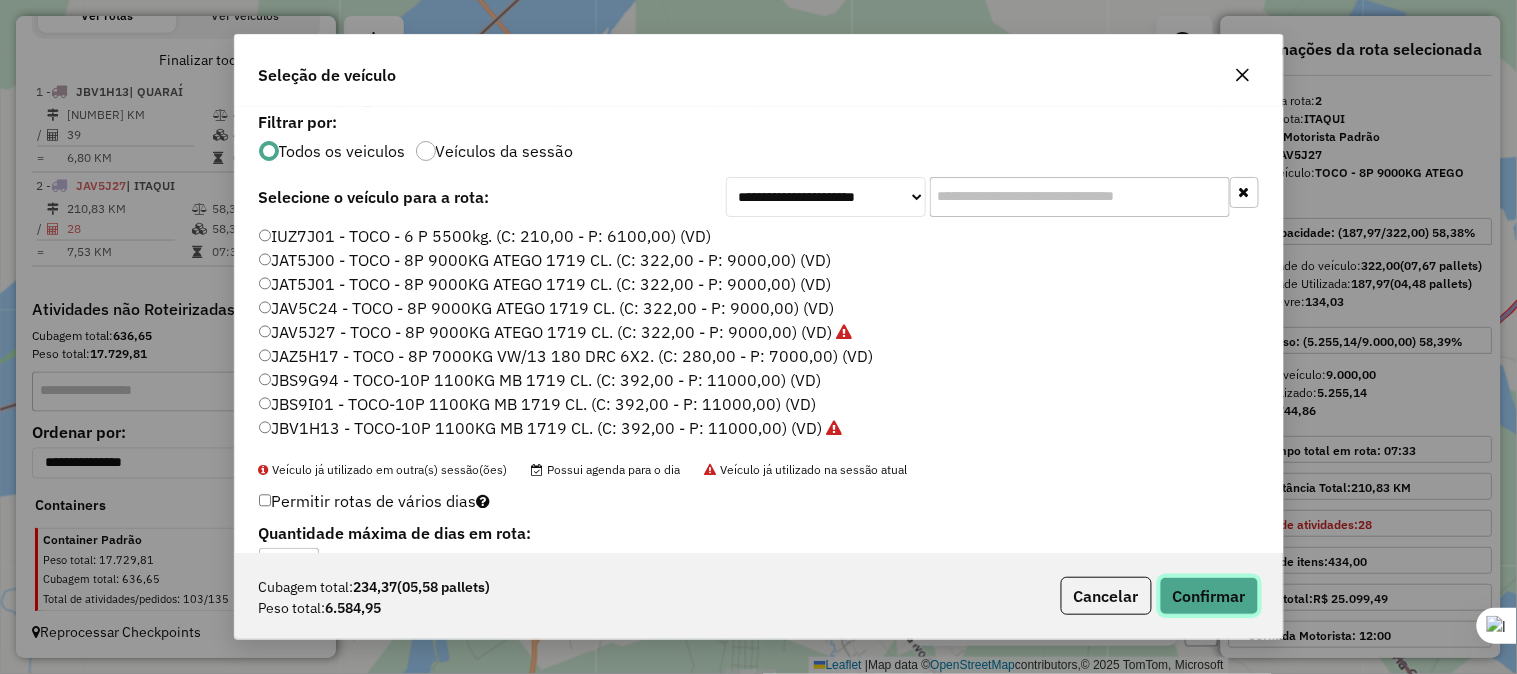 click on "Confirmar" 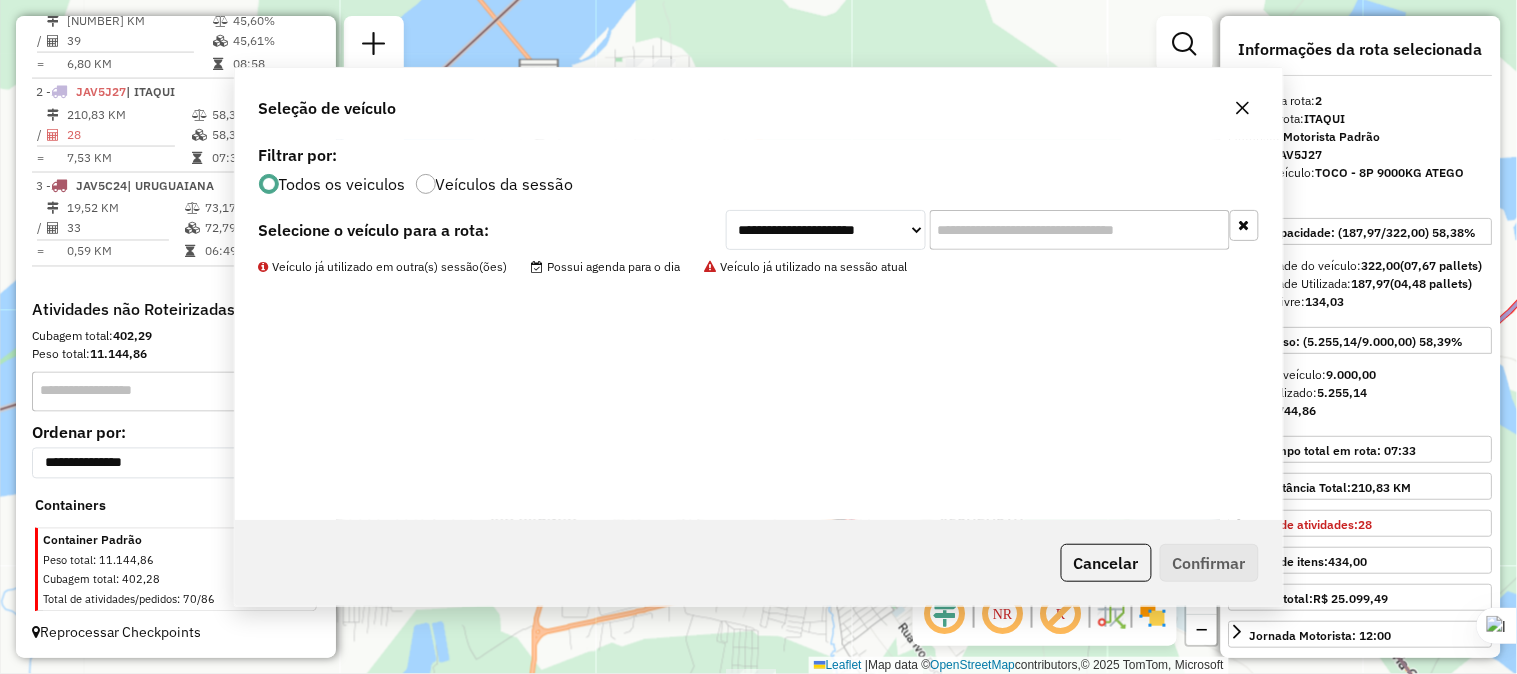 scroll, scrollTop: 782, scrollLeft: 0, axis: vertical 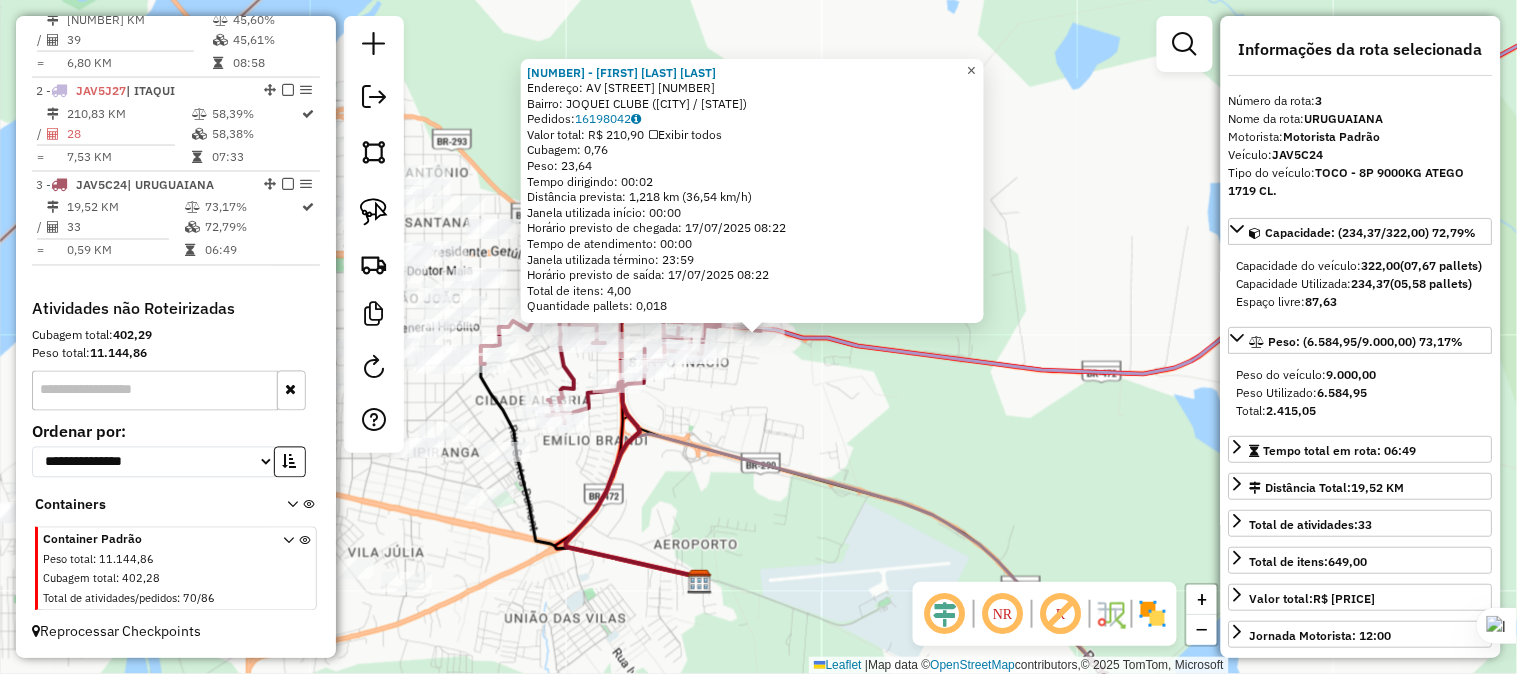 click on "×" 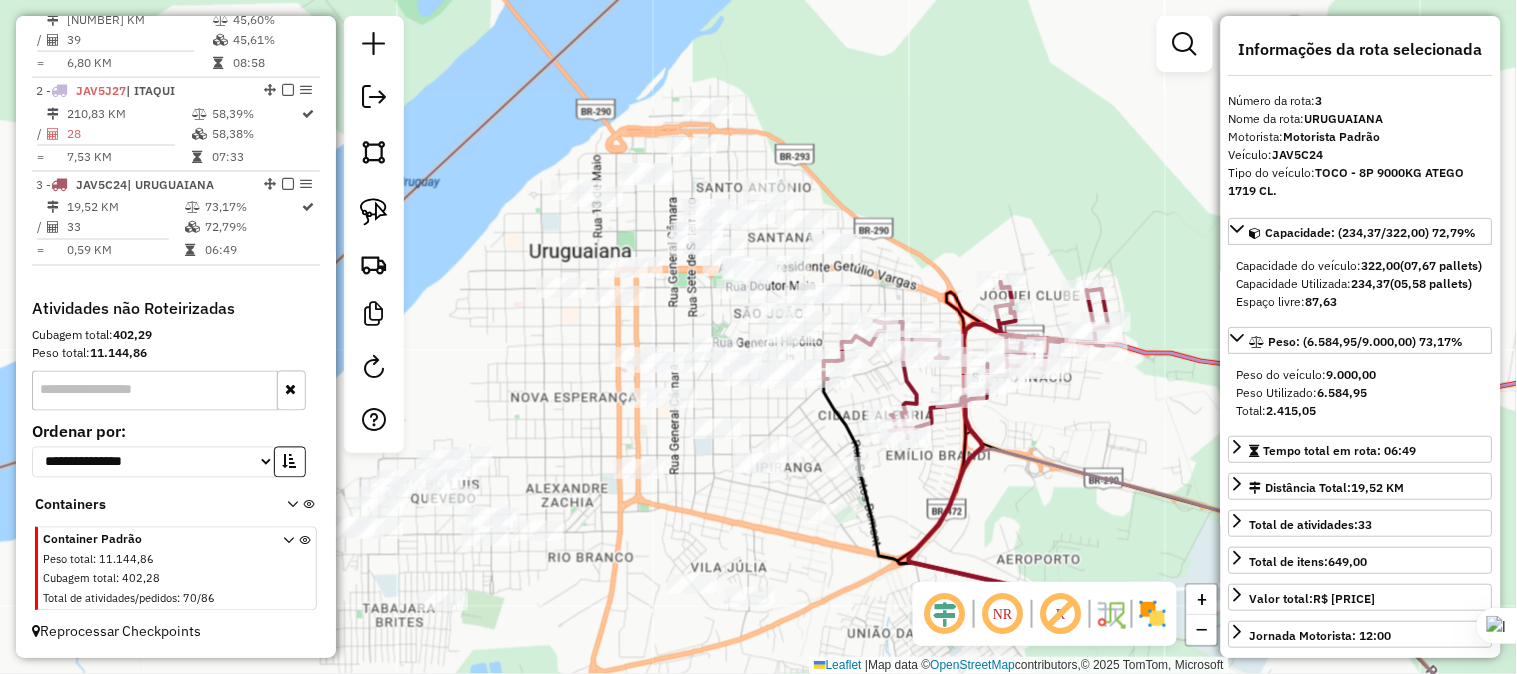 drag, startPoint x: 812, startPoint y: 163, endPoint x: 1046, endPoint y: 197, distance: 236.45718 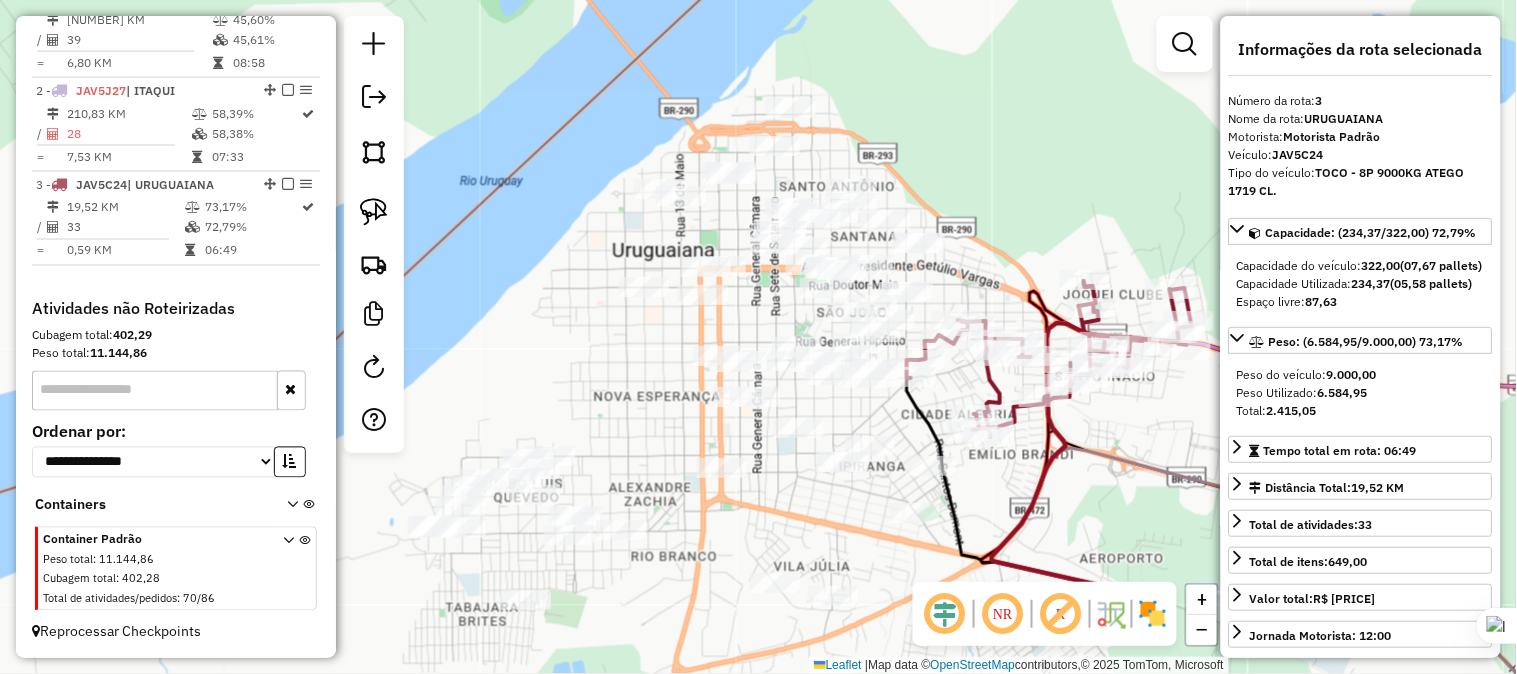 drag, startPoint x: 965, startPoint y: 220, endPoint x: 935, endPoint y: 221, distance: 30.016663 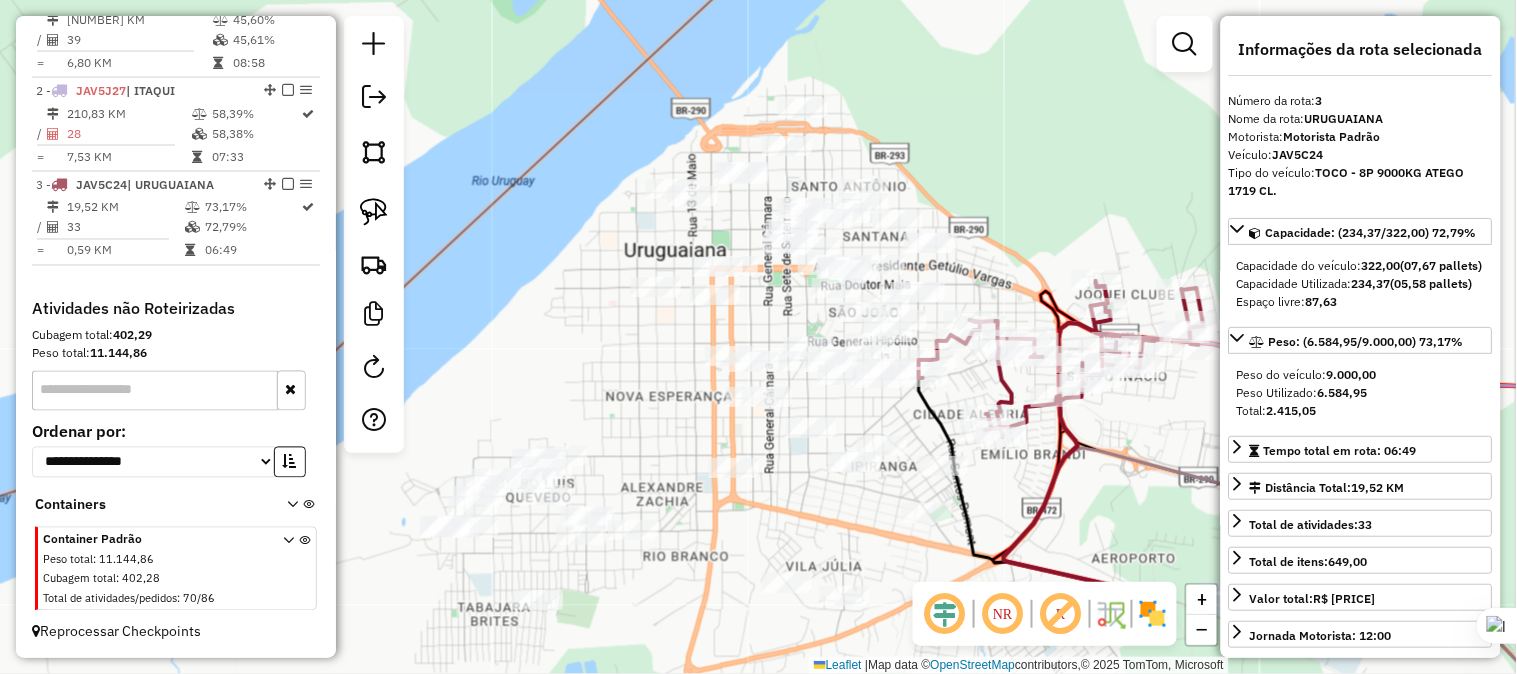 drag, startPoint x: 373, startPoint y: 208, endPoint x: 565, endPoint y: 205, distance: 192.02344 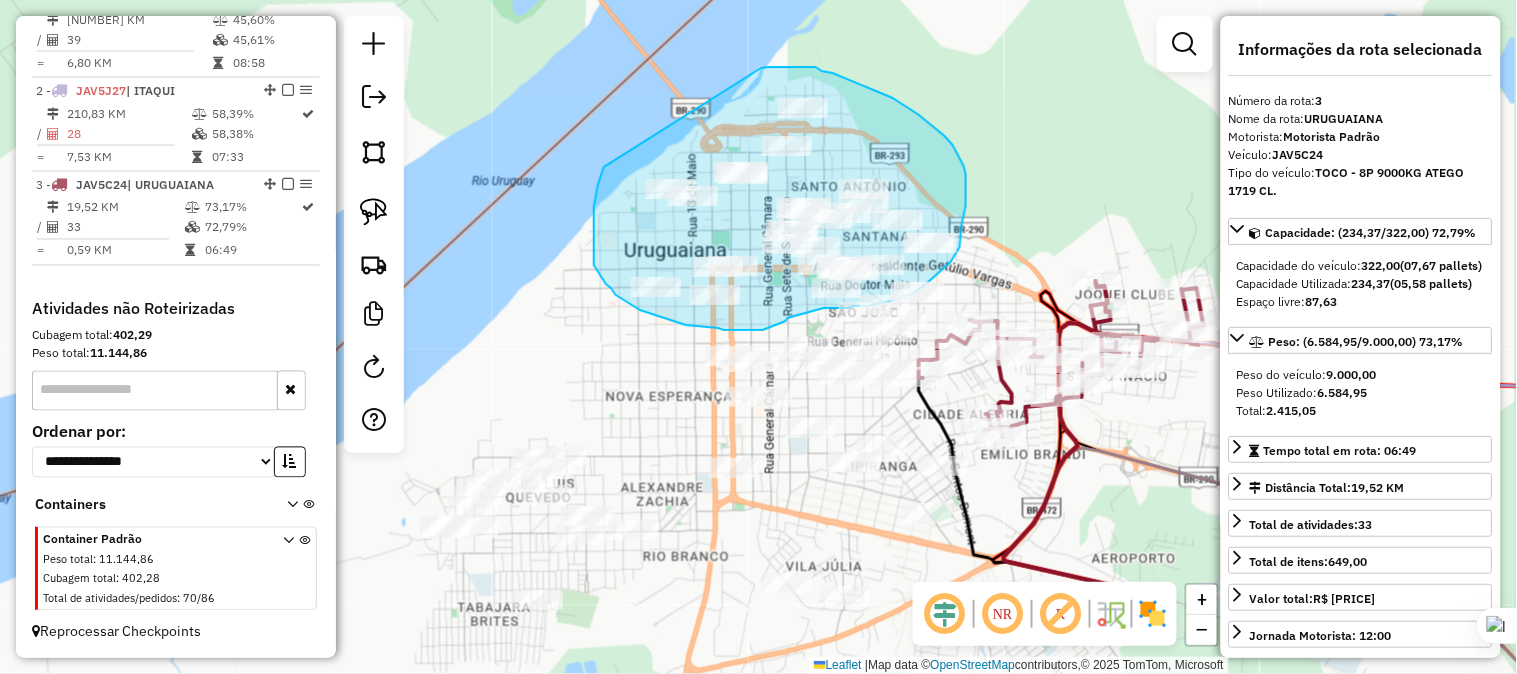 drag, startPoint x: 602, startPoint y: 170, endPoint x: 758, endPoint y: 70, distance: 185.29976 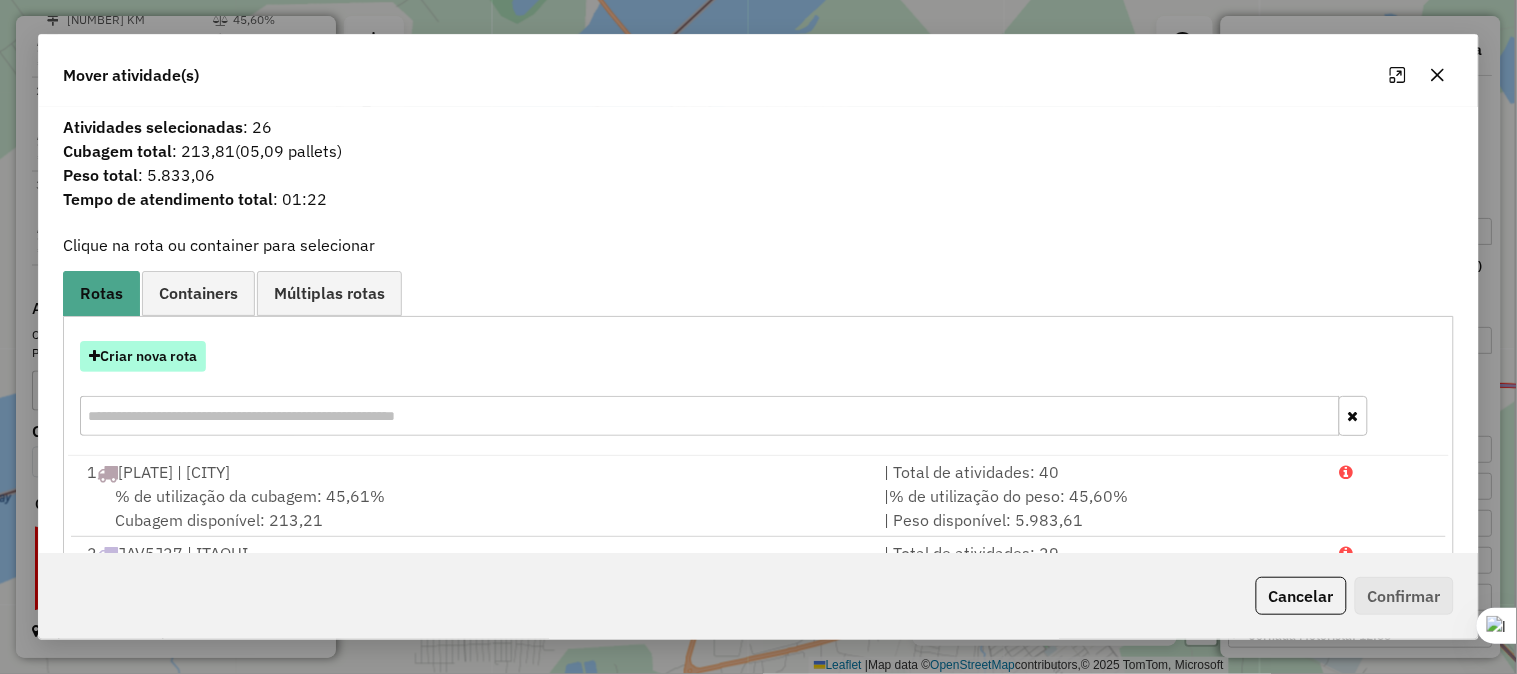 click on "Criar nova rota" at bounding box center (143, 356) 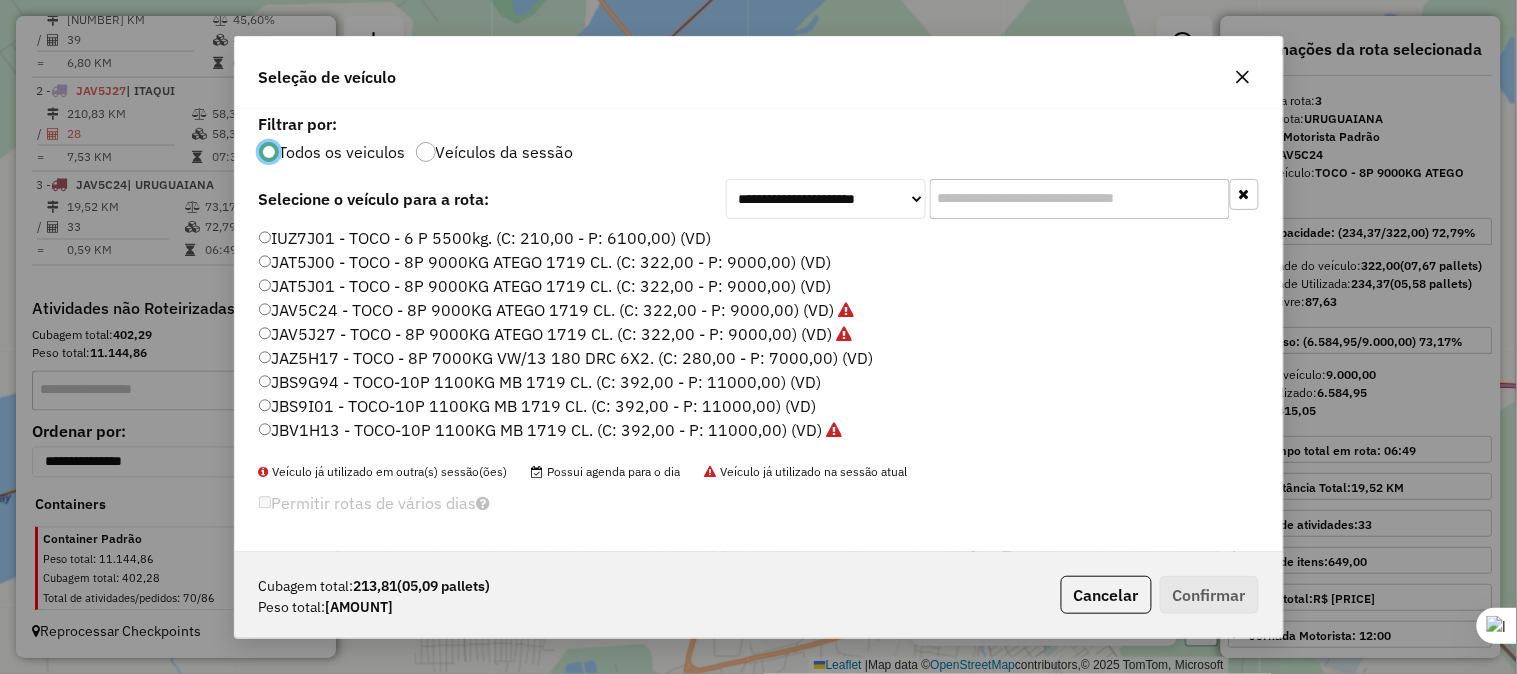 scroll, scrollTop: 11, scrollLeft: 5, axis: both 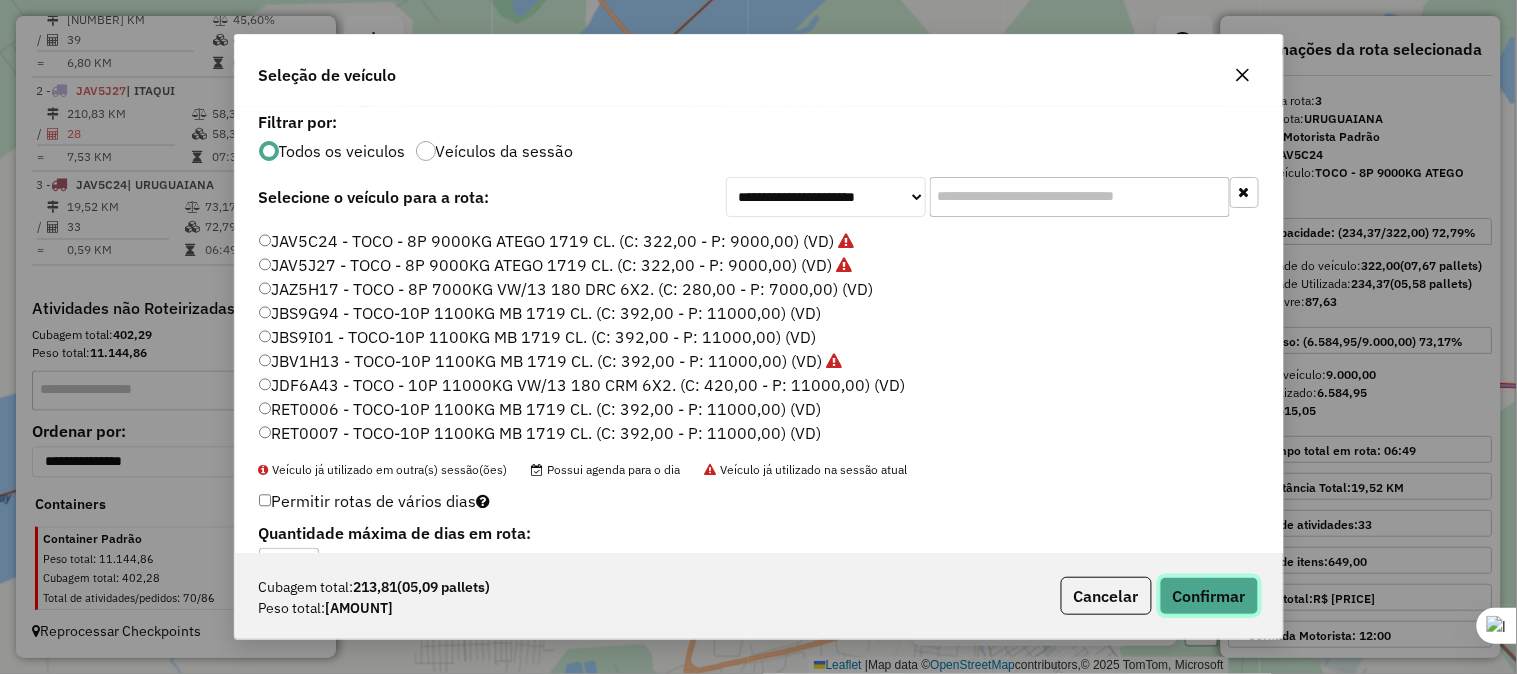 click on "Confirmar" 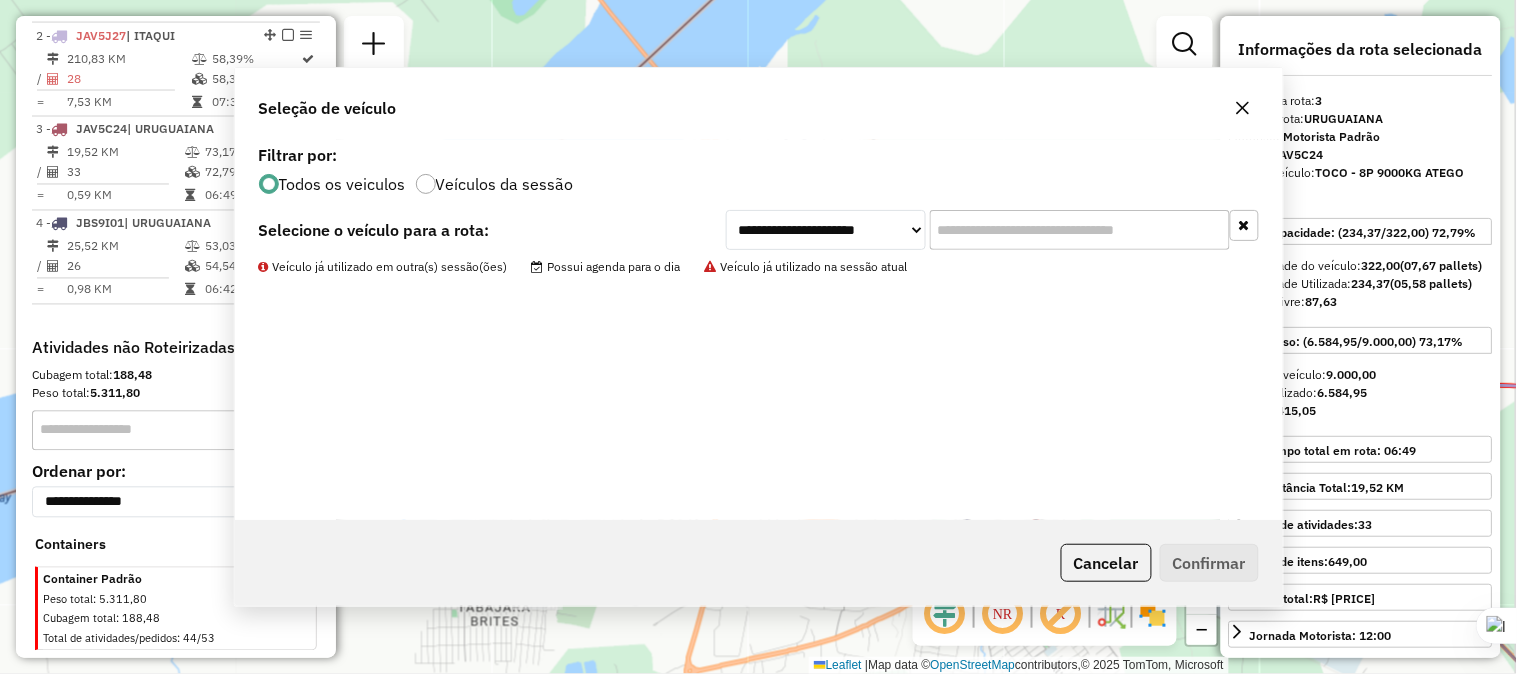 scroll, scrollTop: 901, scrollLeft: 0, axis: vertical 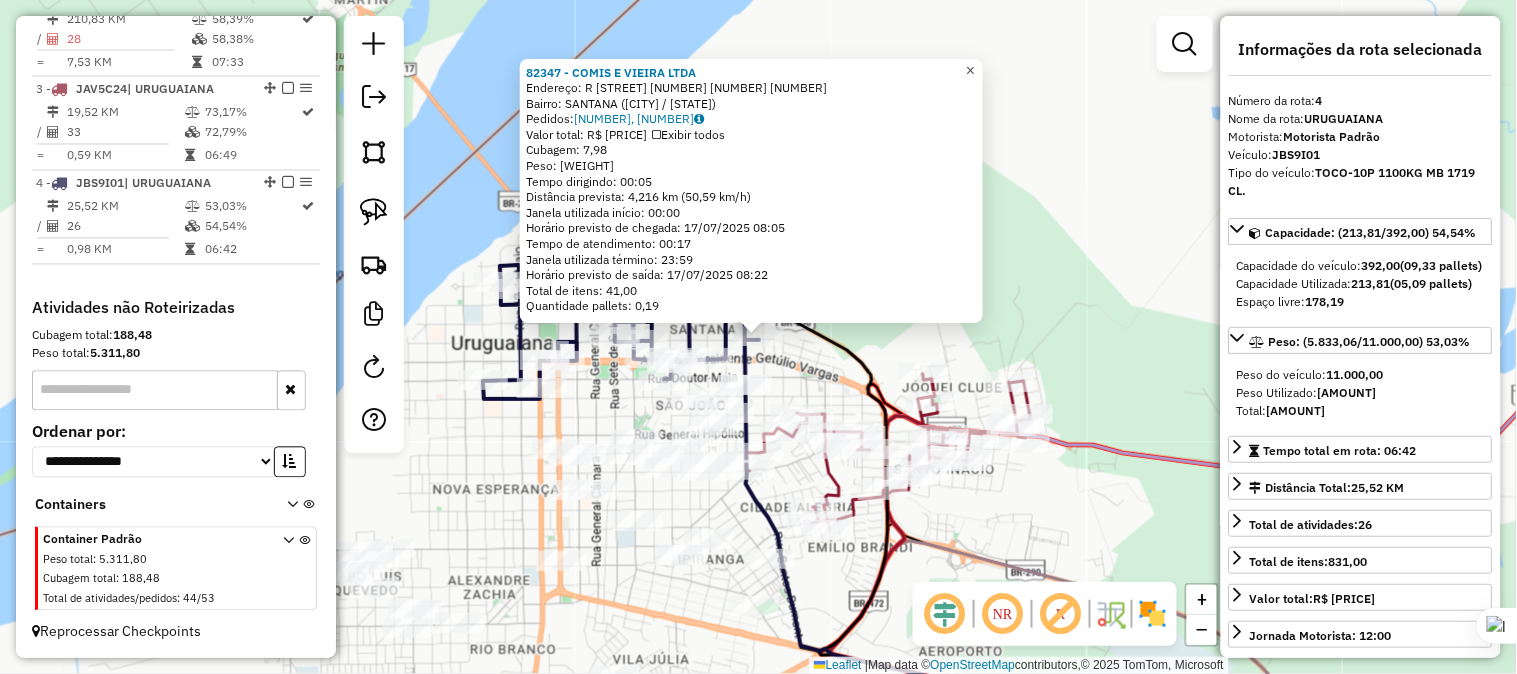 click on "×" 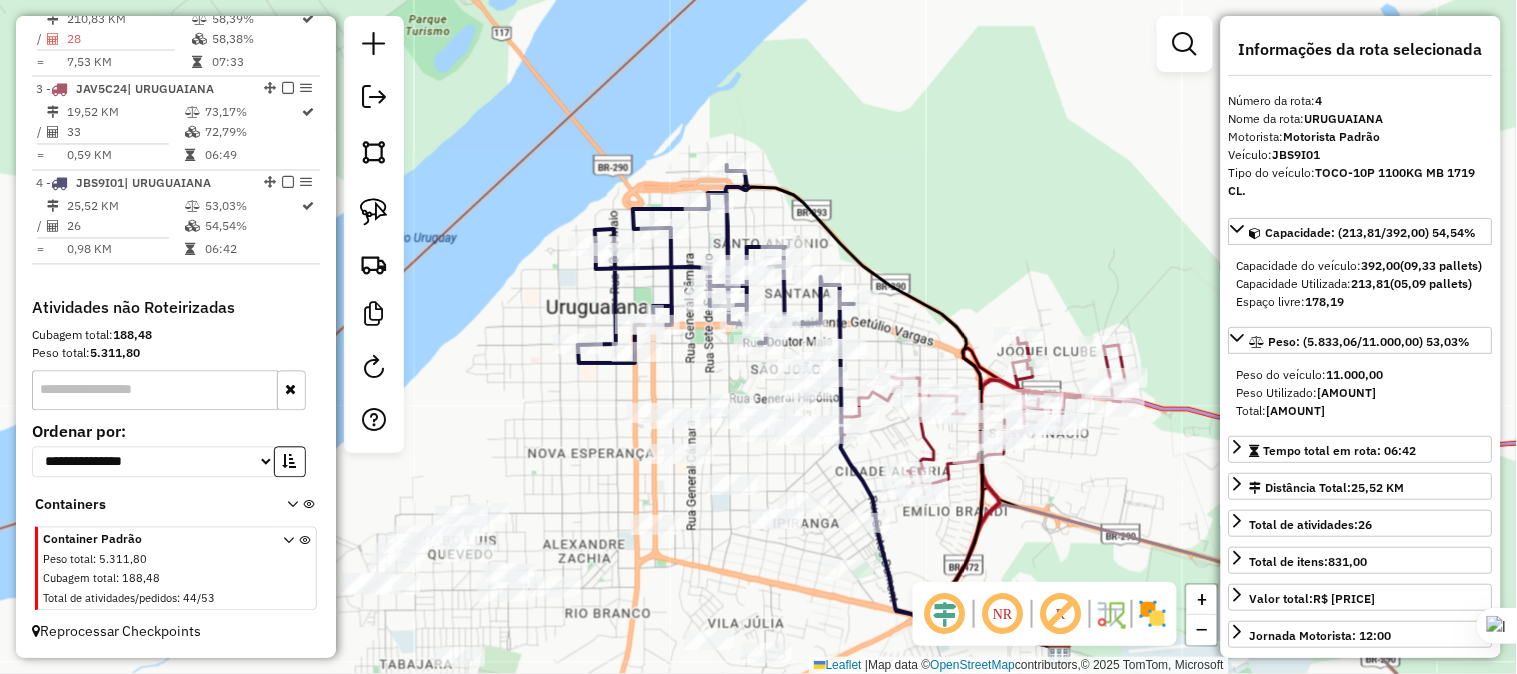 drag, startPoint x: 940, startPoint y: 252, endPoint x: 1128, endPoint y: 185, distance: 199.58206 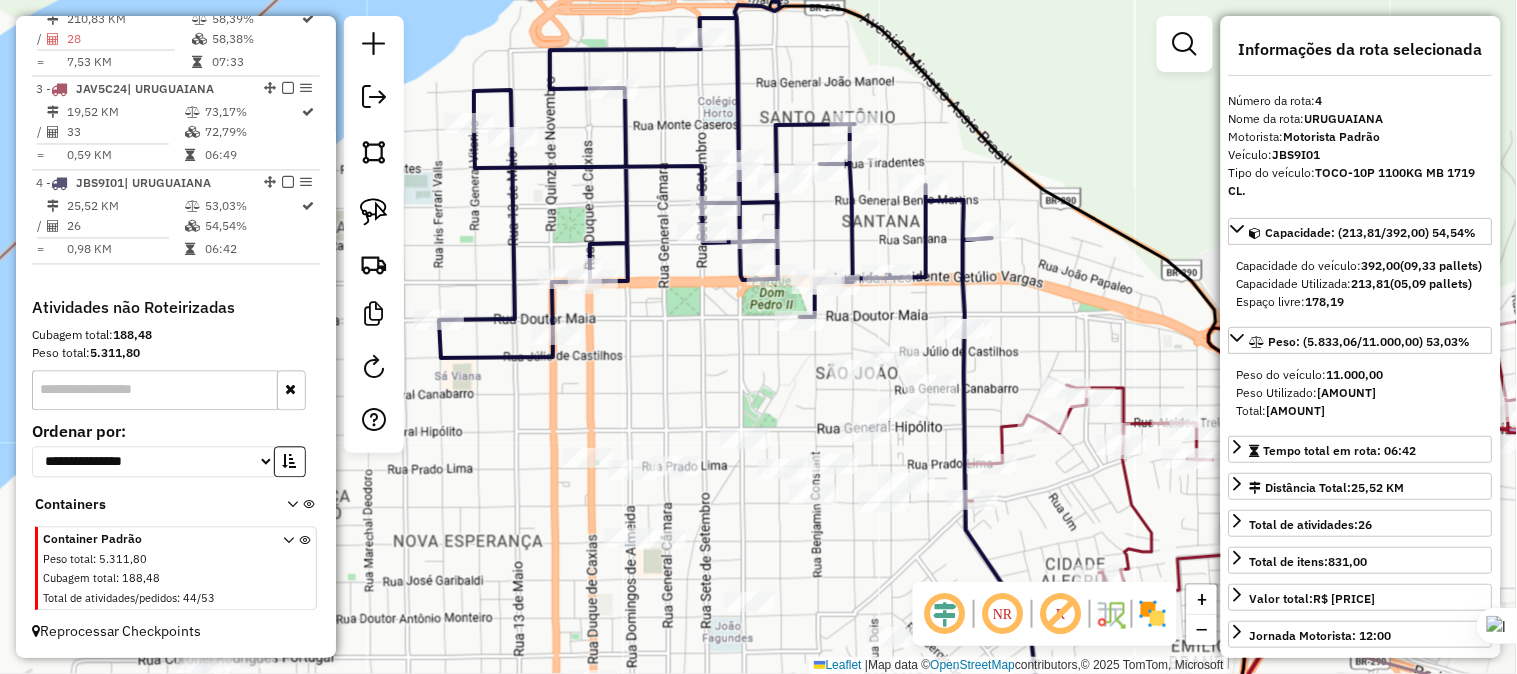 drag, startPoint x: 1005, startPoint y: 300, endPoint x: 1107, endPoint y: 293, distance: 102.239914 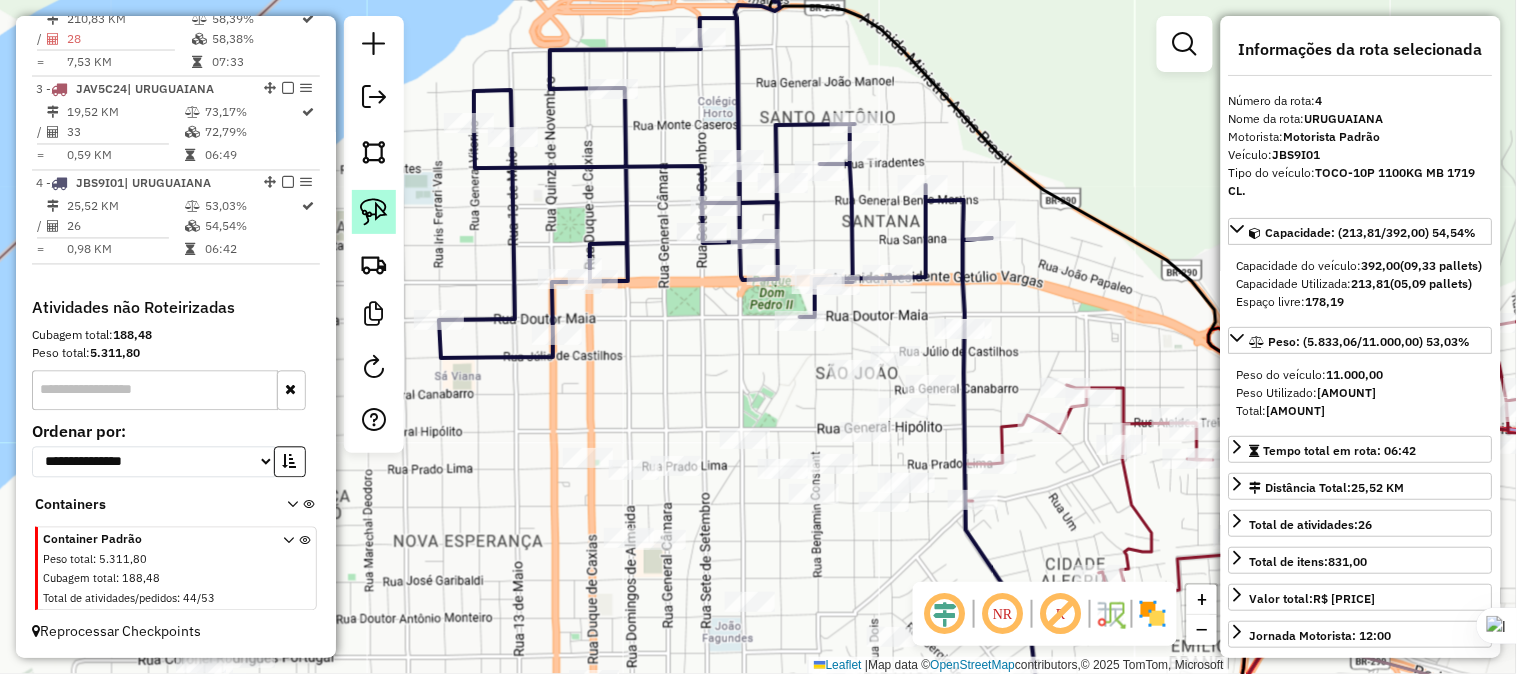 click 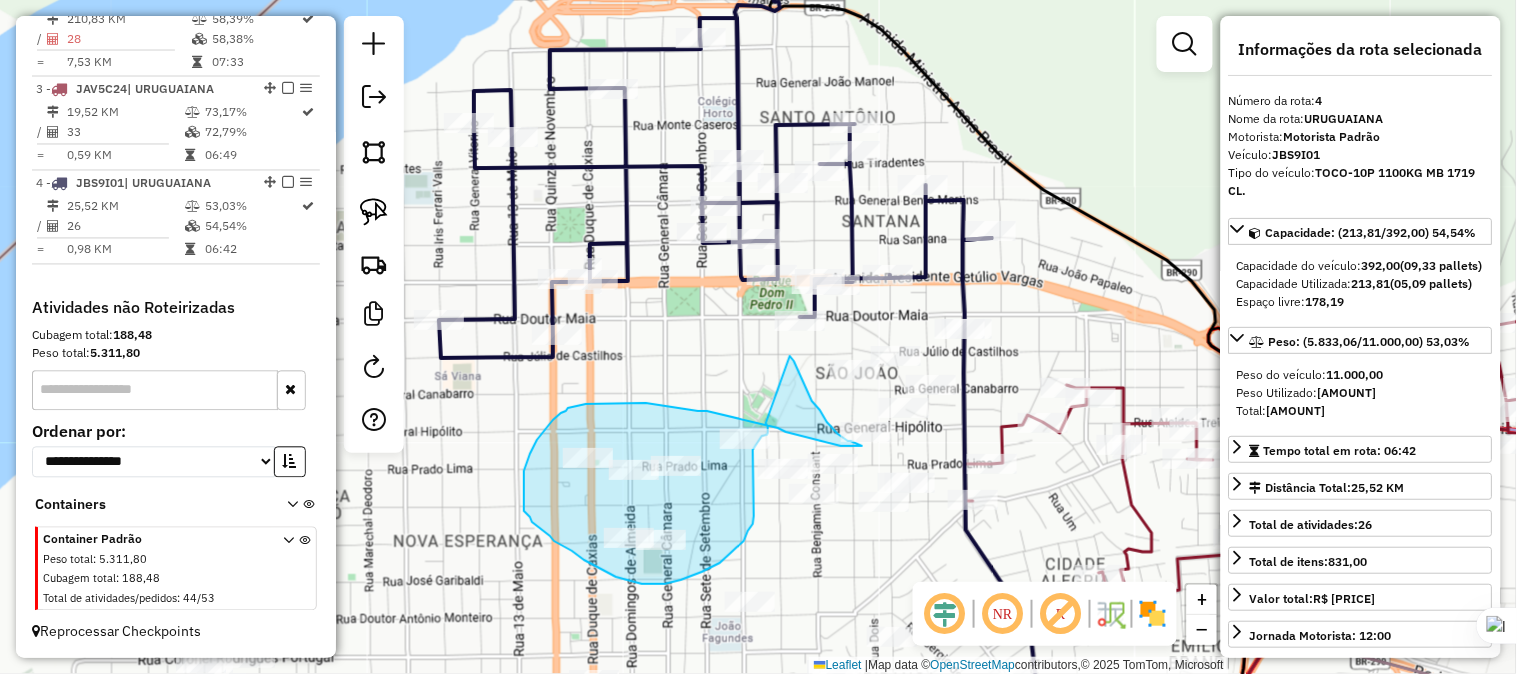 drag, startPoint x: 790, startPoint y: 356, endPoint x: 766, endPoint y: 423, distance: 71.168816 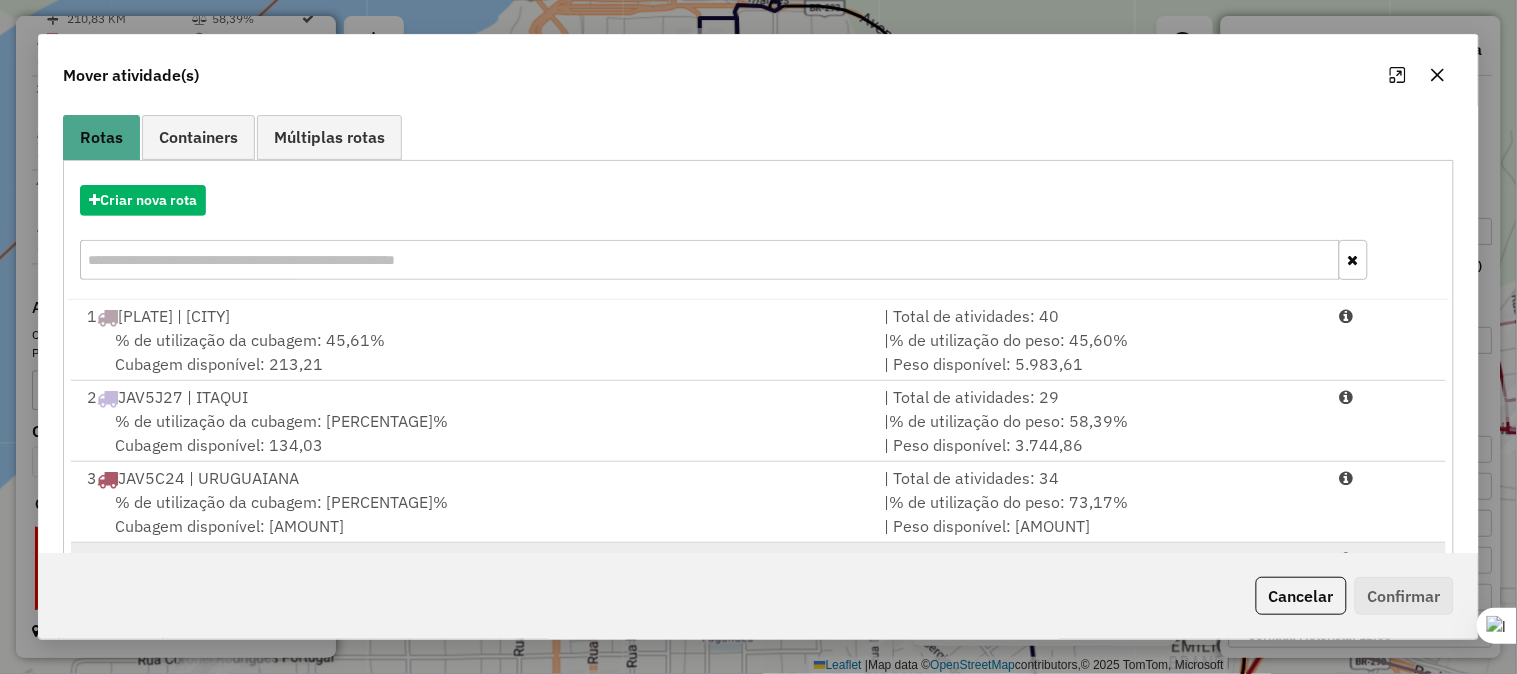 scroll, scrollTop: 261, scrollLeft: 0, axis: vertical 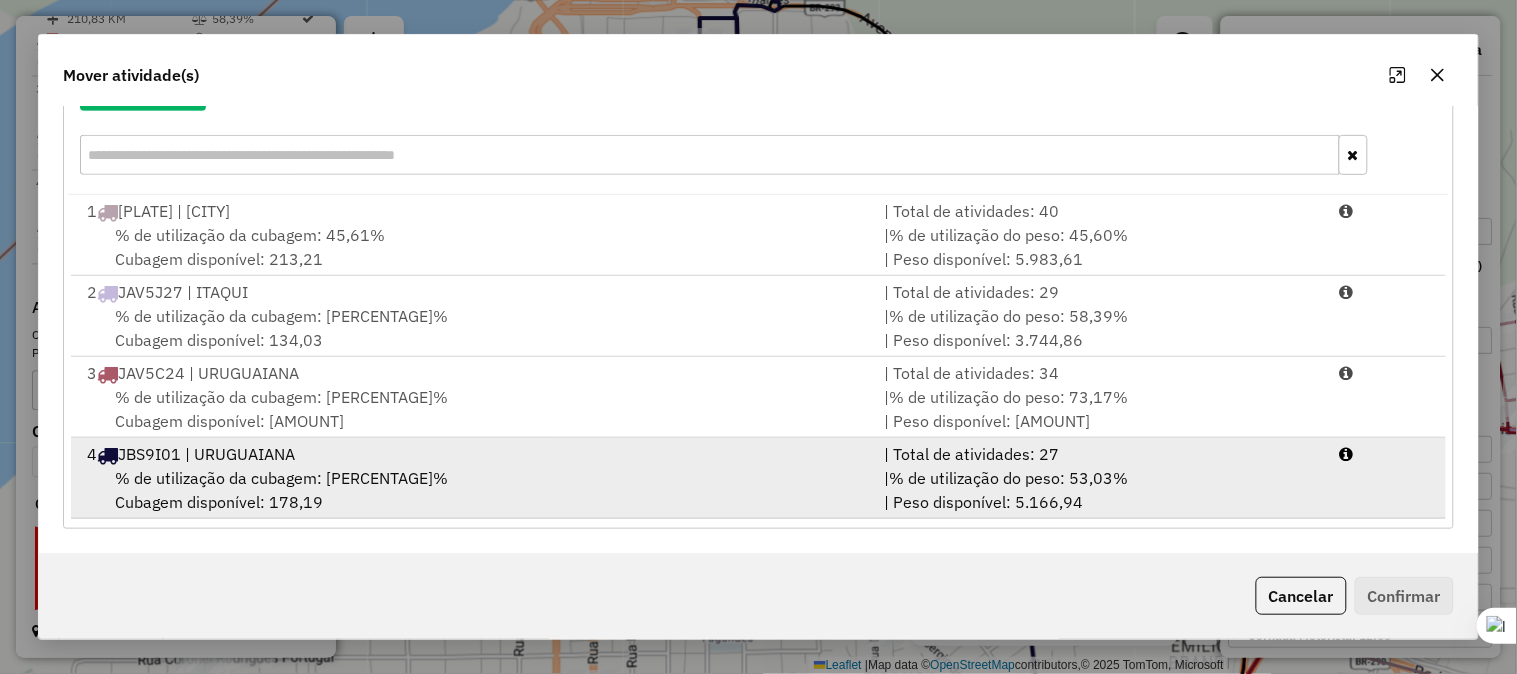 click on "[PLATE] | [CITY]" at bounding box center [473, 454] 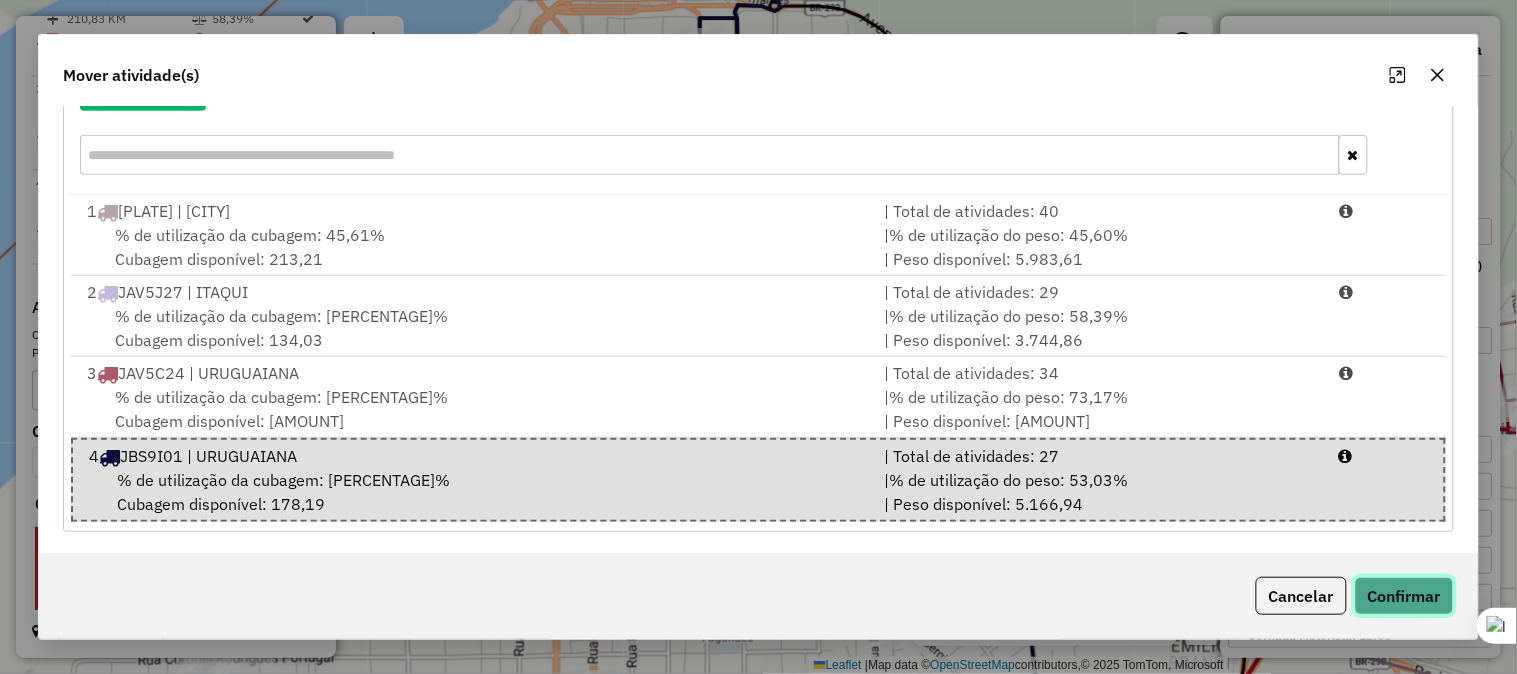 click on "Confirmar" 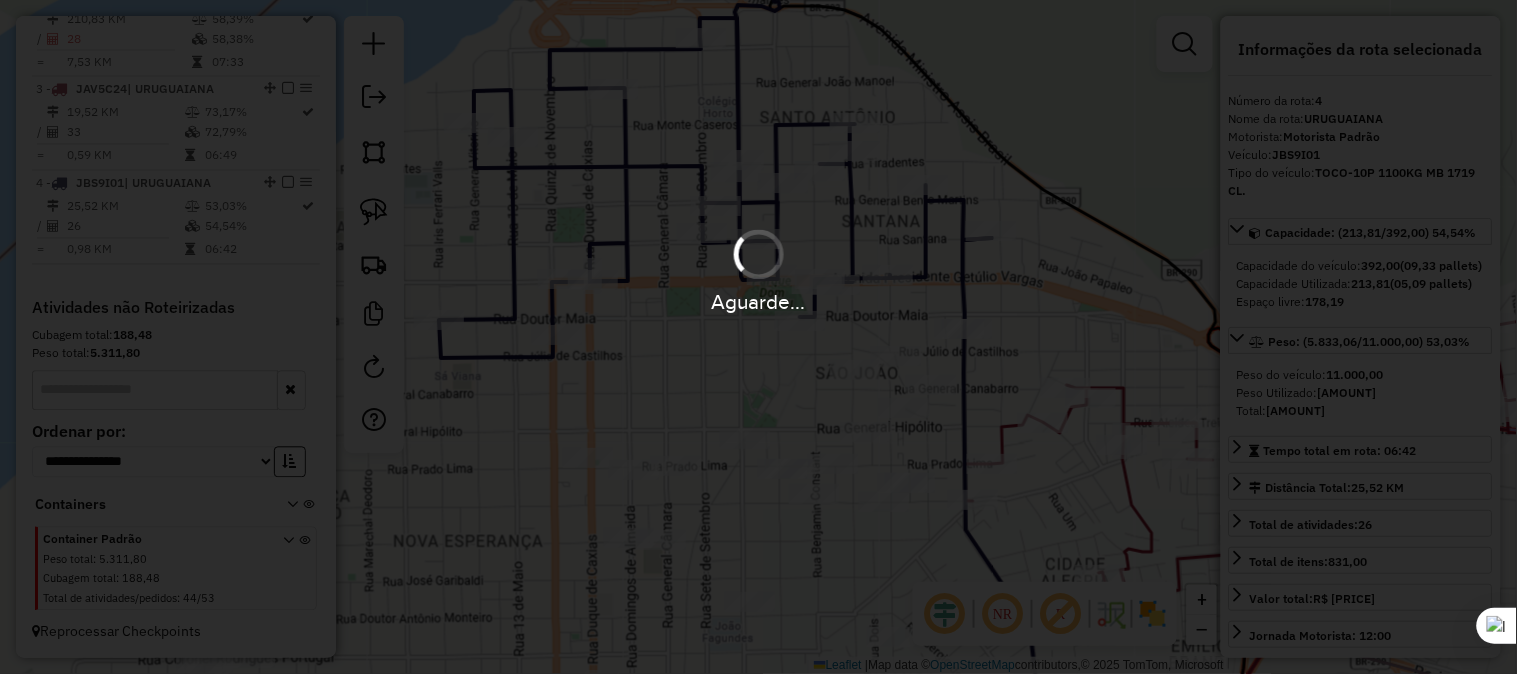 scroll, scrollTop: 875, scrollLeft: 0, axis: vertical 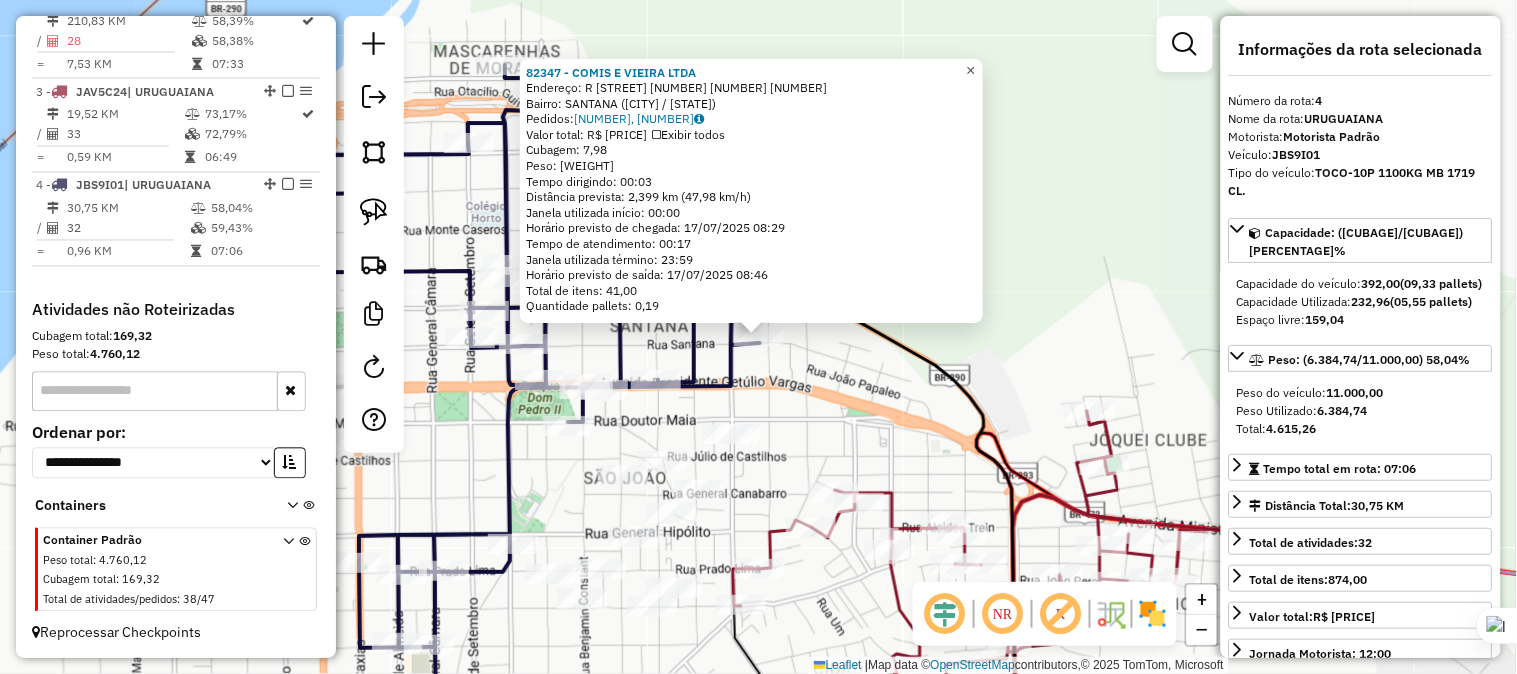 click on "×" 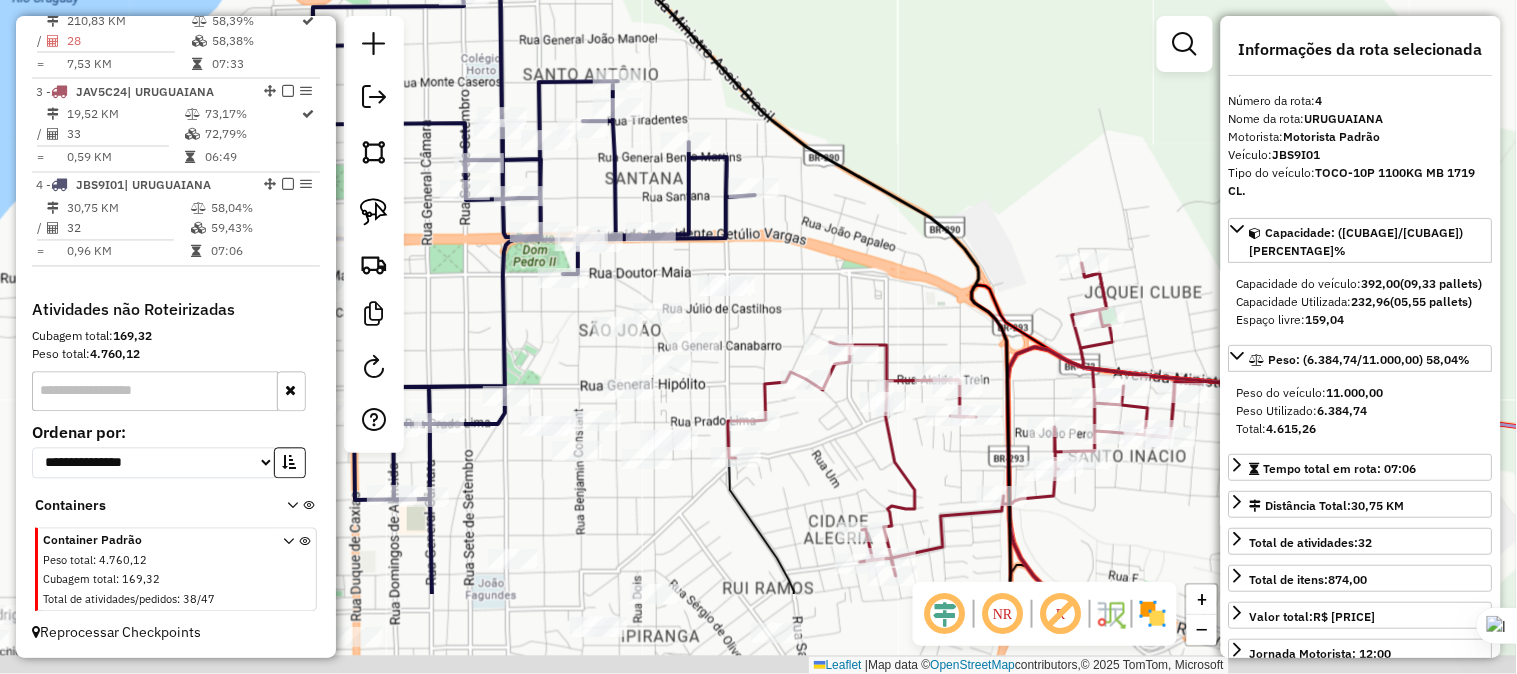 drag, startPoint x: 1005, startPoint y: 193, endPoint x: 1051, endPoint y: 42, distance: 157.8512 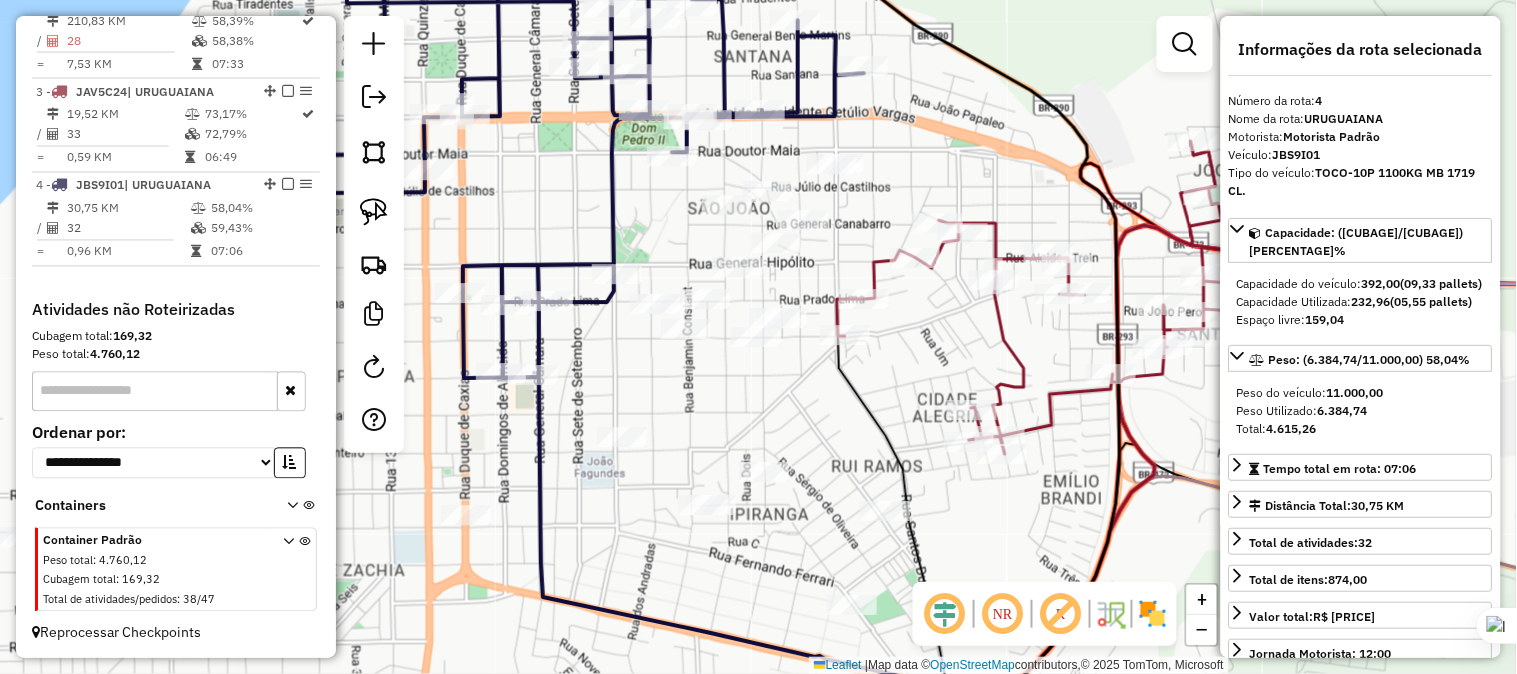 drag, startPoint x: 872, startPoint y: 220, endPoint x: 936, endPoint y: 156, distance: 90.50967 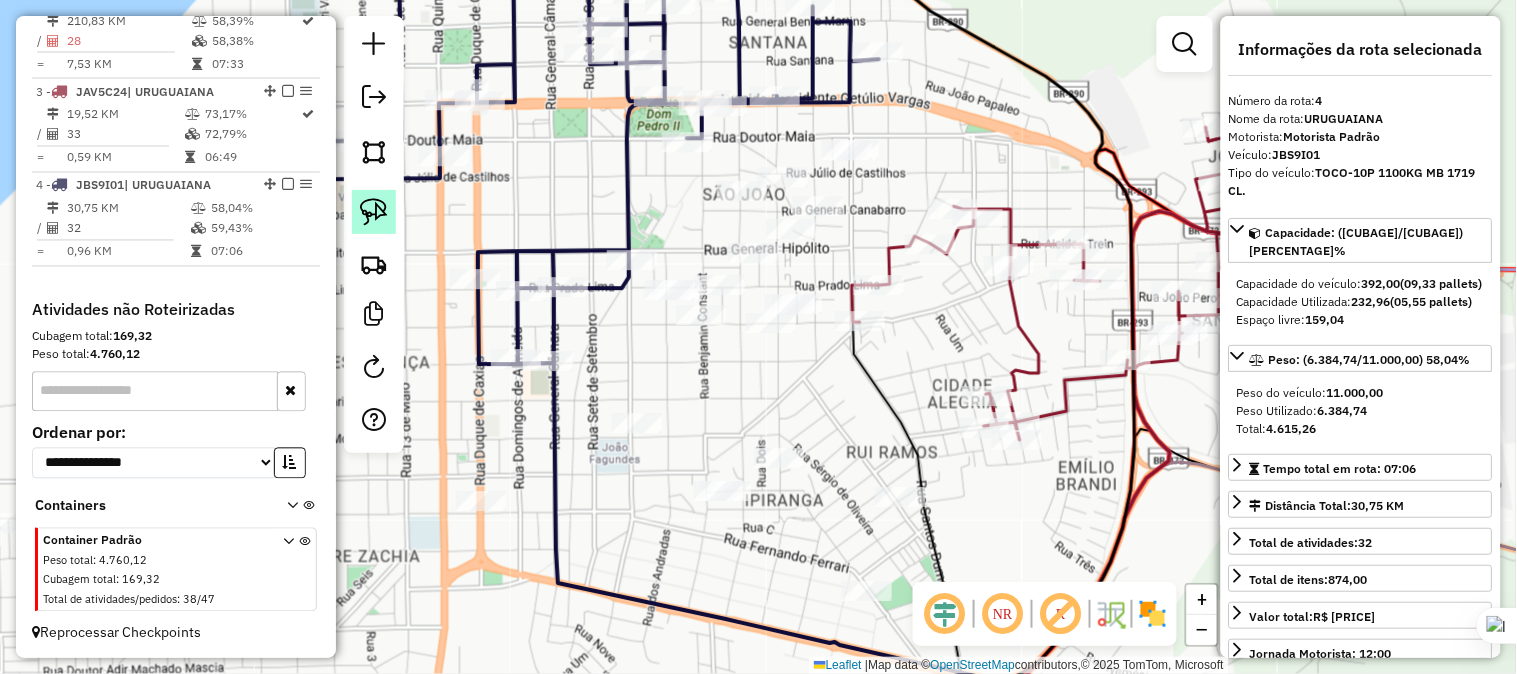 click 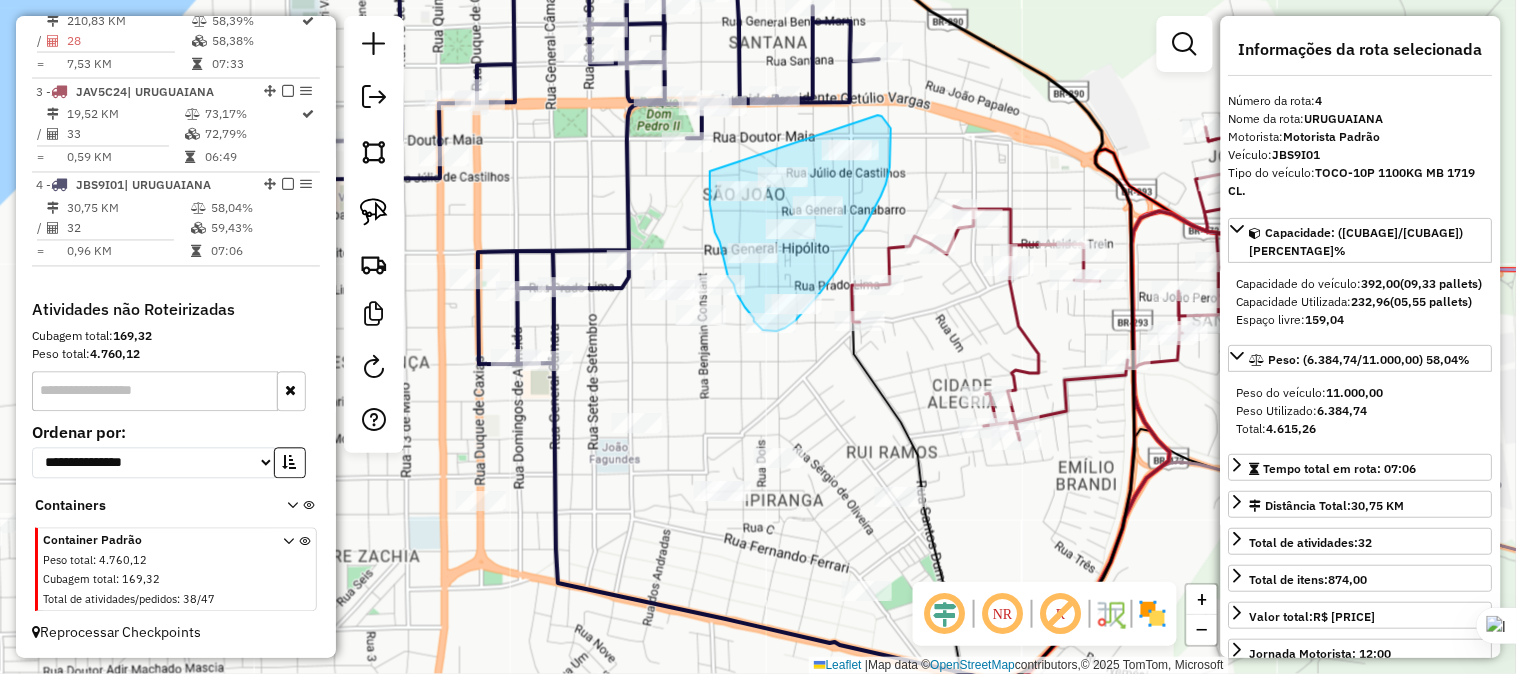drag, startPoint x: 710, startPoint y: 171, endPoint x: 878, endPoint y: 115, distance: 177.08755 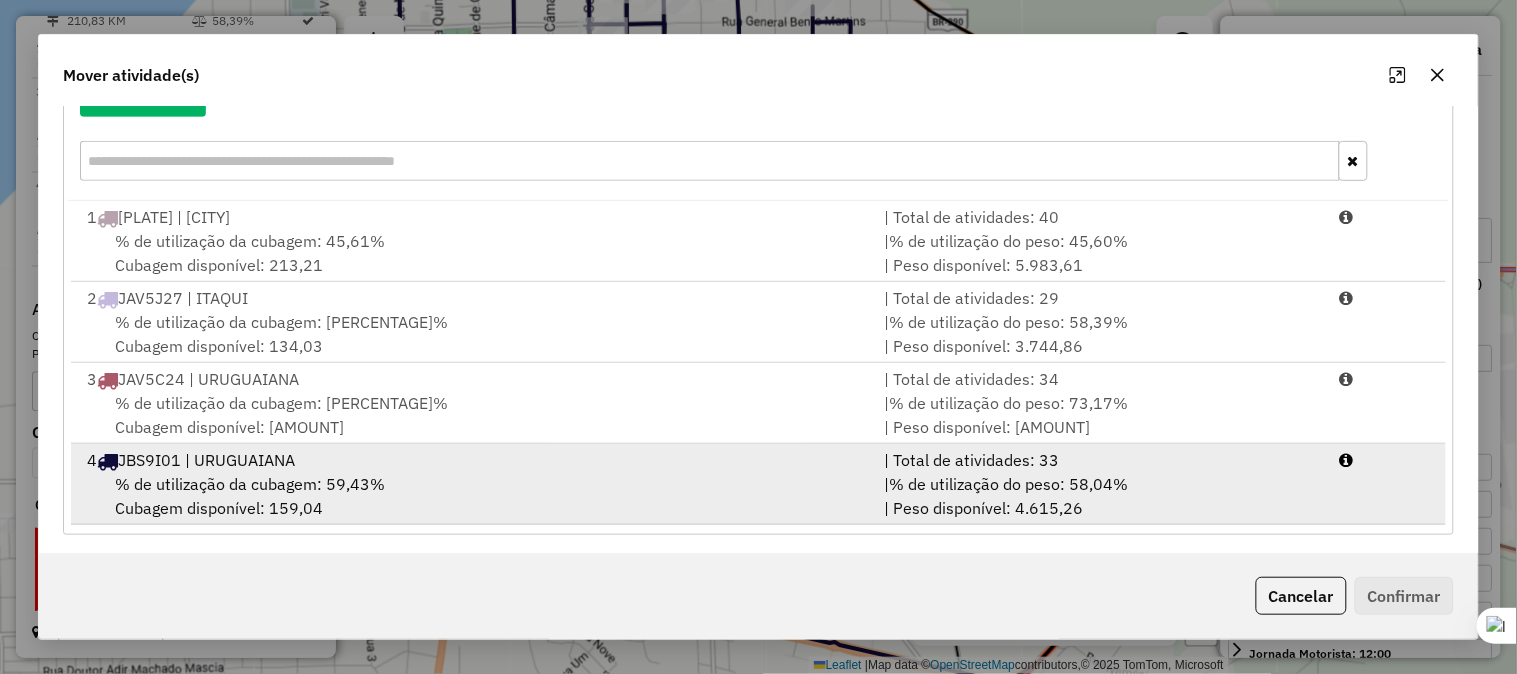 scroll, scrollTop: 261, scrollLeft: 0, axis: vertical 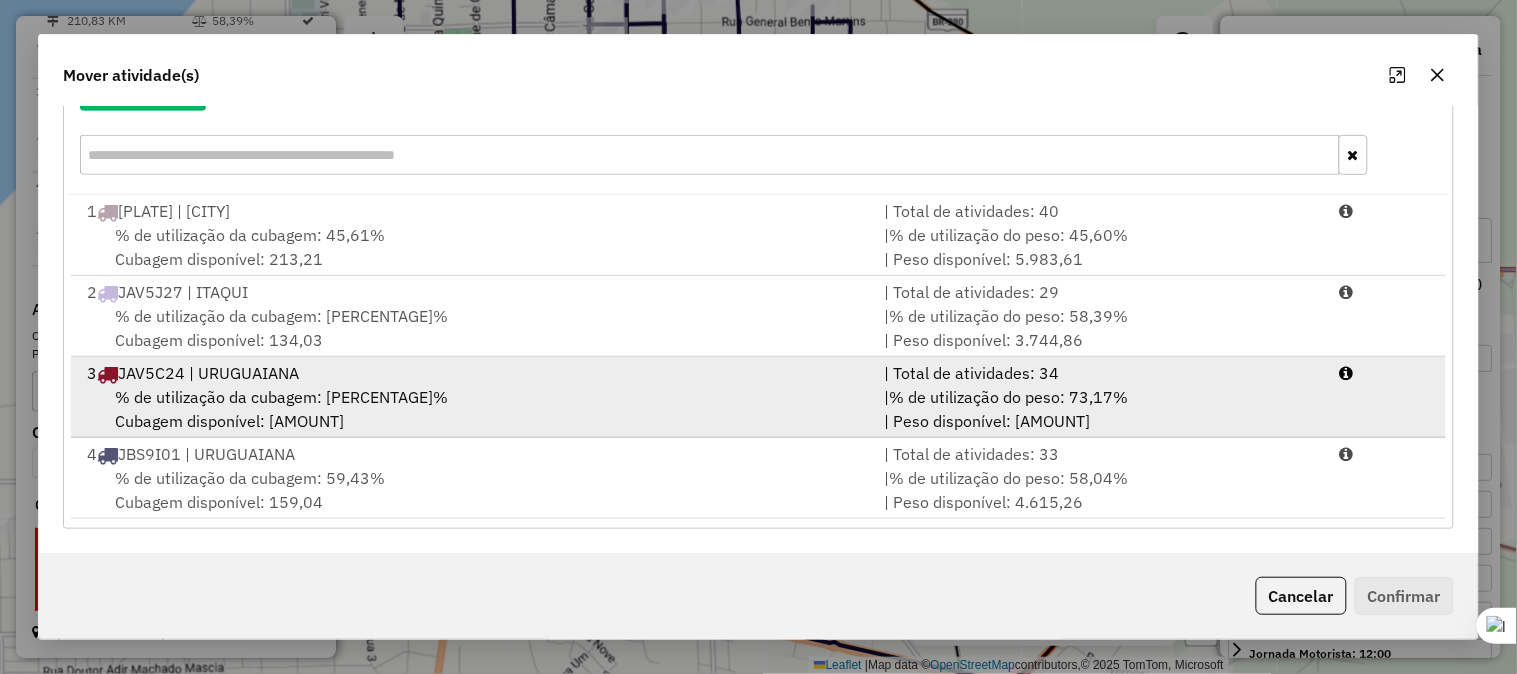 click on "[NUMBER] [PLATE] | [CITY]" at bounding box center [473, 373] 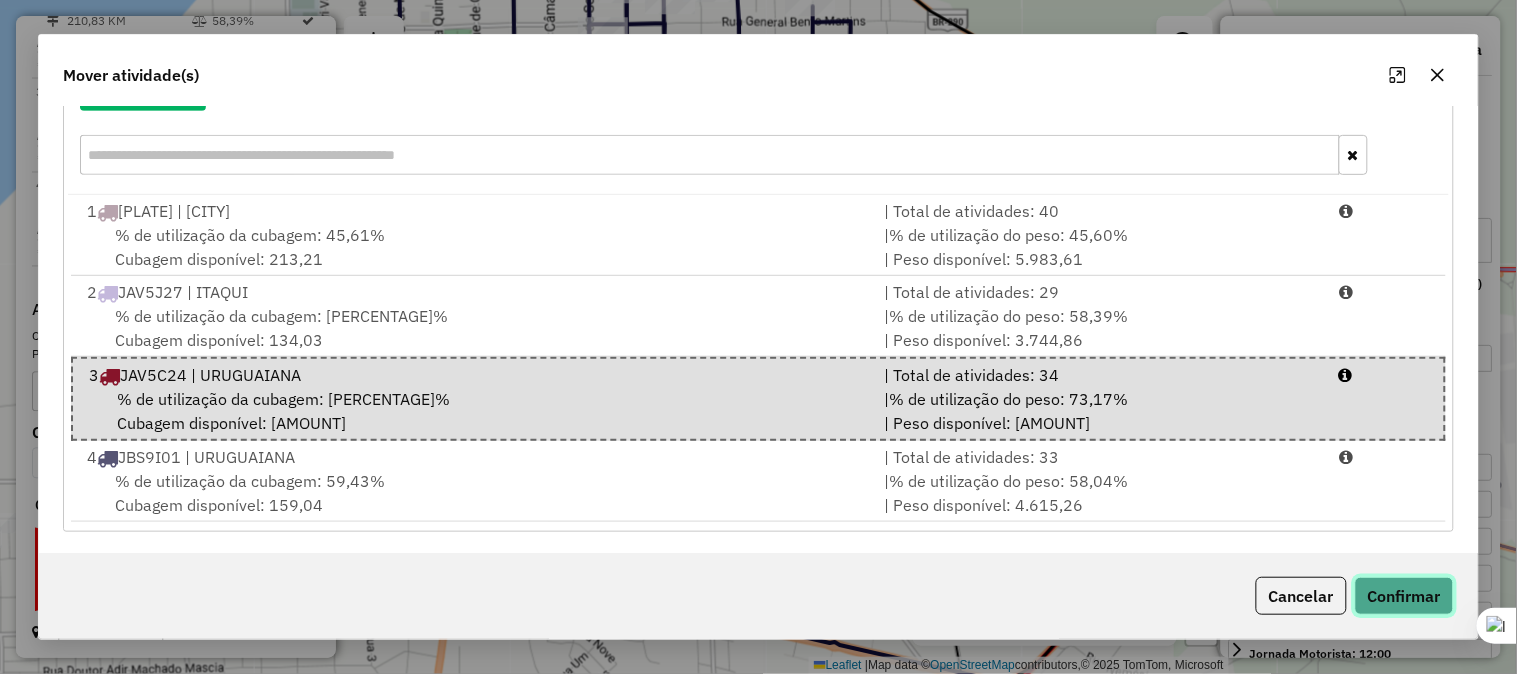 click on "Confirmar" 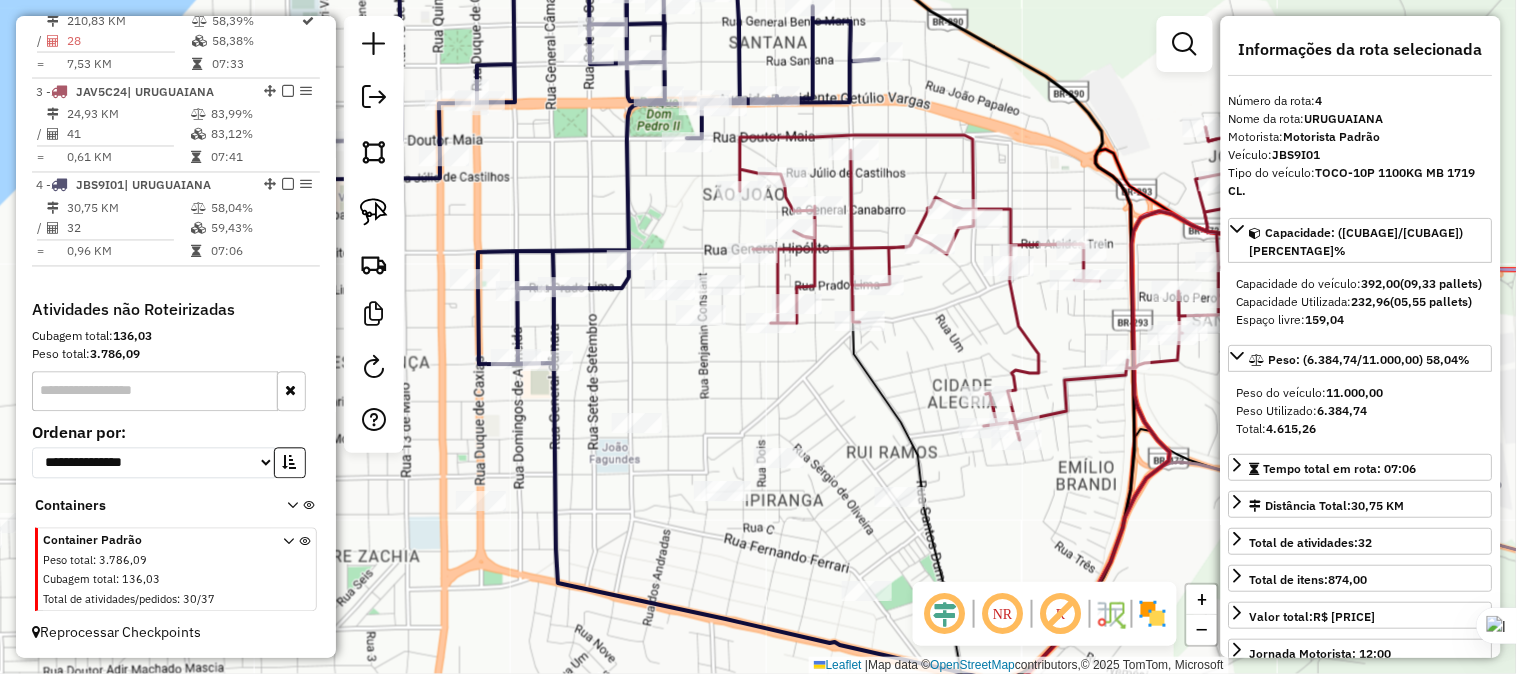 scroll, scrollTop: 0, scrollLeft: 0, axis: both 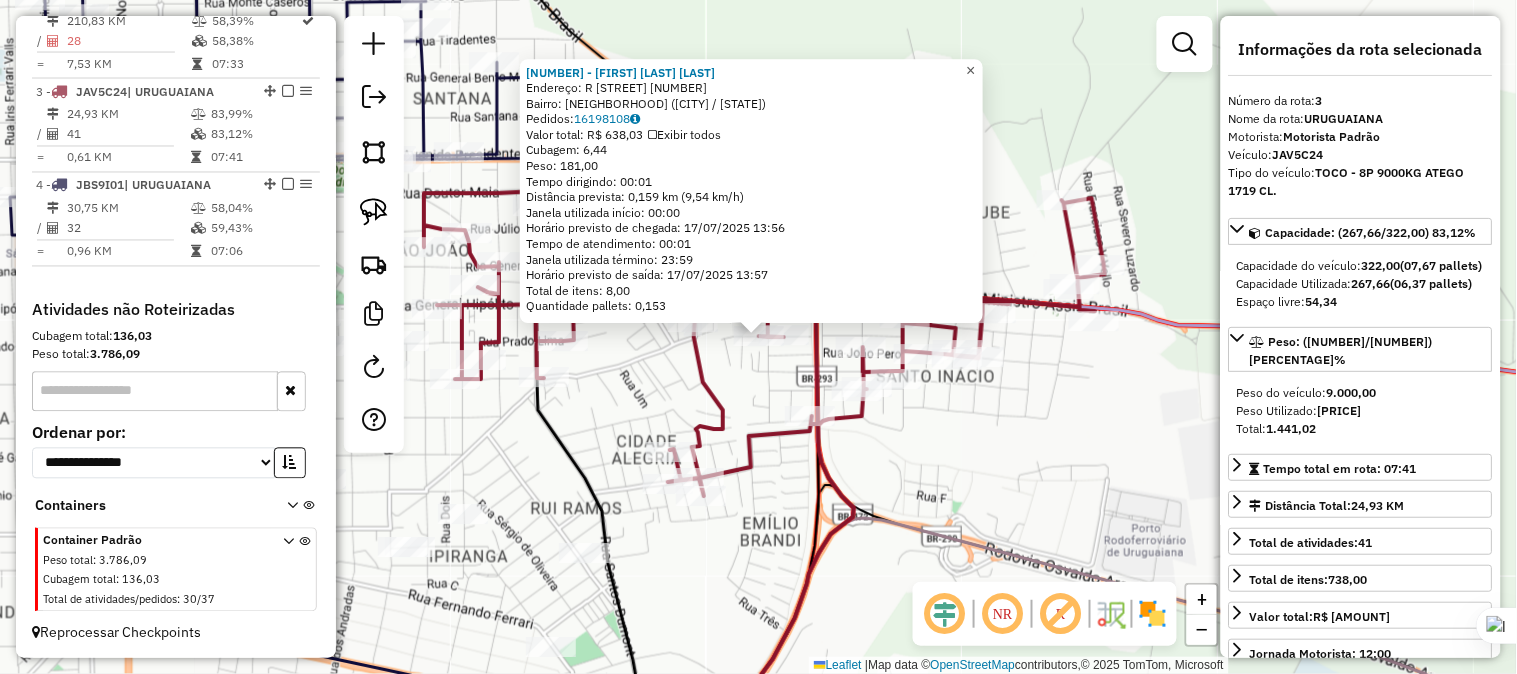 click on "×" 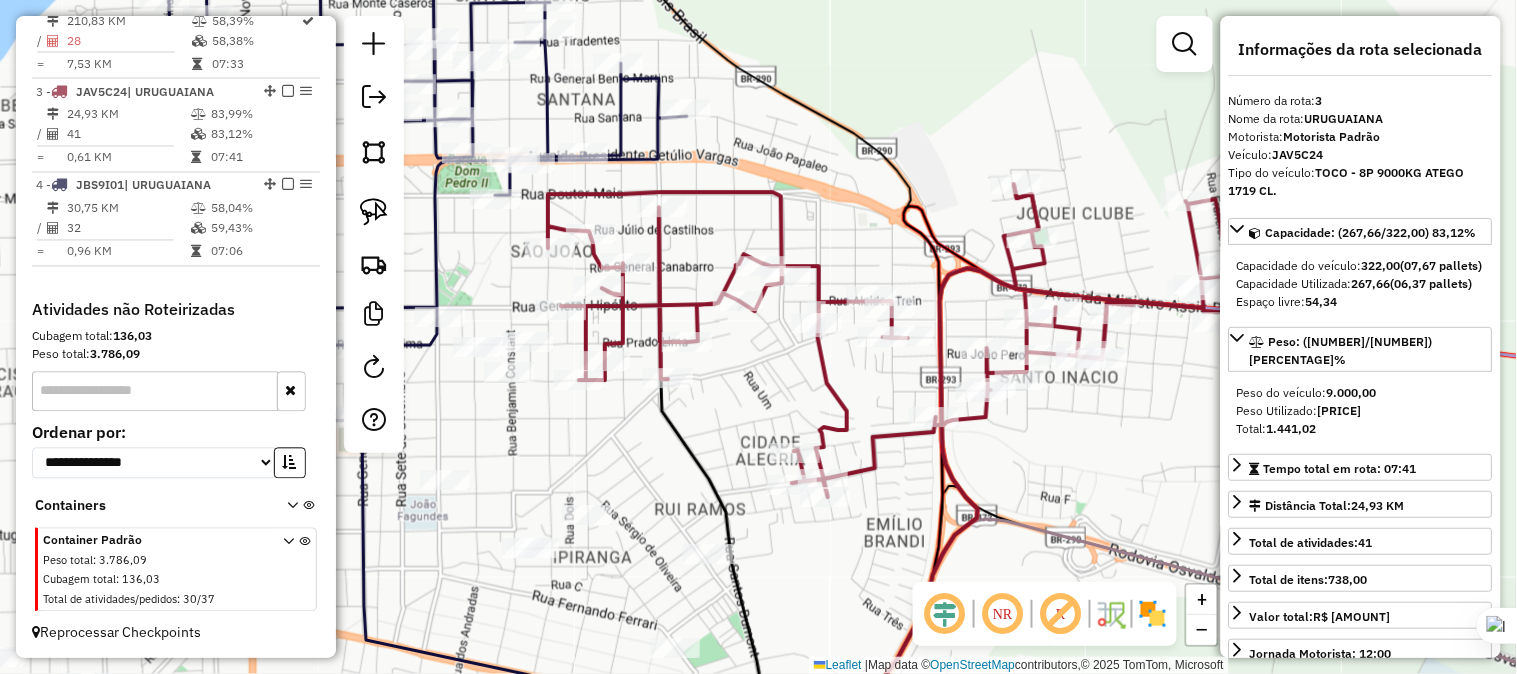 drag, startPoint x: 903, startPoint y: 147, endPoint x: 881, endPoint y: 173, distance: 34.058773 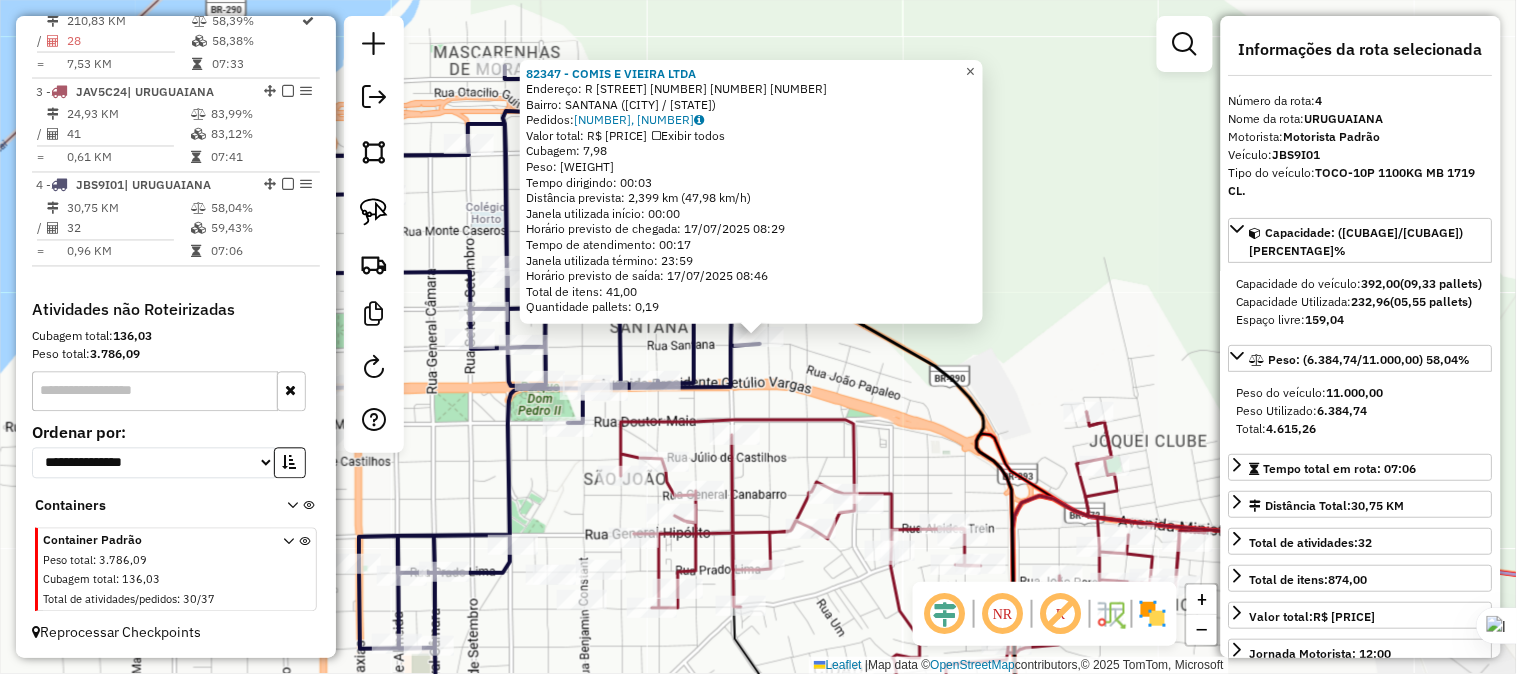 click on "×" 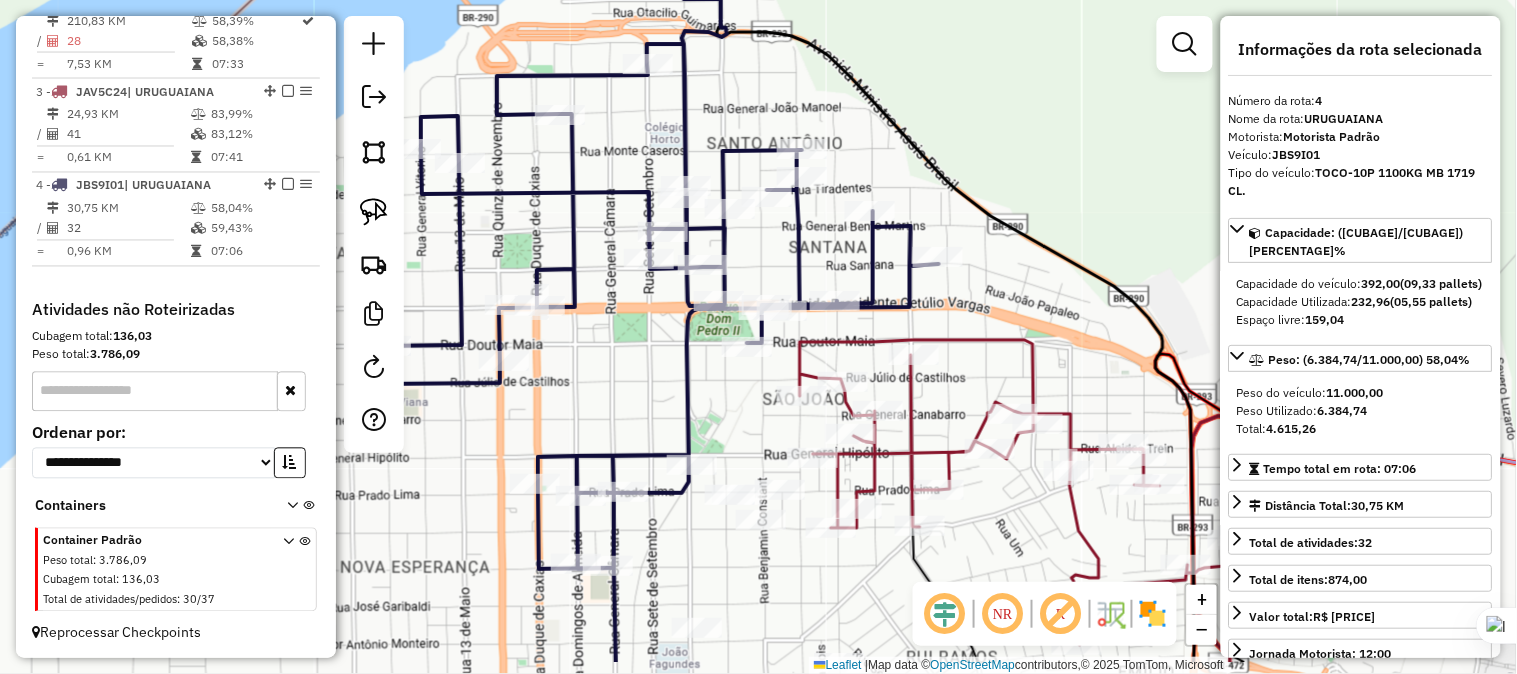 drag, startPoint x: 926, startPoint y: 243, endPoint x: 1143, endPoint y: 150, distance: 236.08896 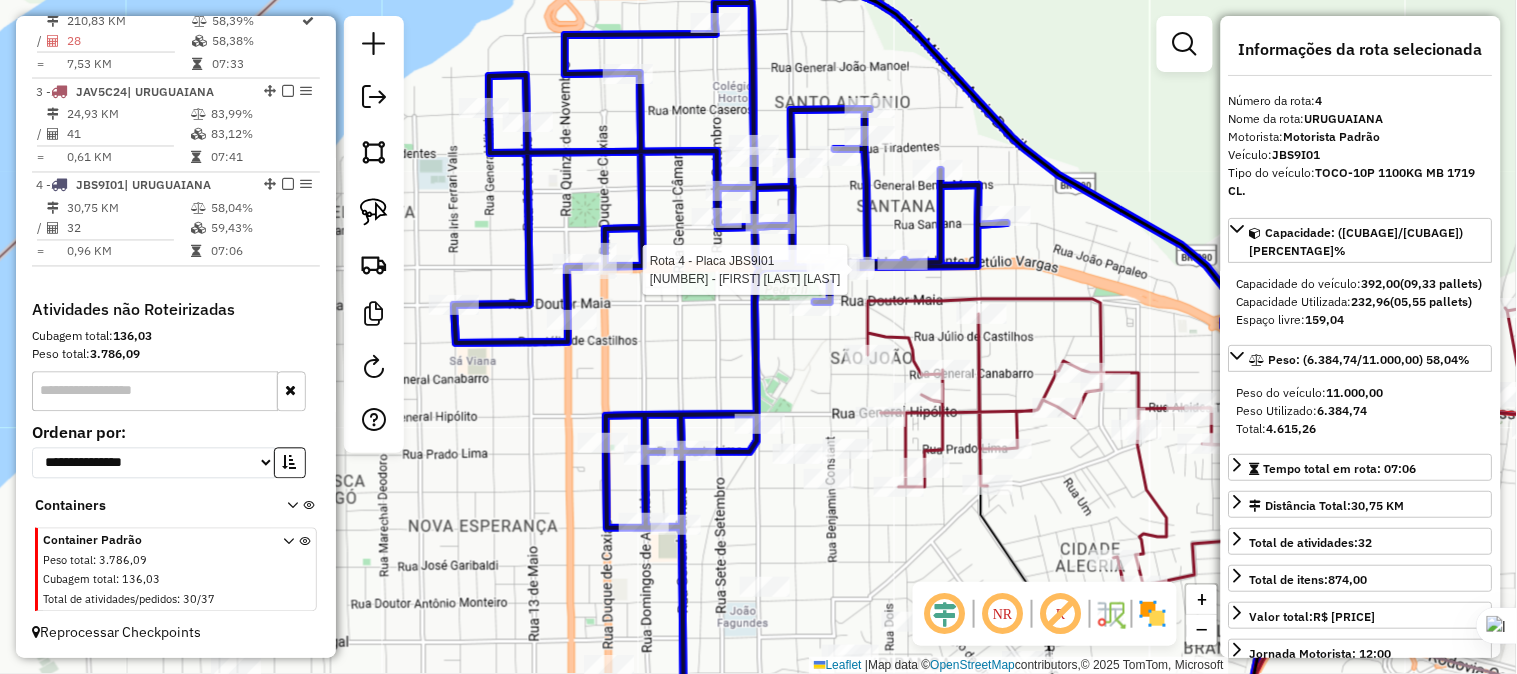 click 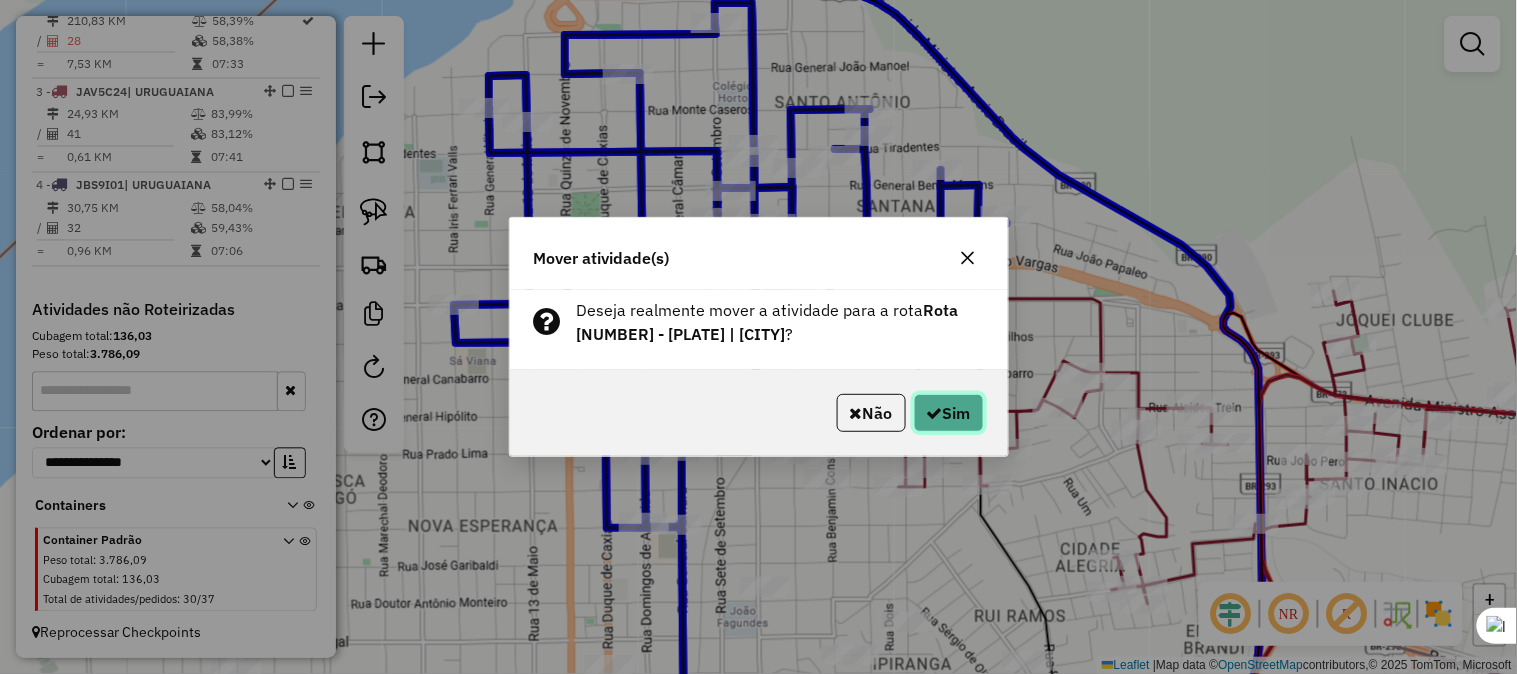 click on "Sim" 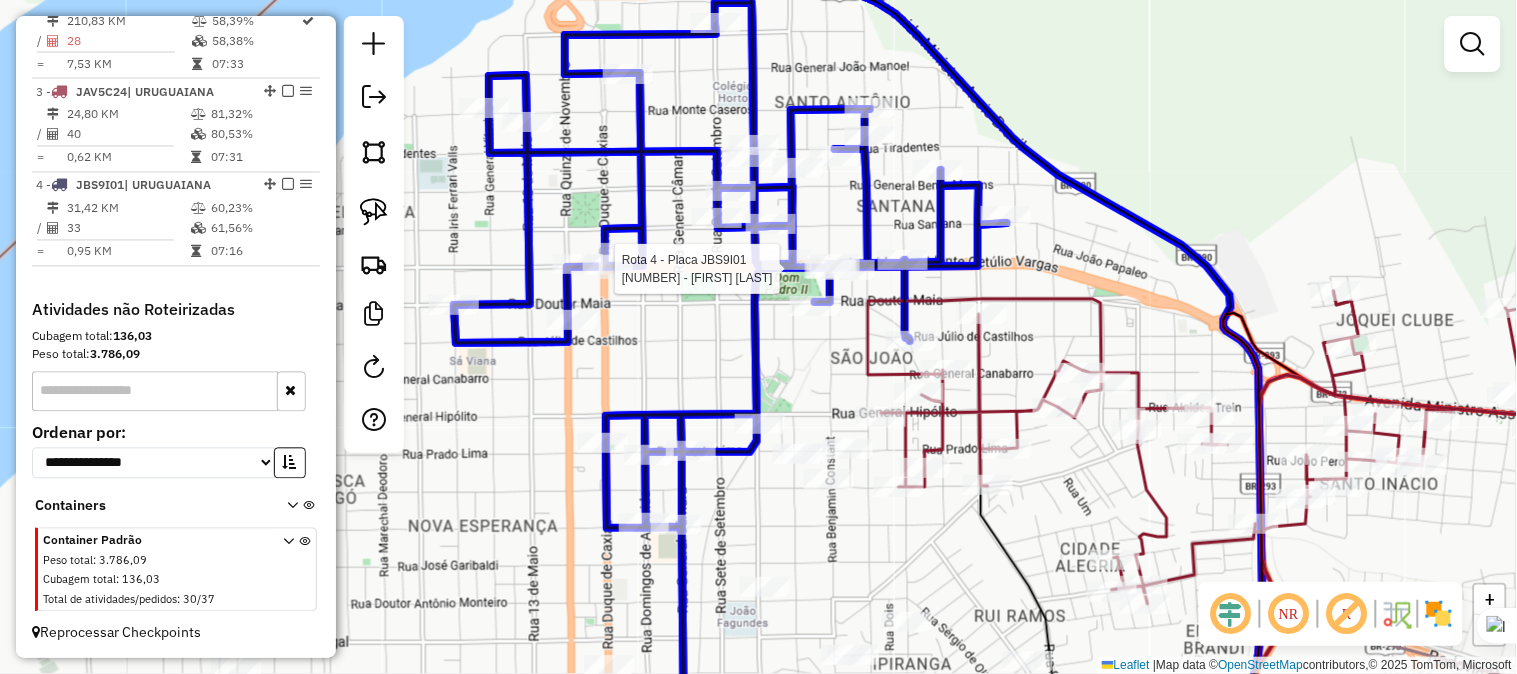 click 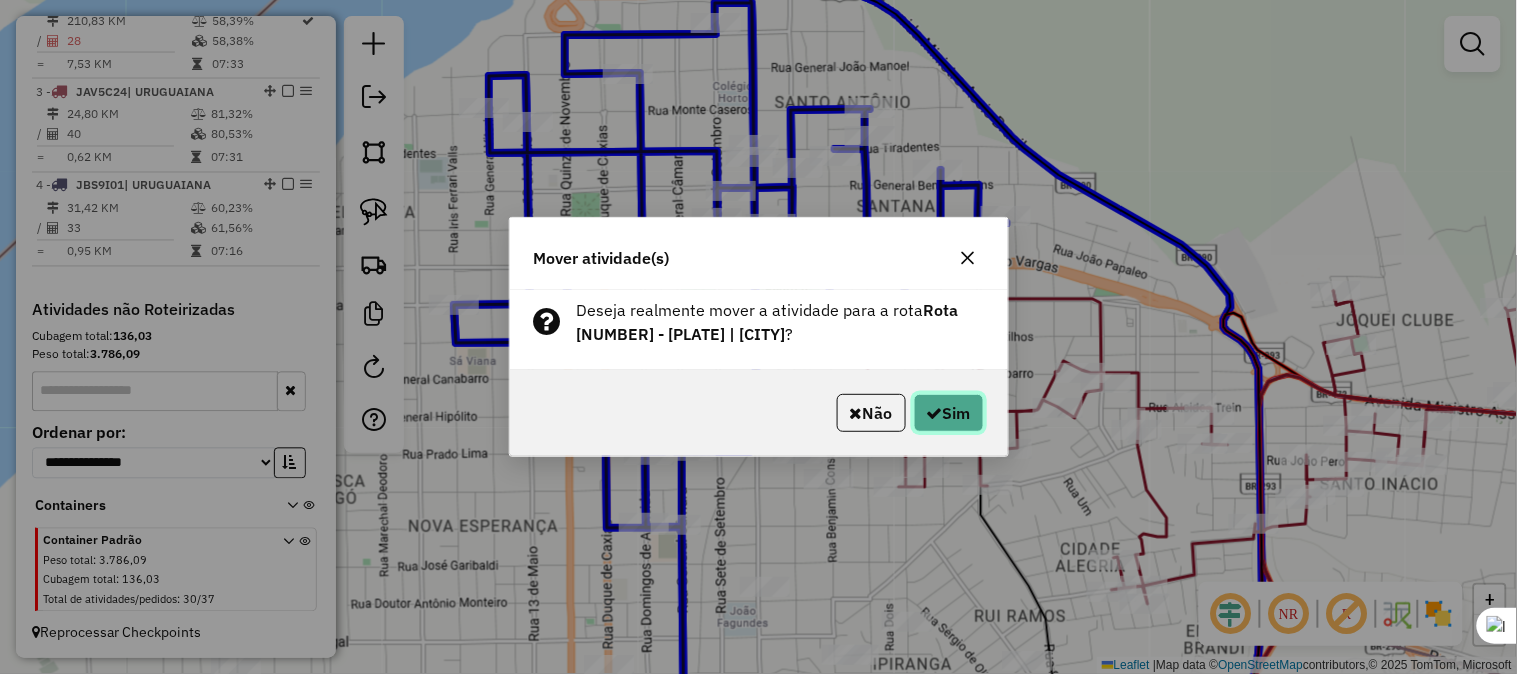 click on "Sim" 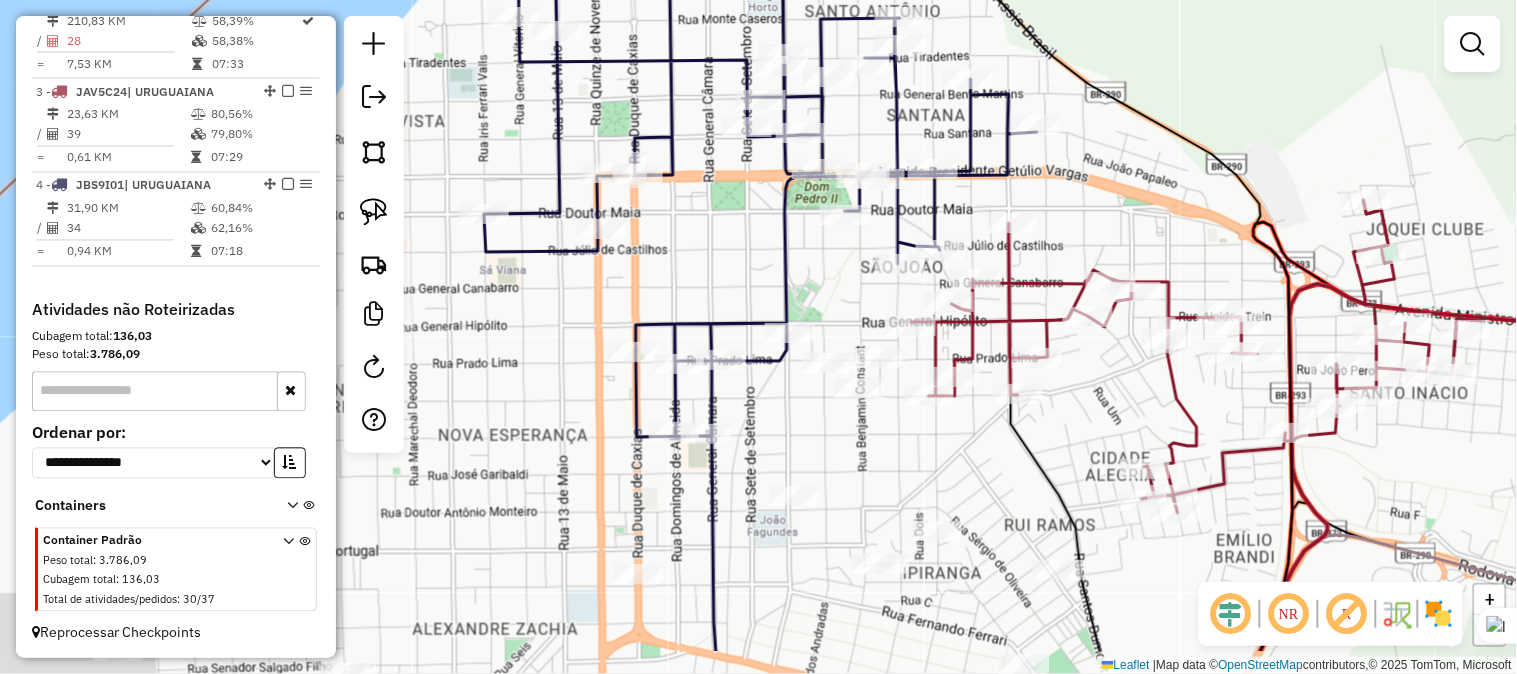 drag, startPoint x: 1151, startPoint y: 186, endPoint x: 1083, endPoint y: 177, distance: 68.593 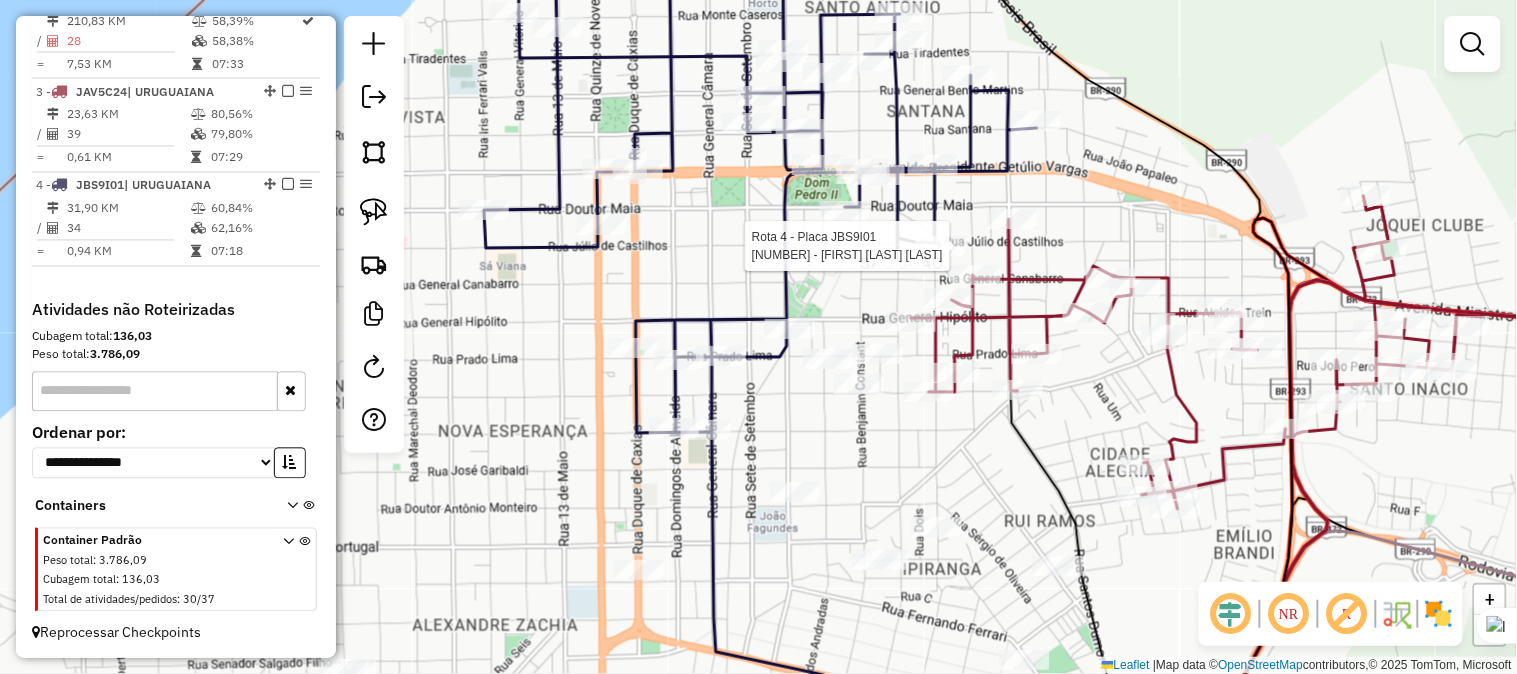 select on "**********" 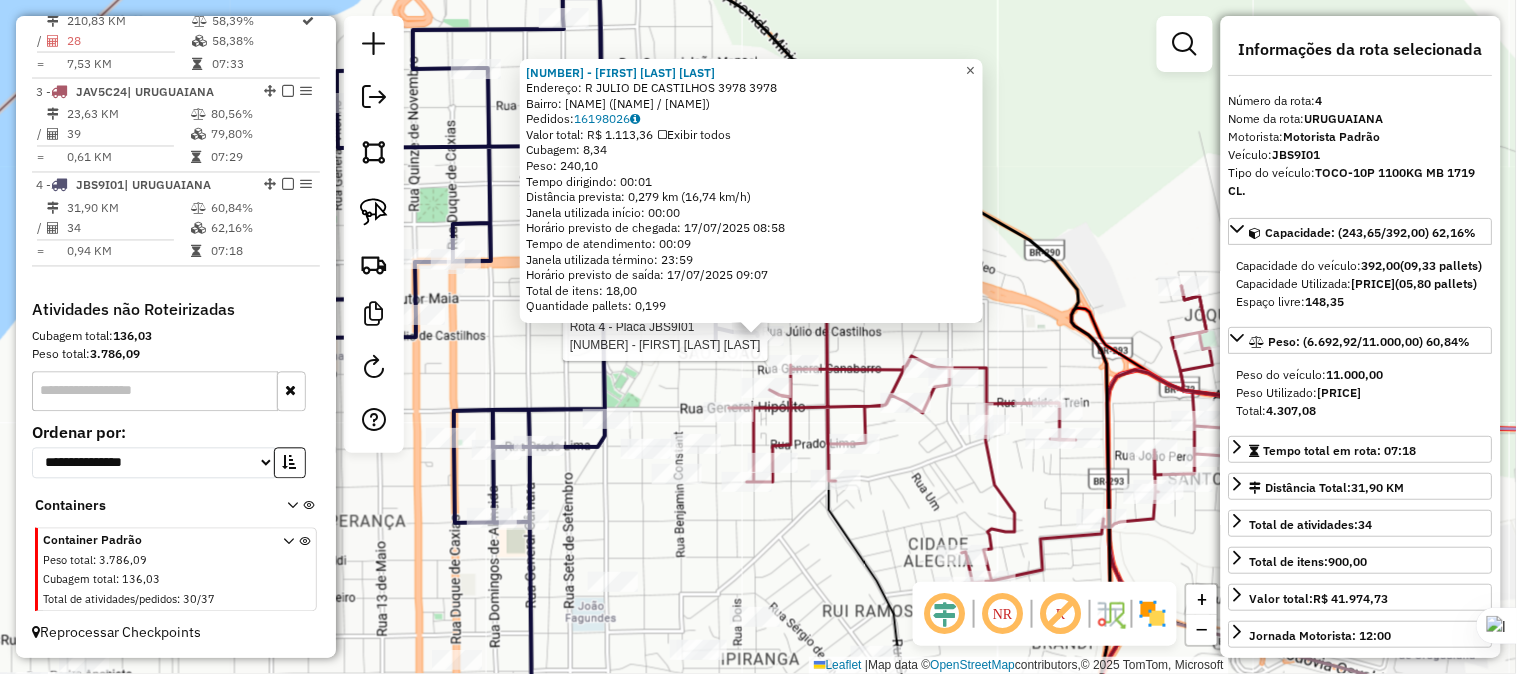 click on "×" 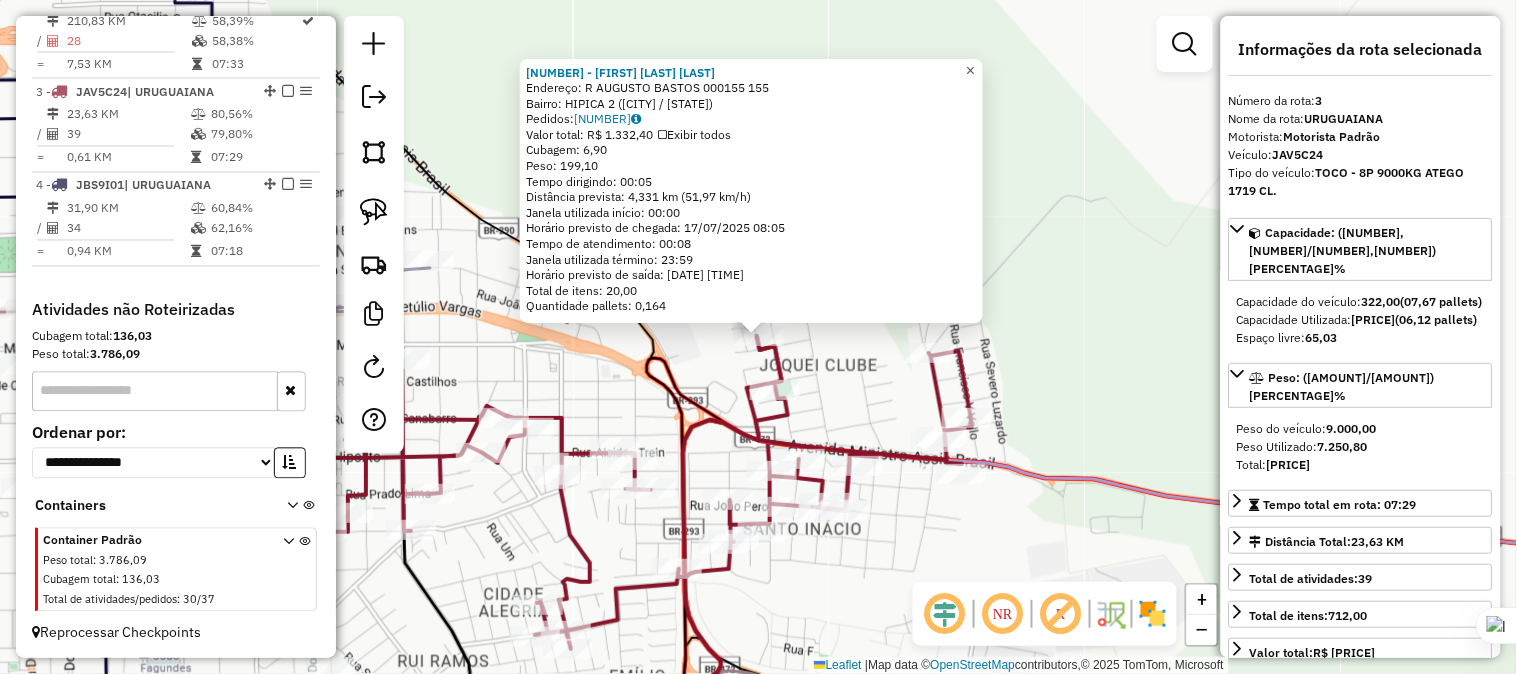 click on "×" 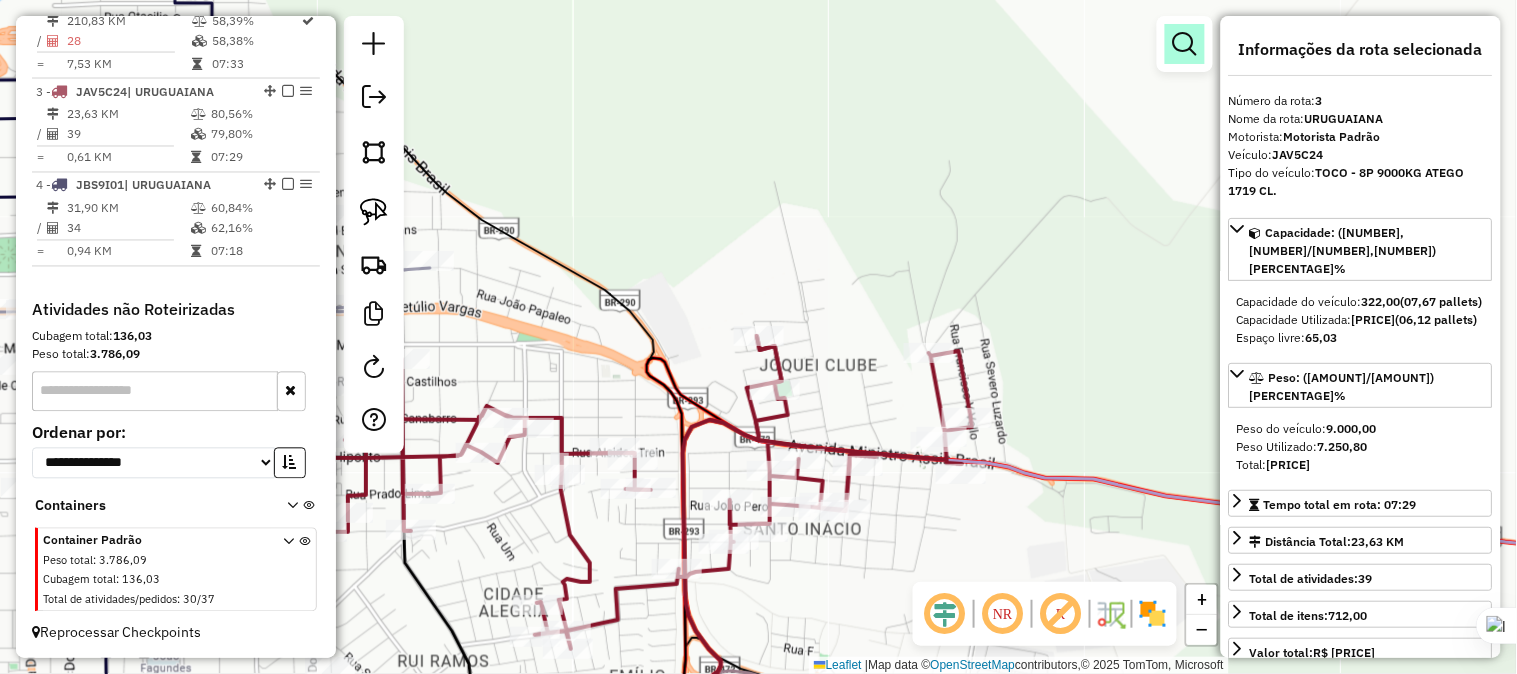 drag, startPoint x: 892, startPoint y: 204, endPoint x: 1165, endPoint y: 51, distance: 312.95047 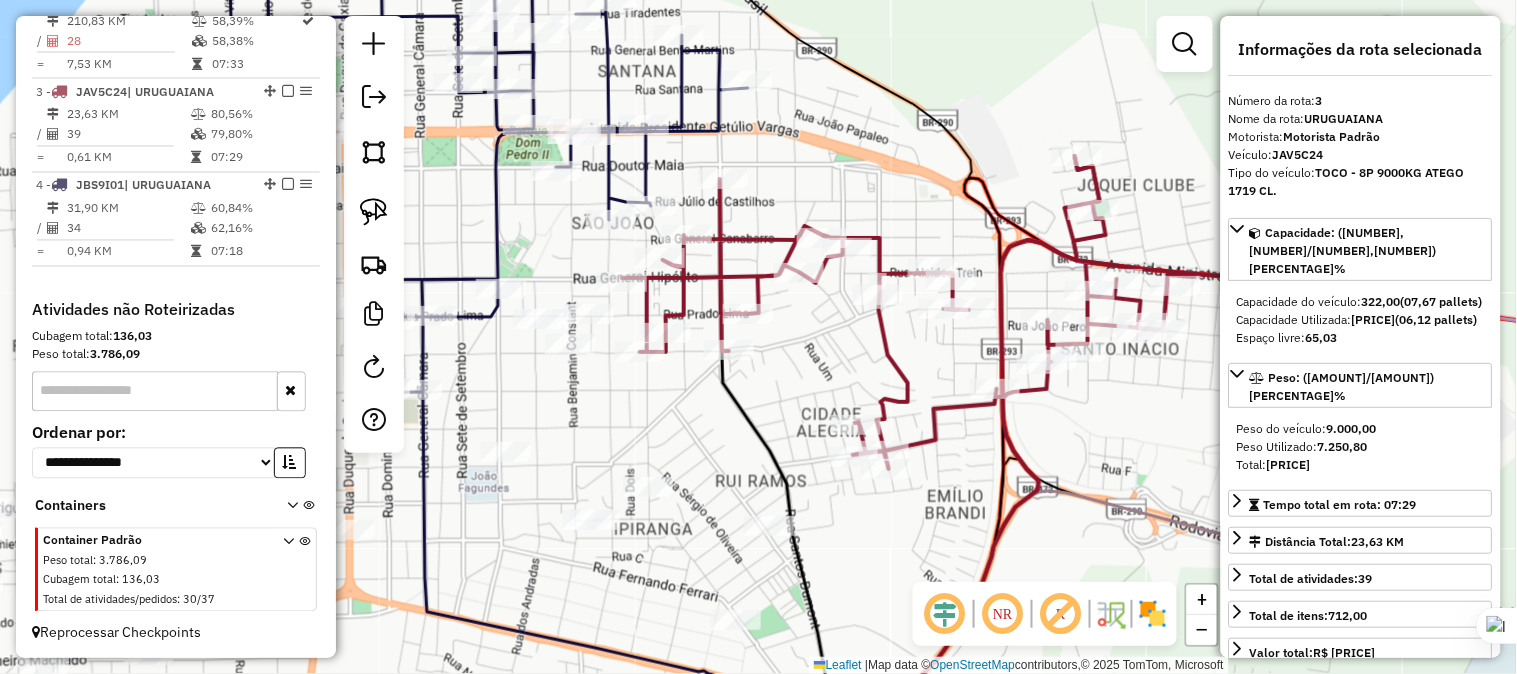 drag, startPoint x: 887, startPoint y: 377, endPoint x: 1077, endPoint y: 322, distance: 197.8004 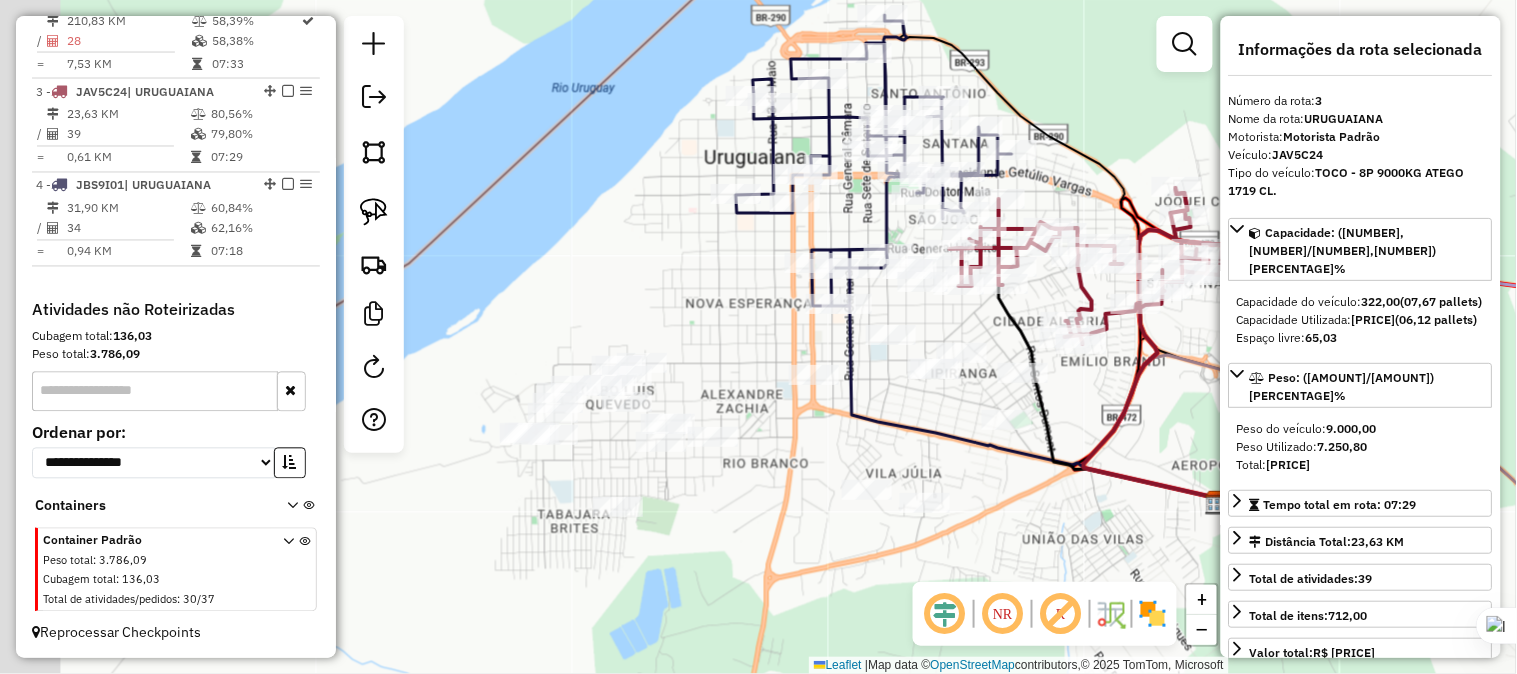 drag, startPoint x: 1065, startPoint y: 446, endPoint x: 952, endPoint y: 411, distance: 118.29624 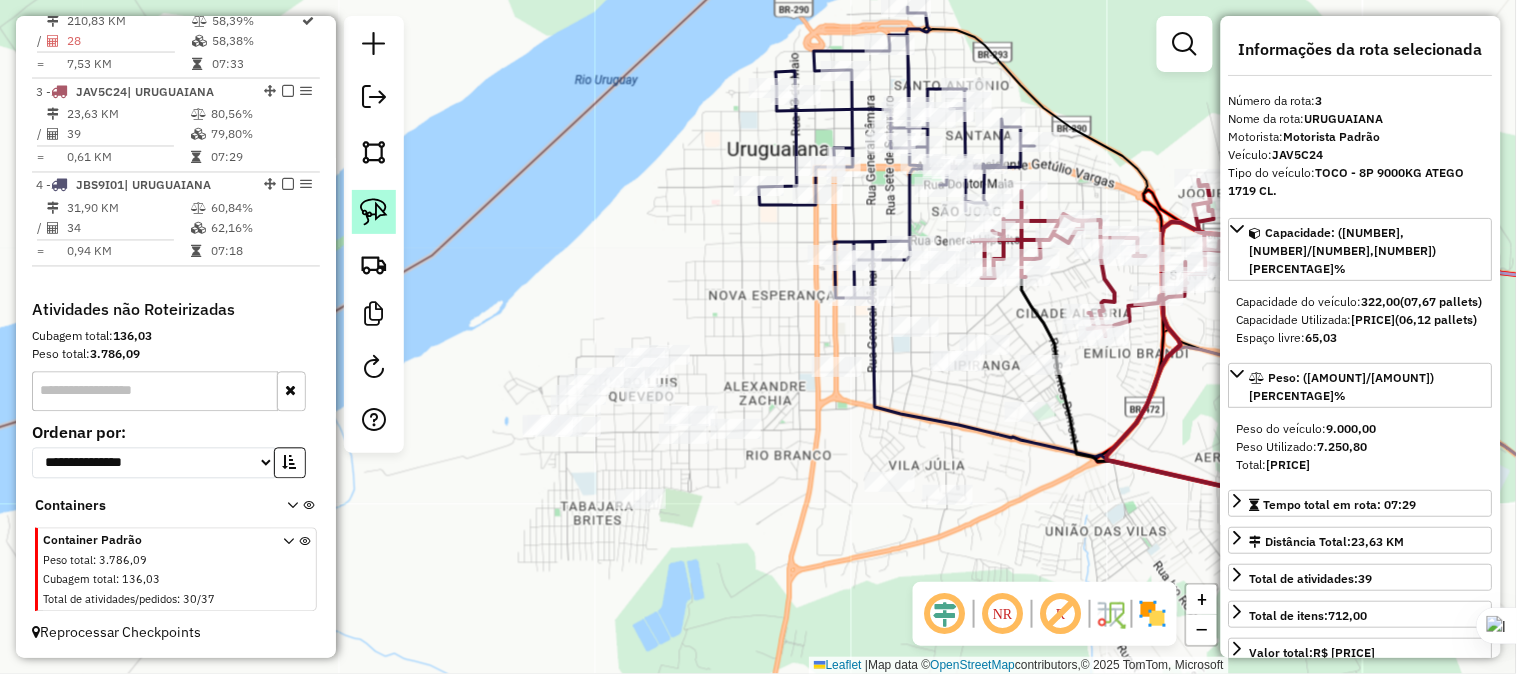 click 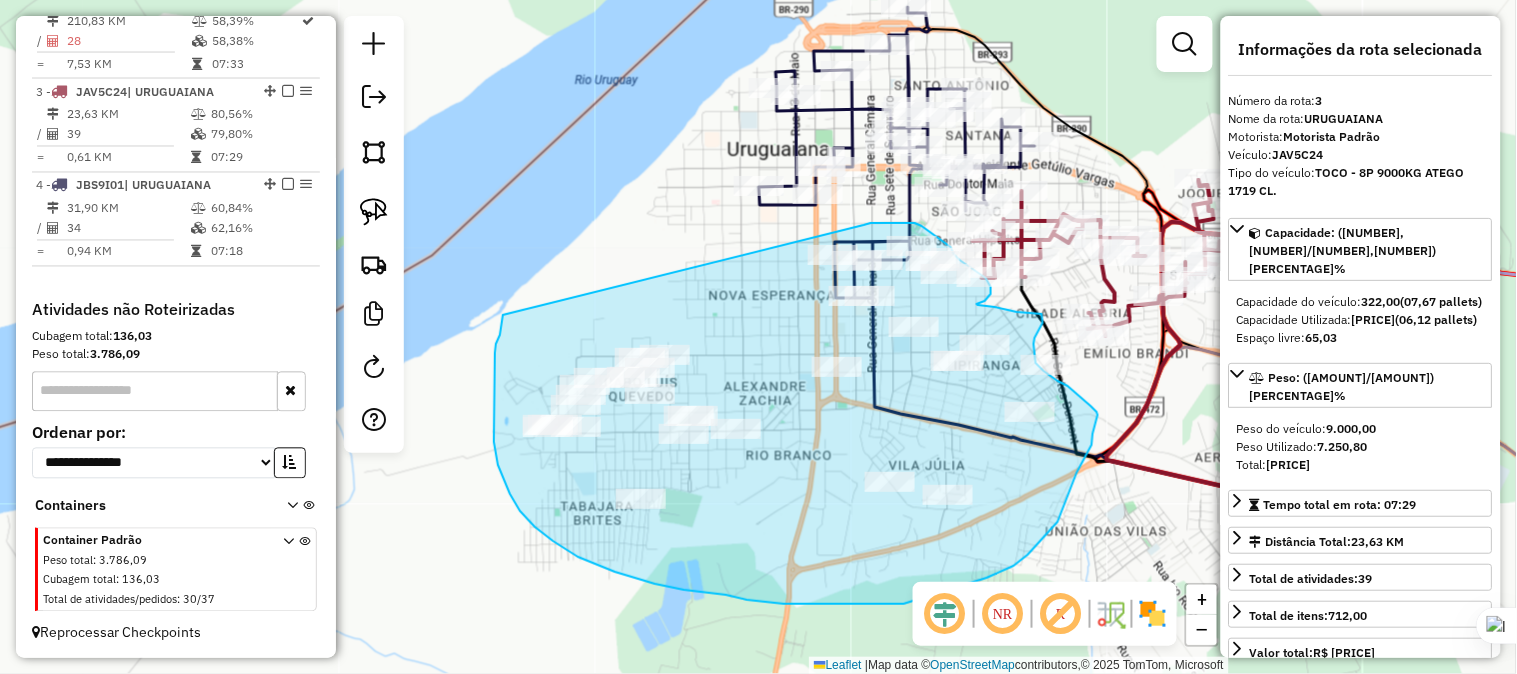drag, startPoint x: 503, startPoint y: 315, endPoint x: 771, endPoint y: 245, distance: 276.99097 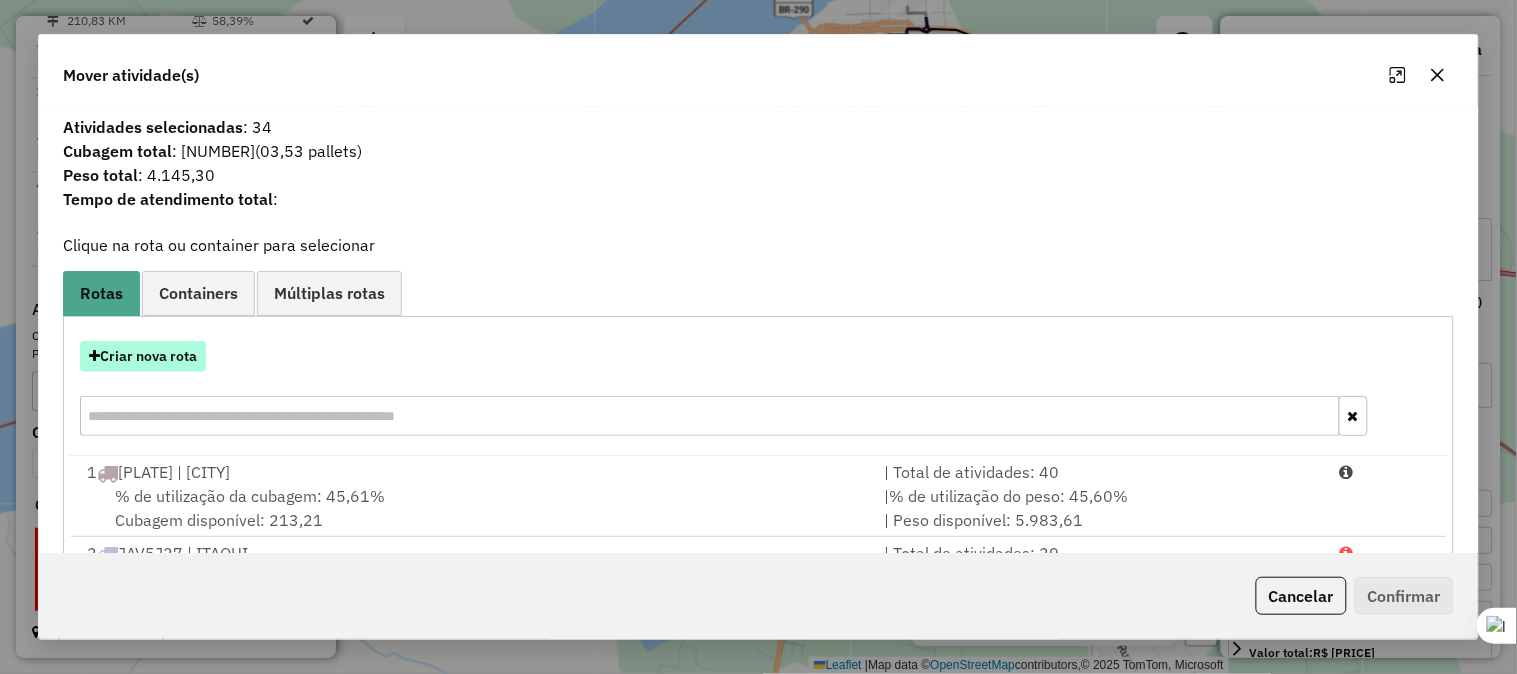 click on "Criar nova rota" at bounding box center (143, 356) 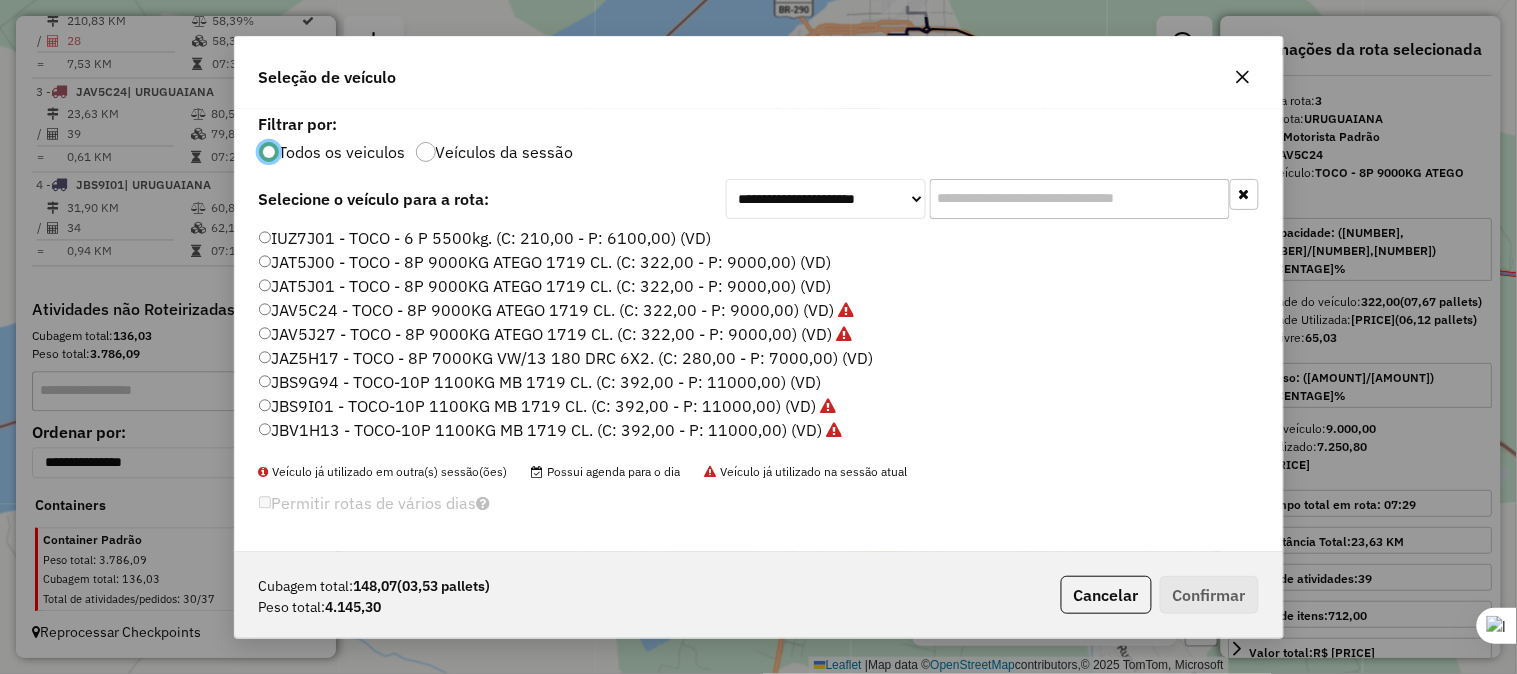 scroll, scrollTop: 11, scrollLeft: 5, axis: both 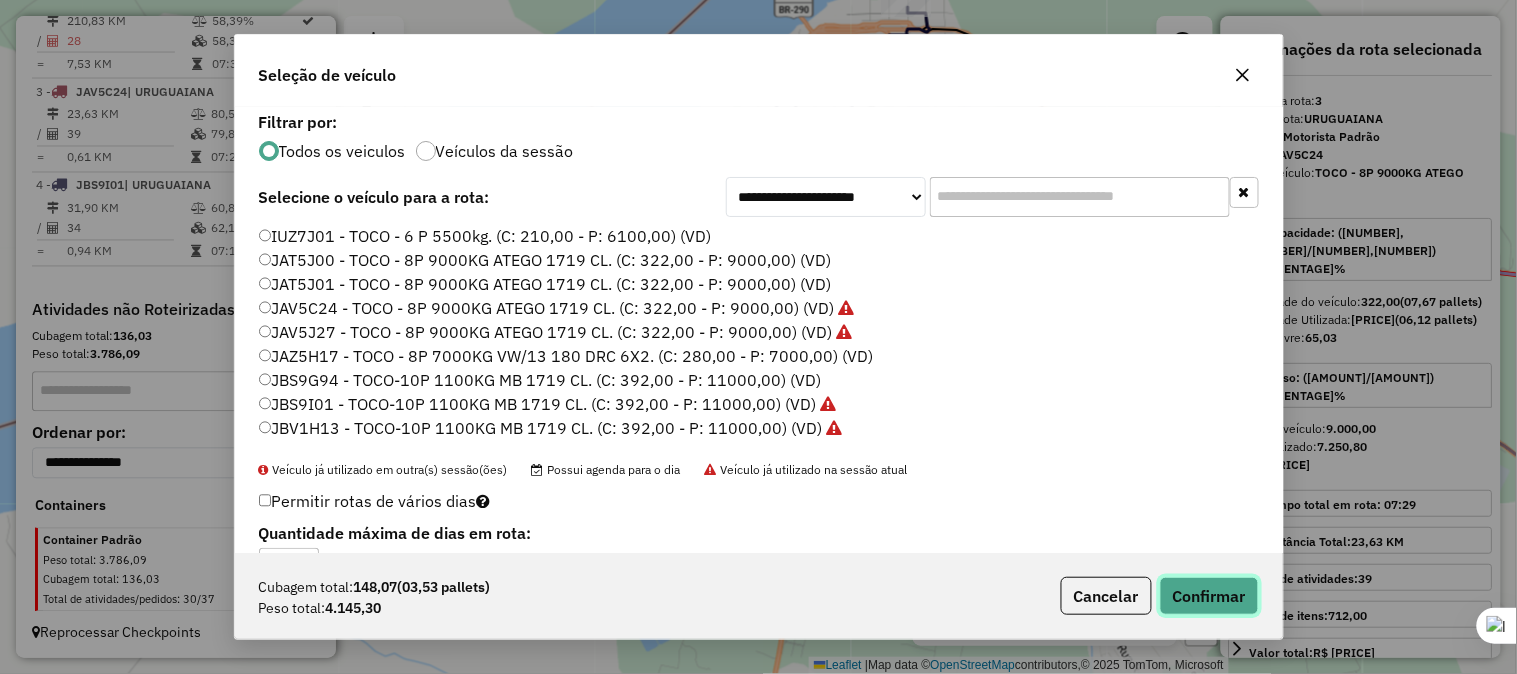 click on "Confirmar" 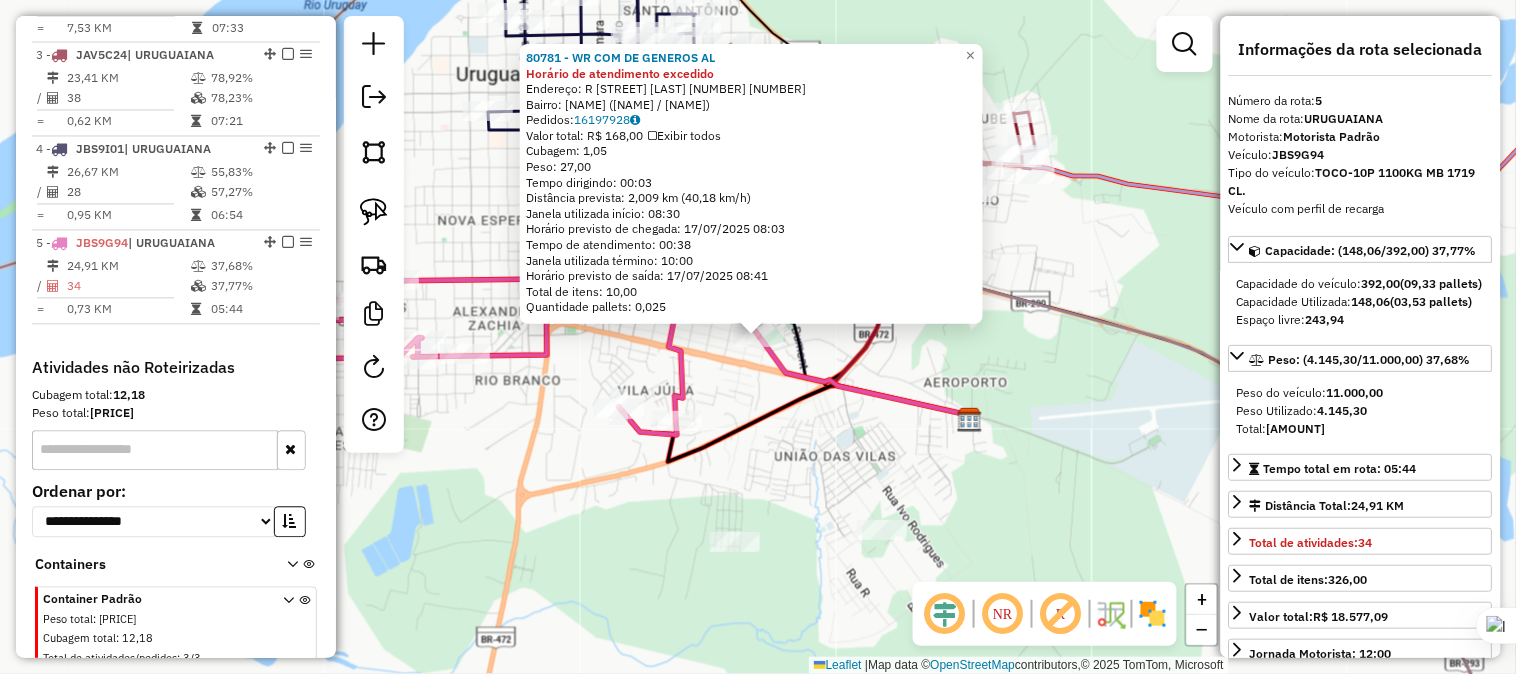 scroll, scrollTop: 994, scrollLeft: 0, axis: vertical 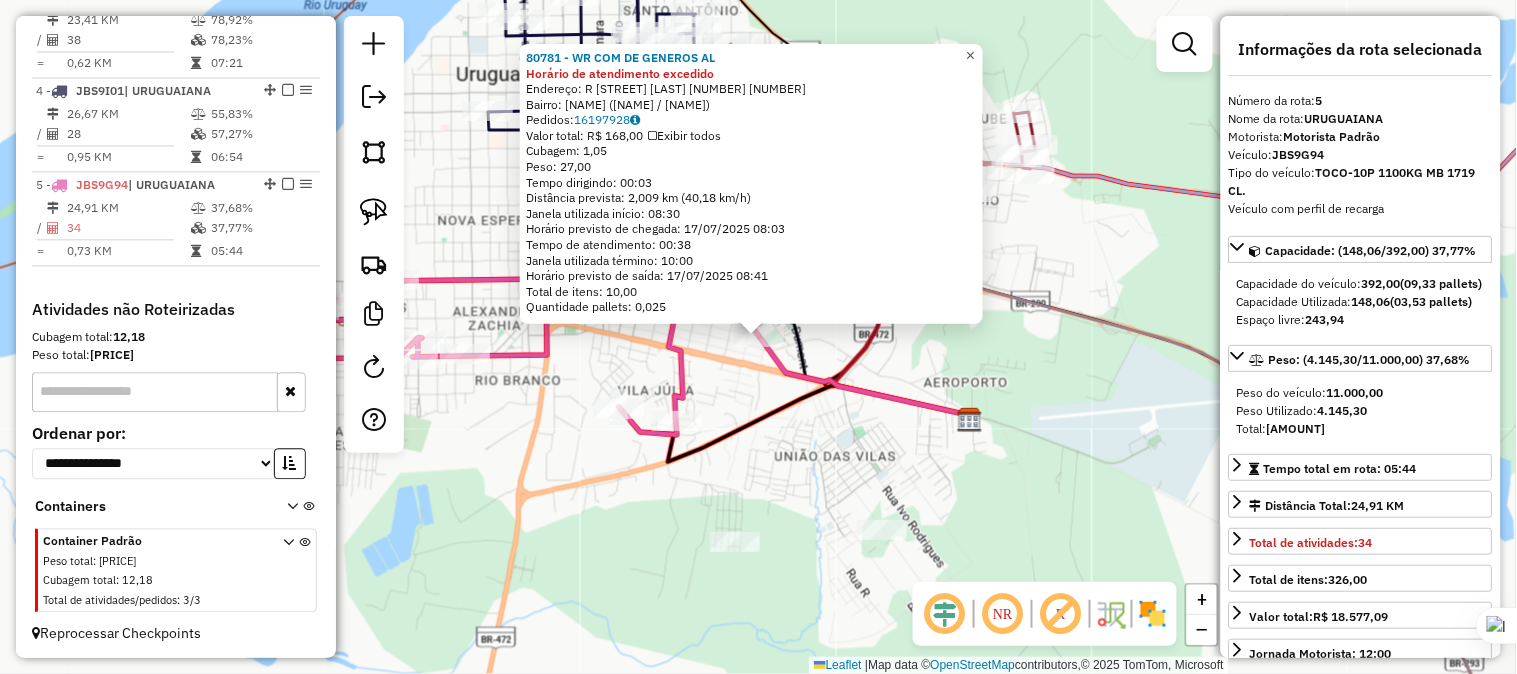 click on "×" 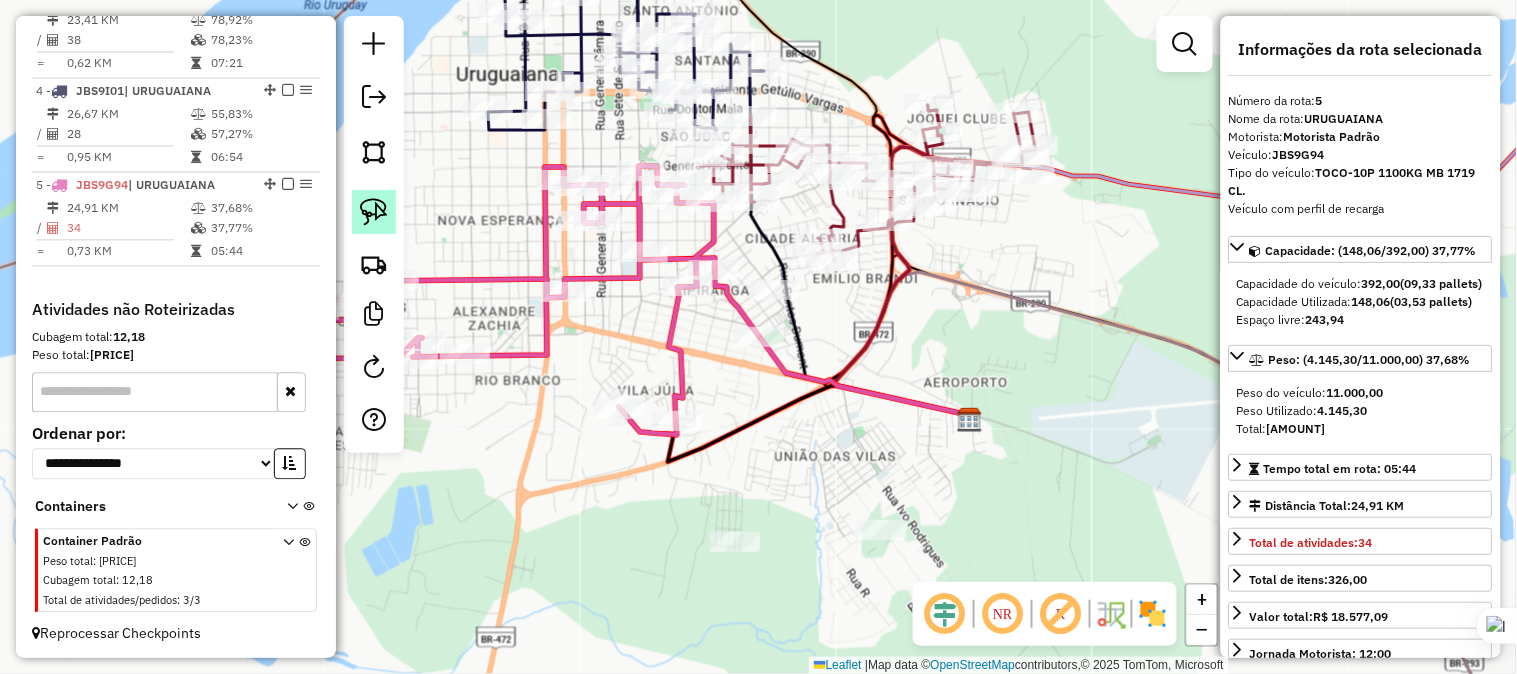 click 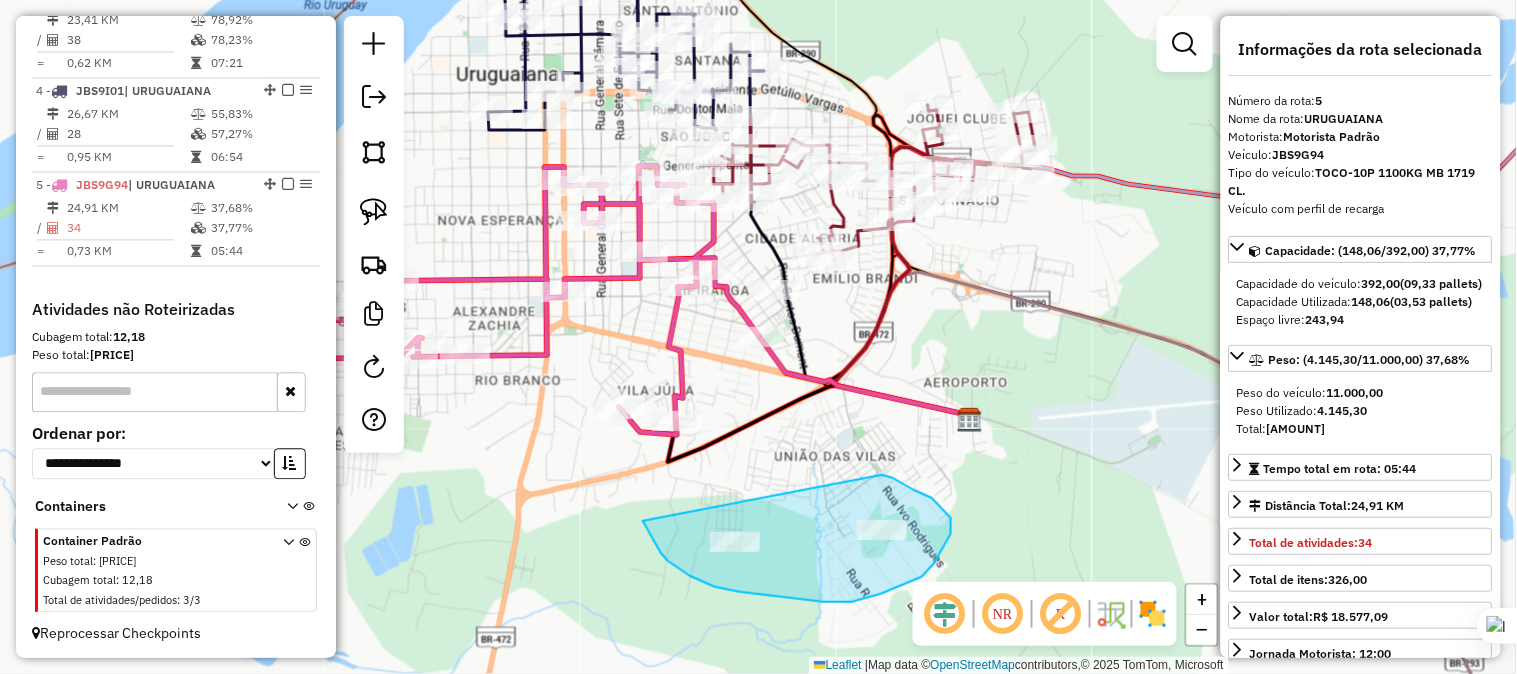 drag, startPoint x: 643, startPoint y: 521, endPoint x: 854, endPoint y: 475, distance: 215.95601 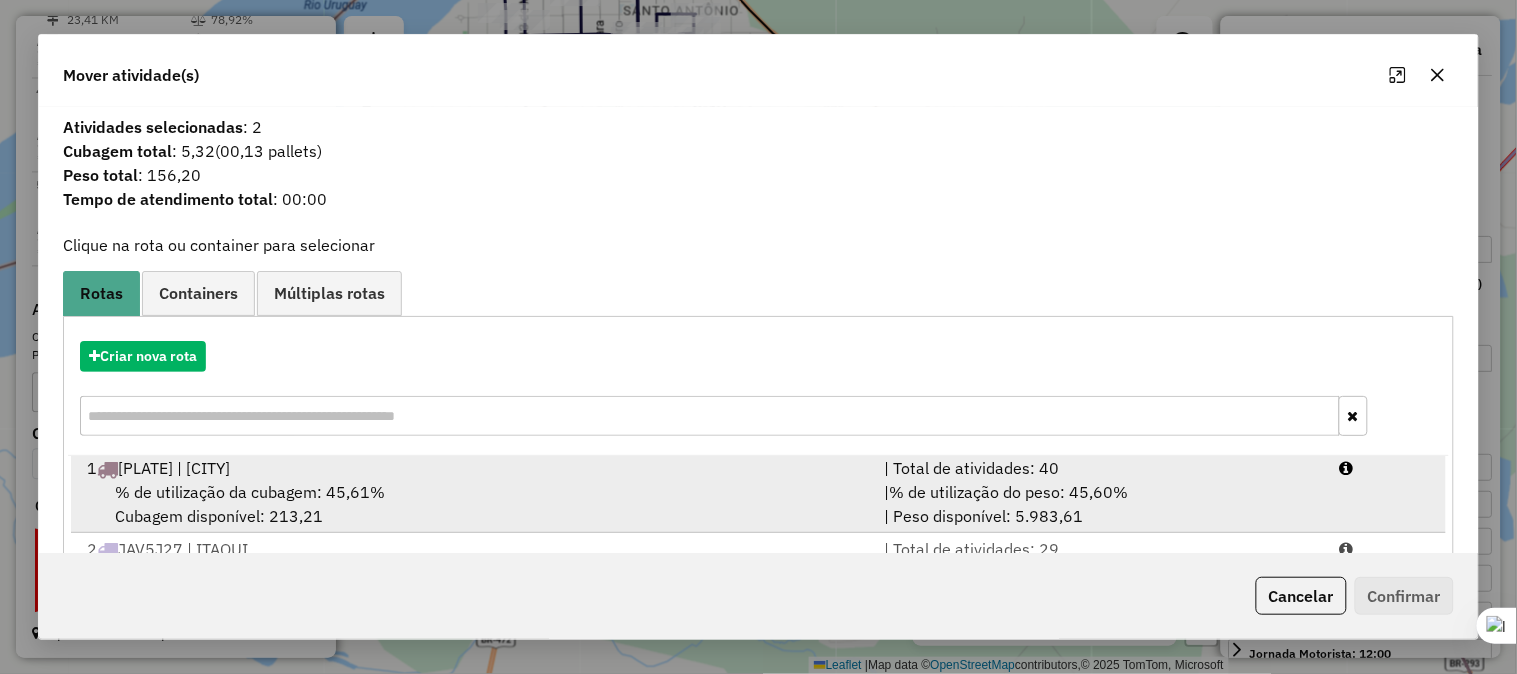 scroll, scrollTop: 5, scrollLeft: 0, axis: vertical 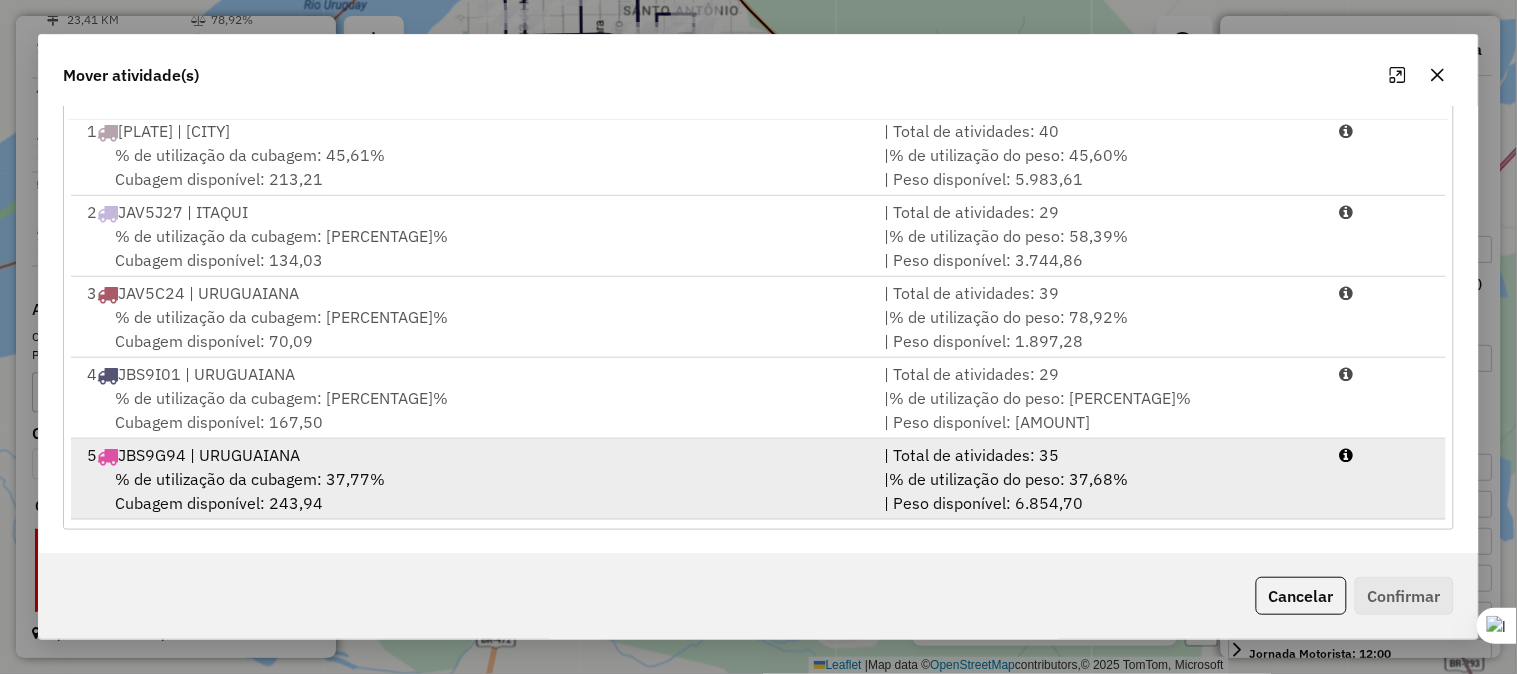 click on "[NUMBER] [PLATE] | [CITY]" at bounding box center [473, 455] 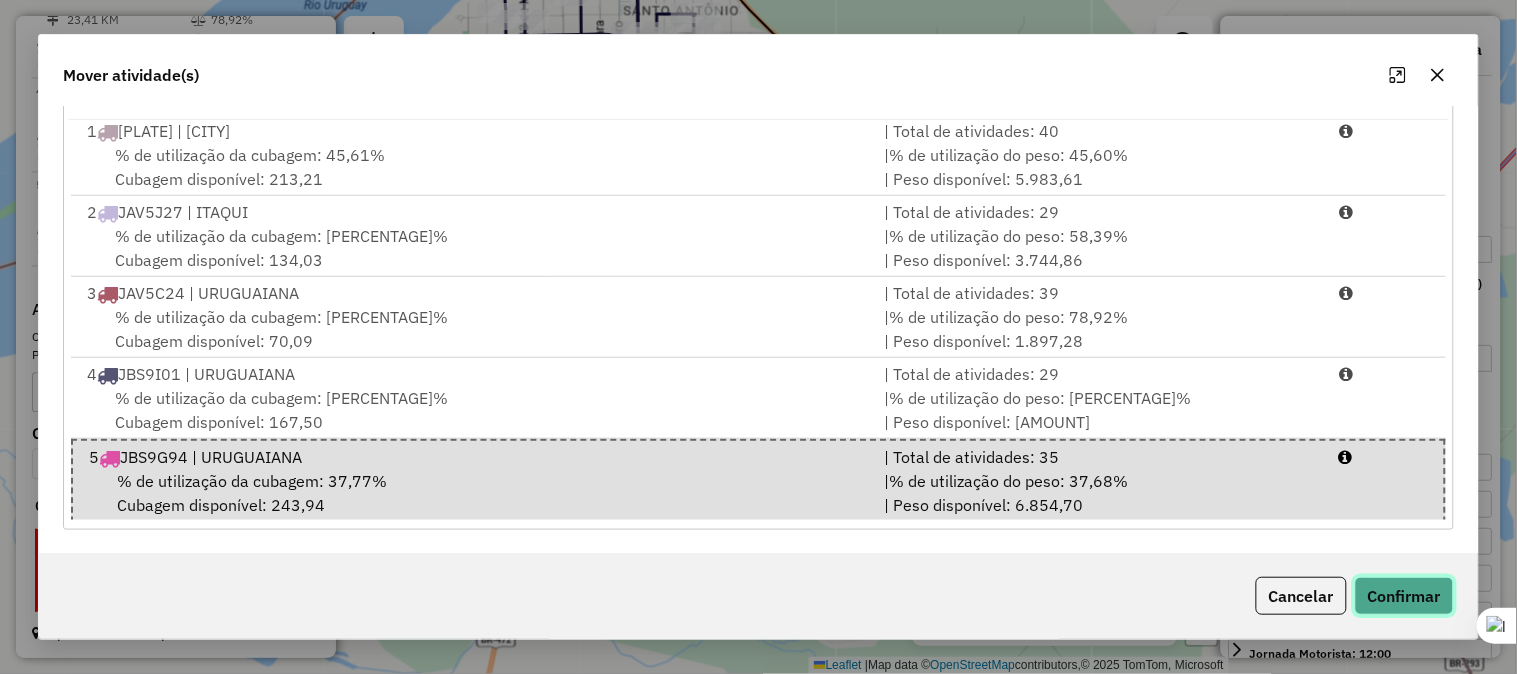 click on "Confirmar" 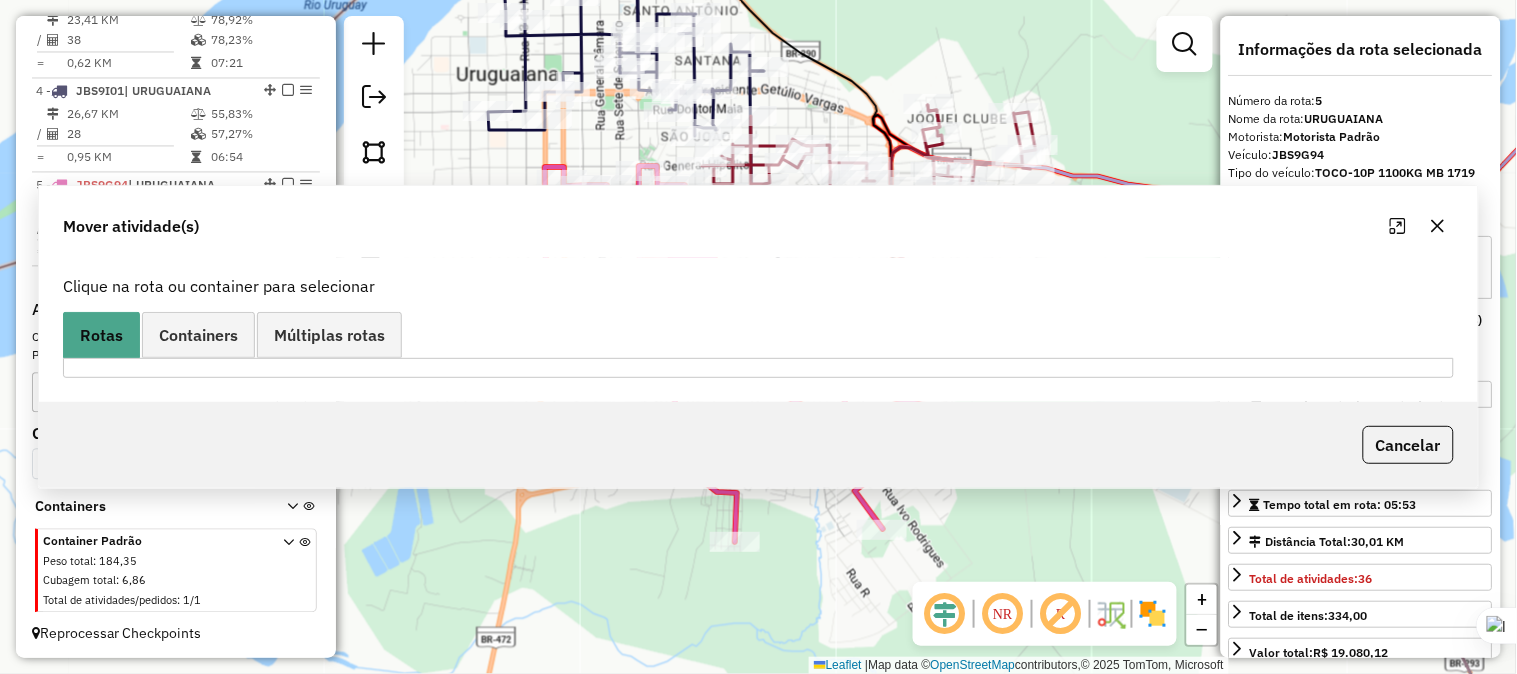 scroll, scrollTop: 0, scrollLeft: 0, axis: both 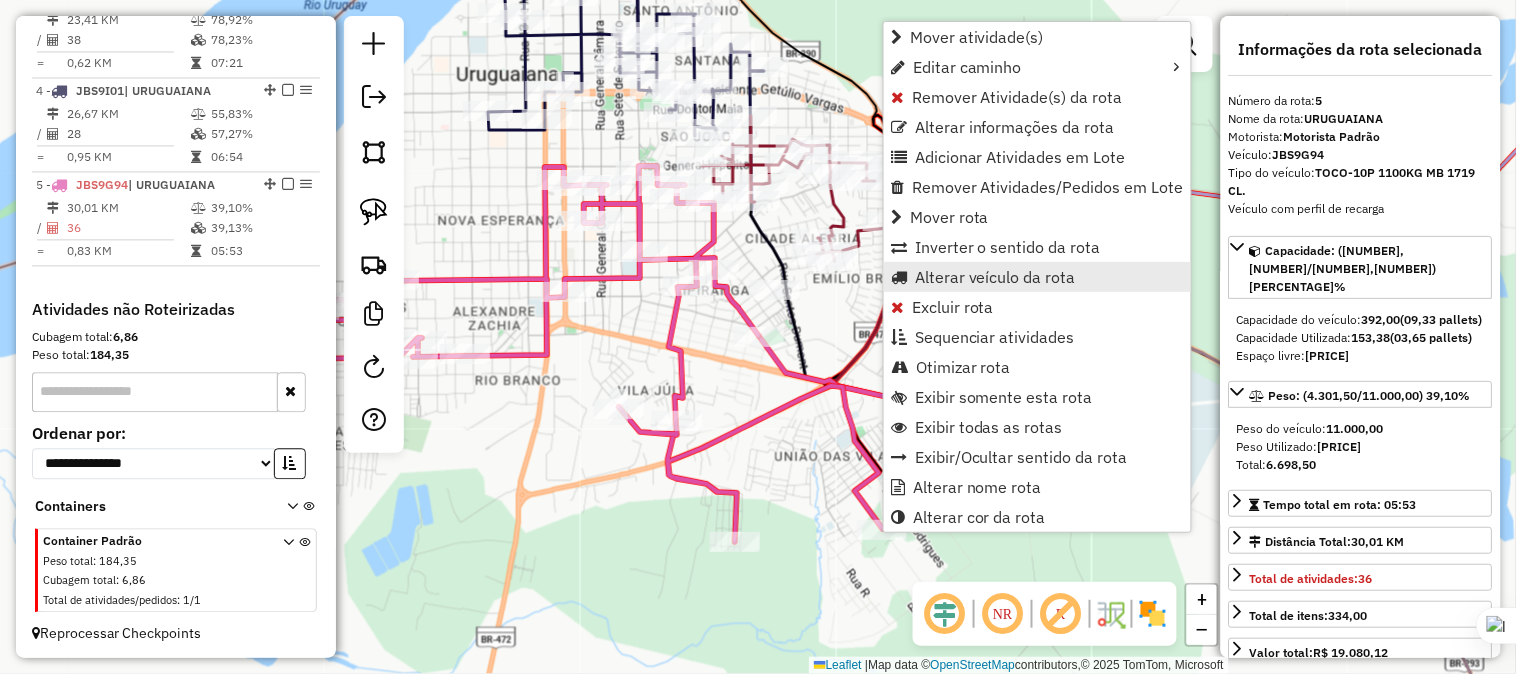 click on "Alterar veículo da rota" at bounding box center (995, 277) 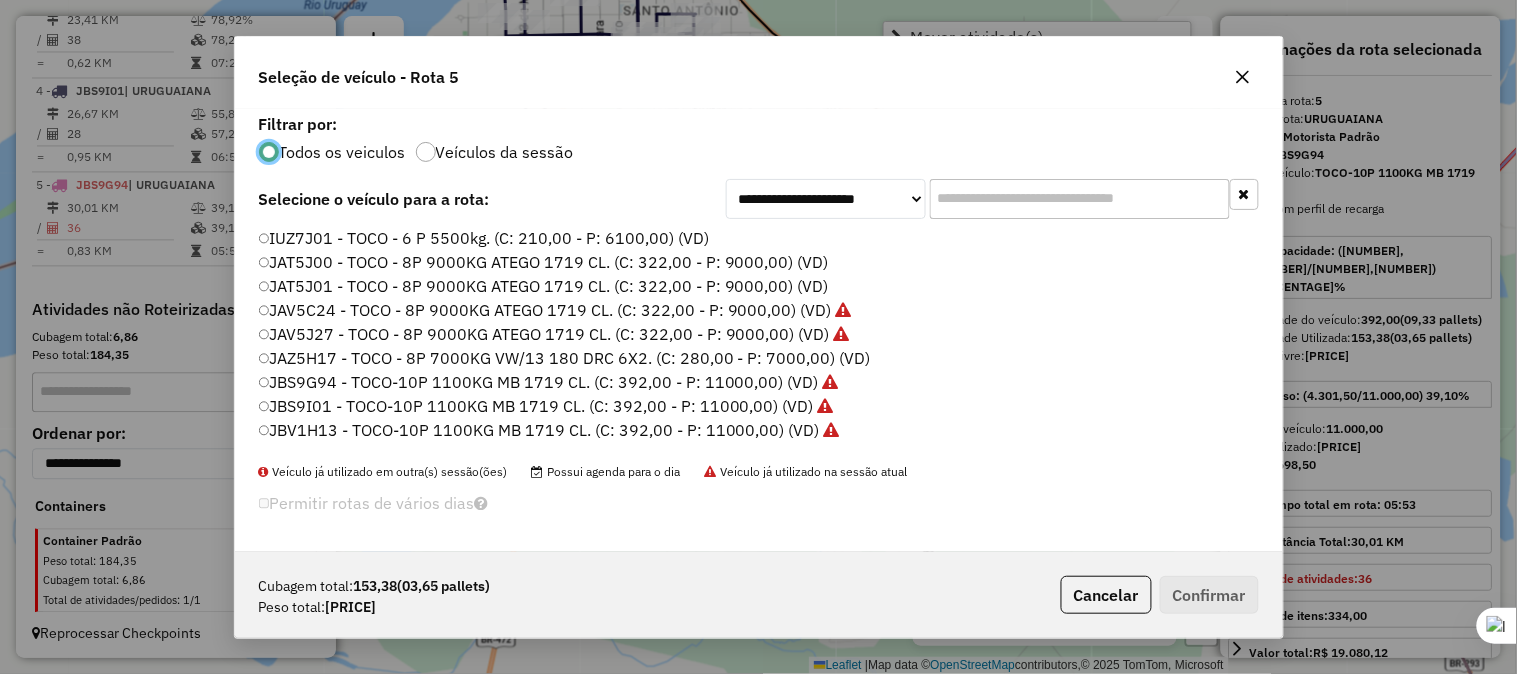 scroll, scrollTop: 11, scrollLeft: 5, axis: both 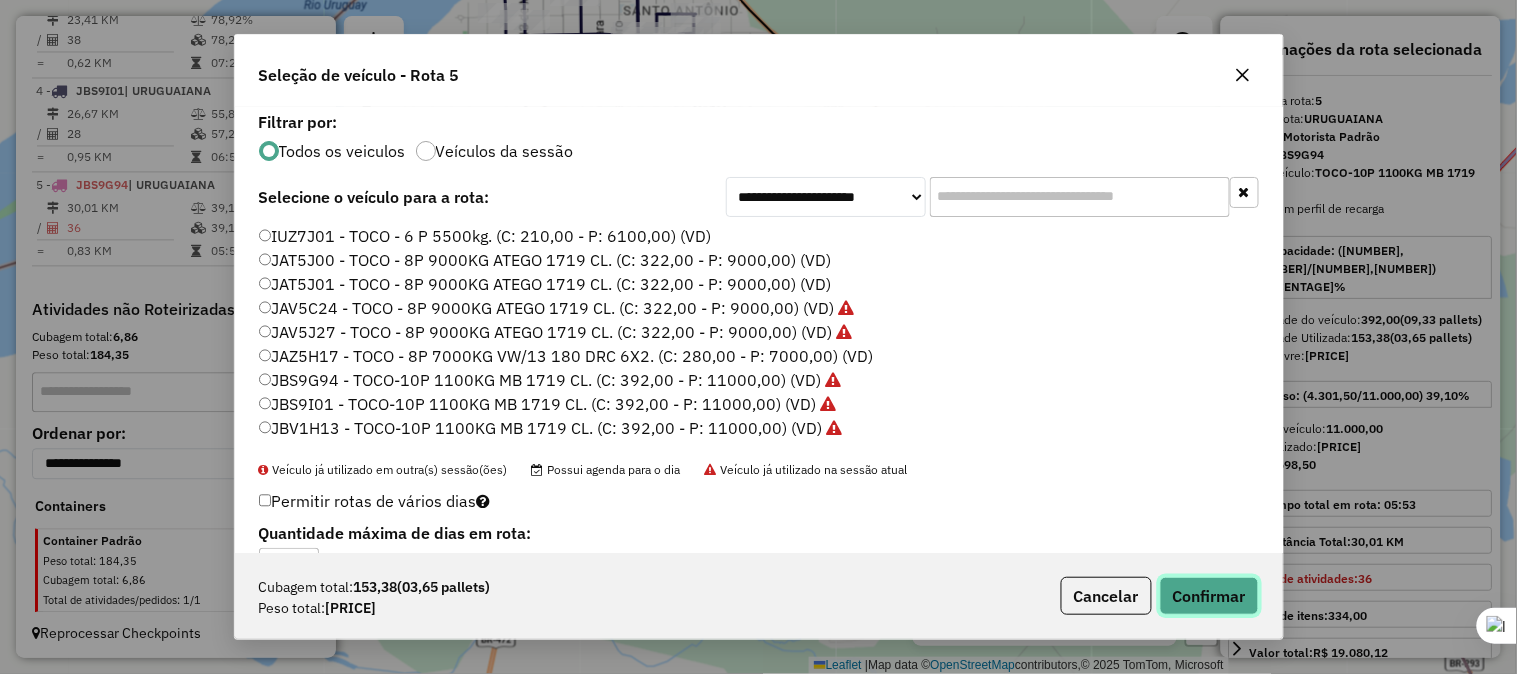 click on "Confirmar" 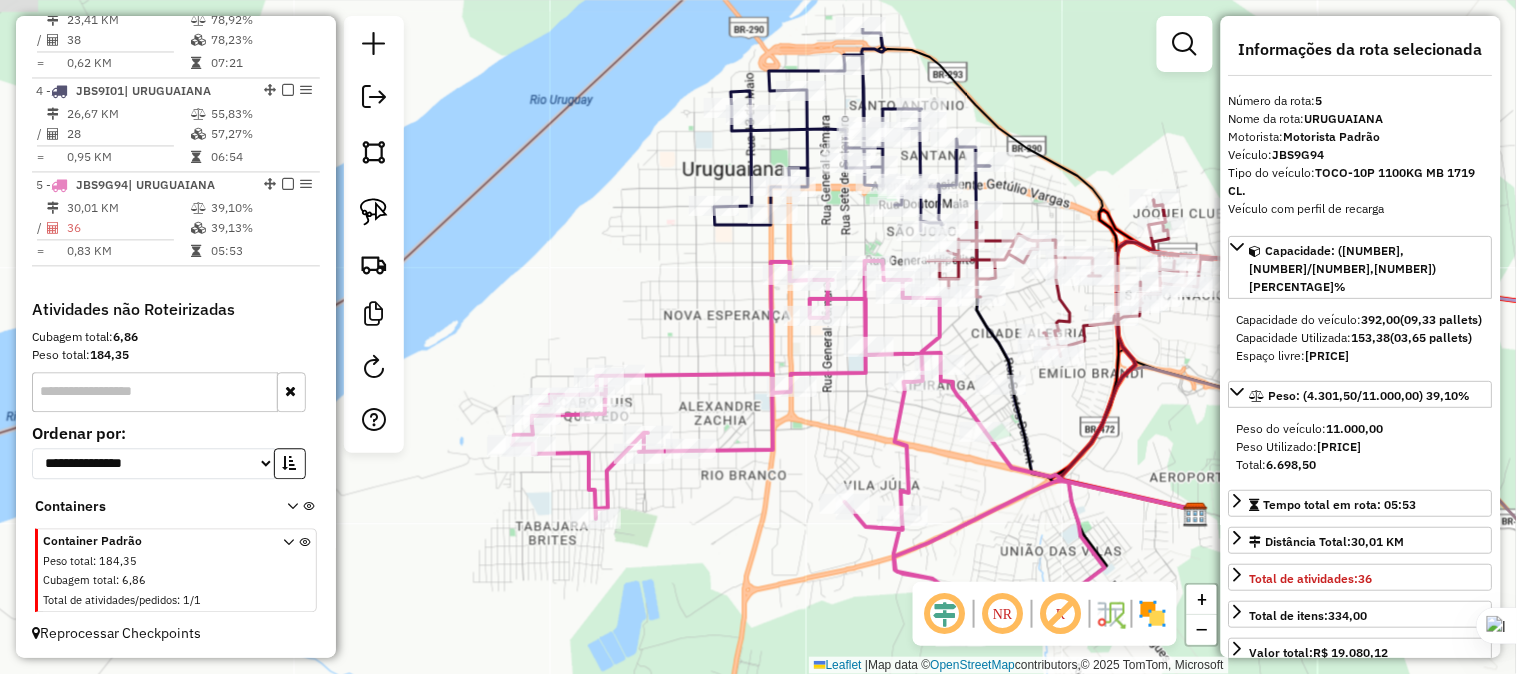 drag, startPoint x: 867, startPoint y: 451, endPoint x: 1093, endPoint y: 546, distance: 245.15506 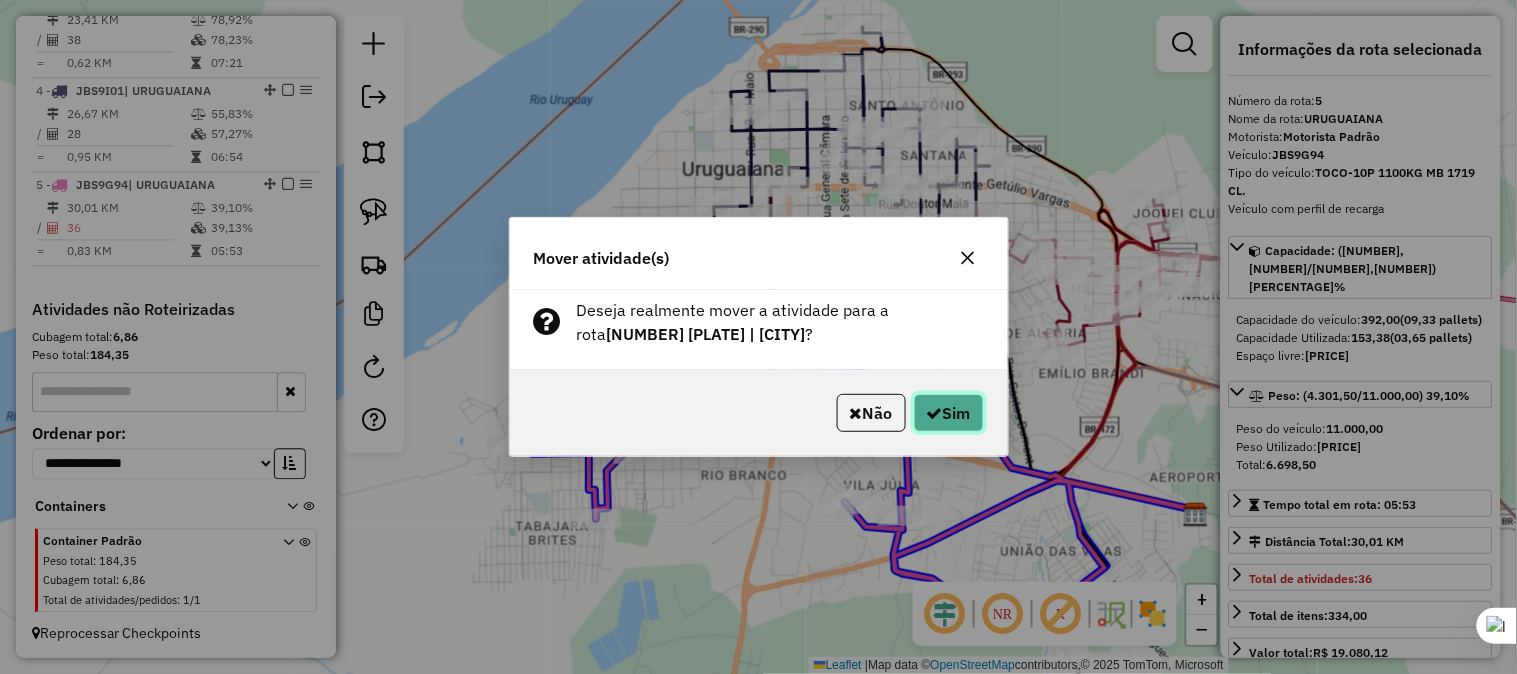 click on "Sim" 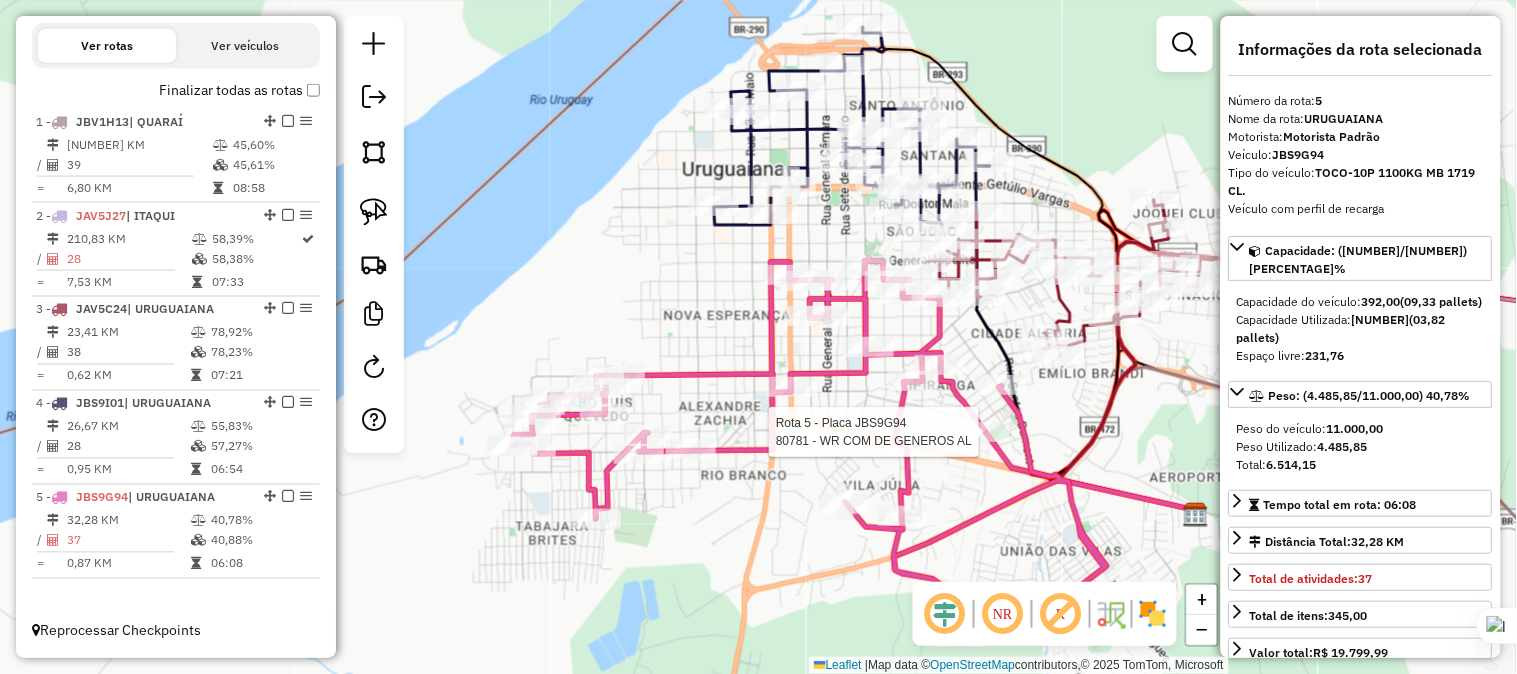 scroll, scrollTop: 680, scrollLeft: 0, axis: vertical 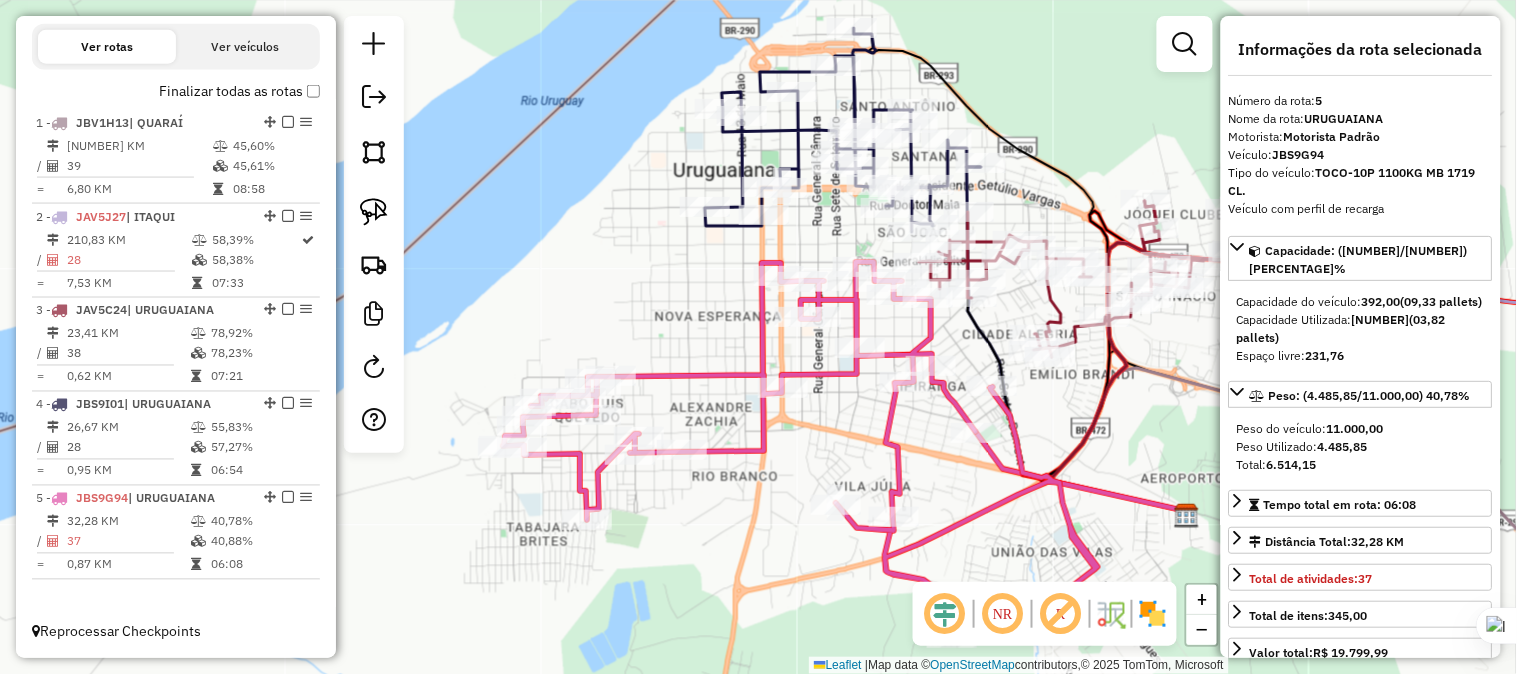 drag, startPoint x: 1067, startPoint y: 427, endPoint x: 1000, endPoint y: 443, distance: 68.88396 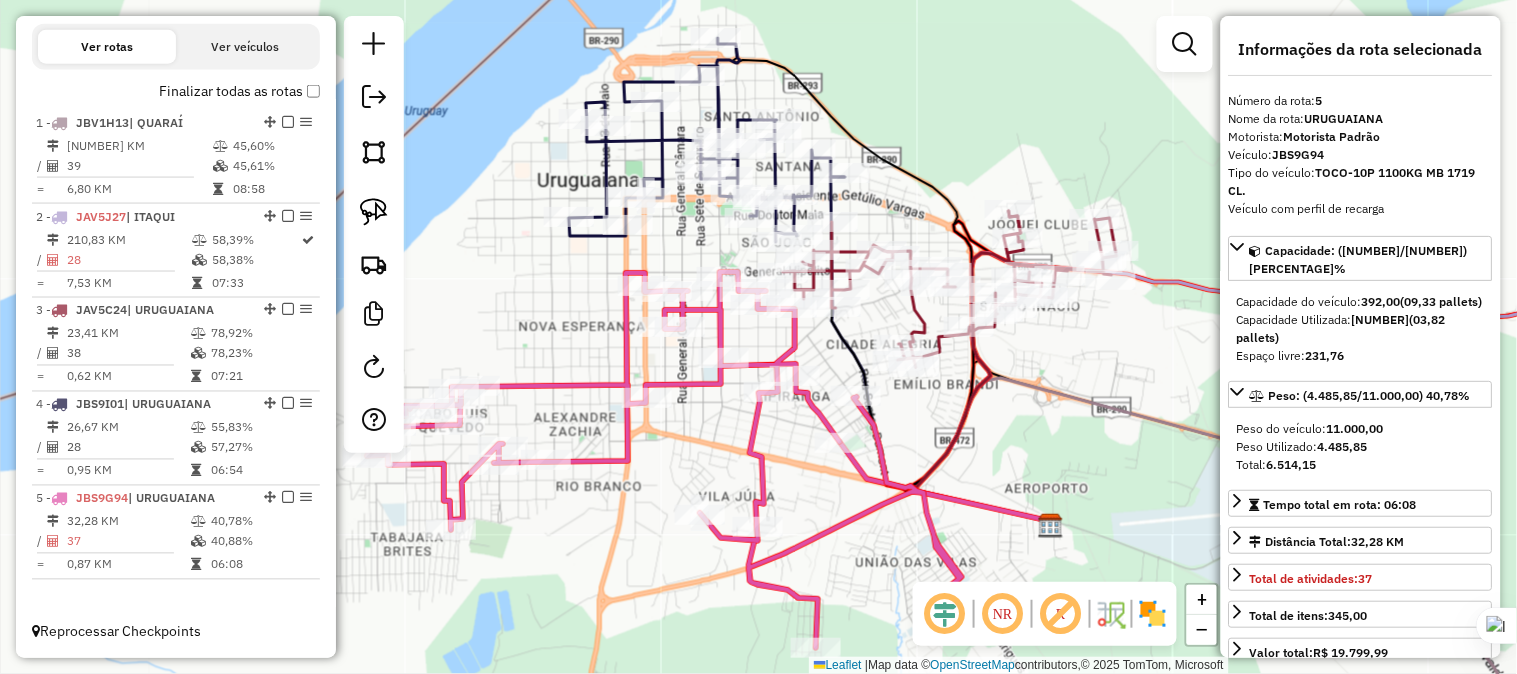 drag, startPoint x: 1038, startPoint y: 443, endPoint x: 1000, endPoint y: 431, distance: 39.849716 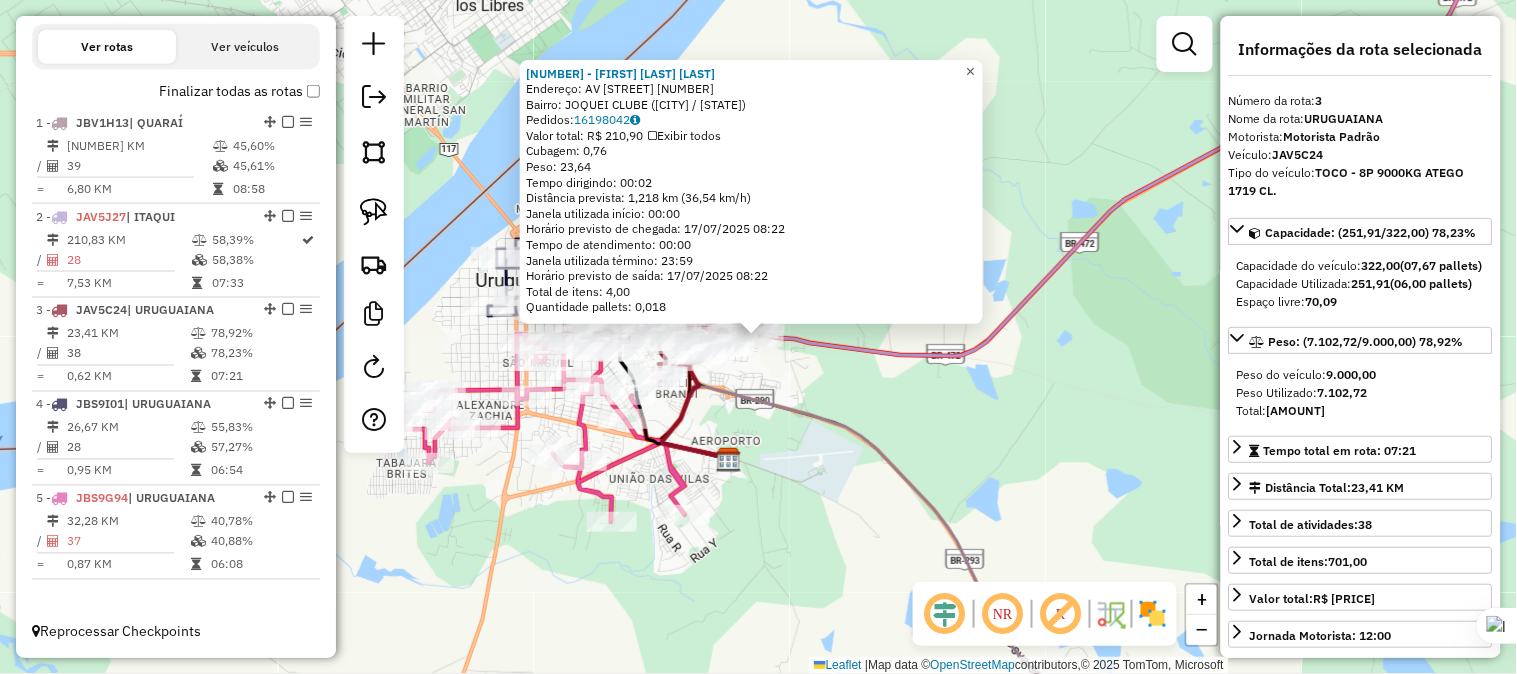 click on "×" 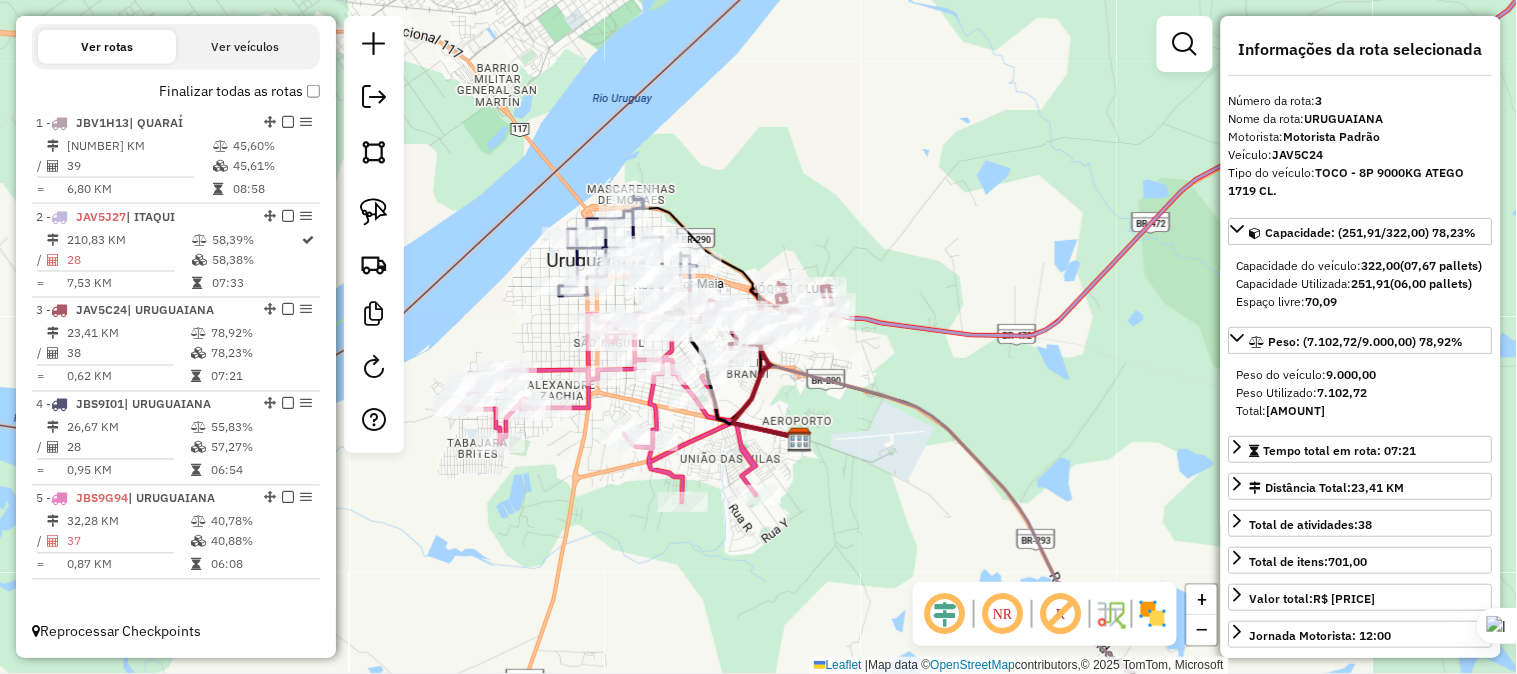 drag, startPoint x: 931, startPoint y: 344, endPoint x: 1117, endPoint y: 292, distance: 193.13208 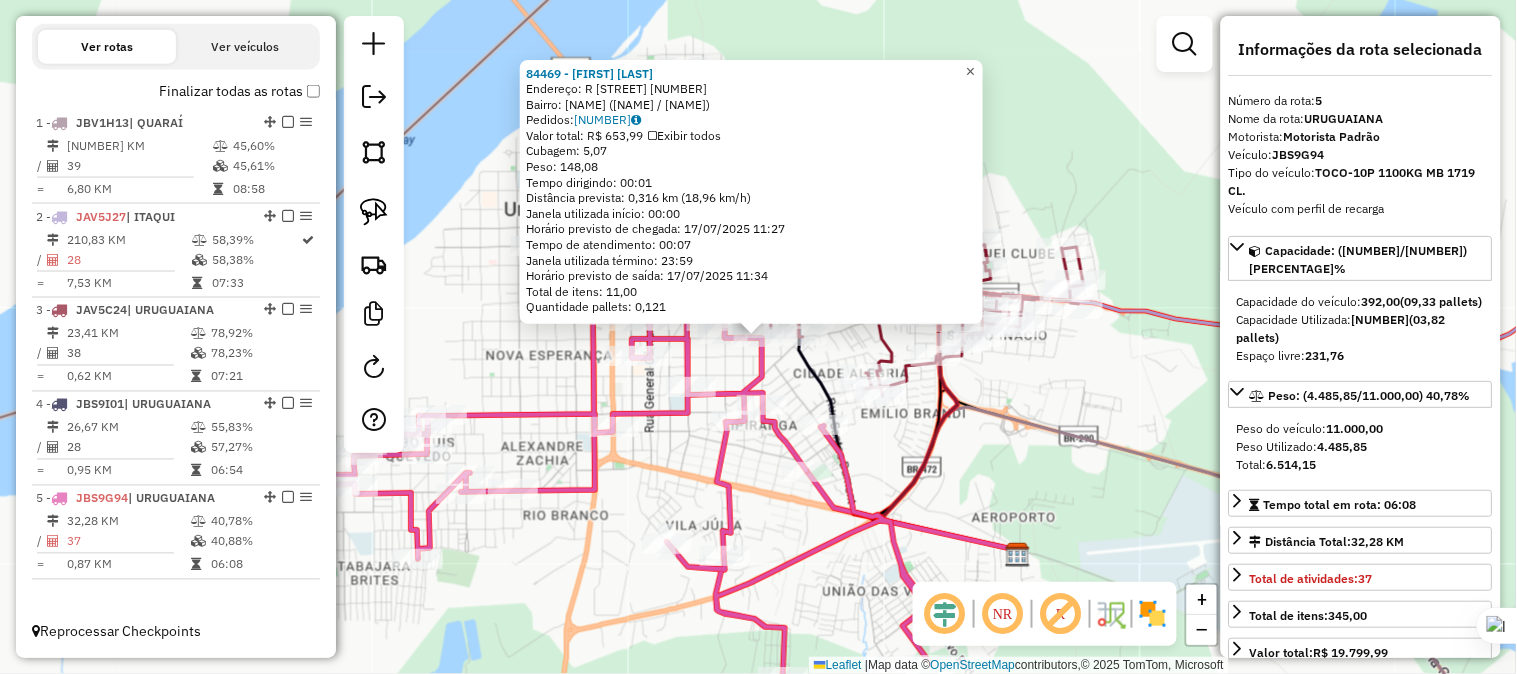 click on "×" 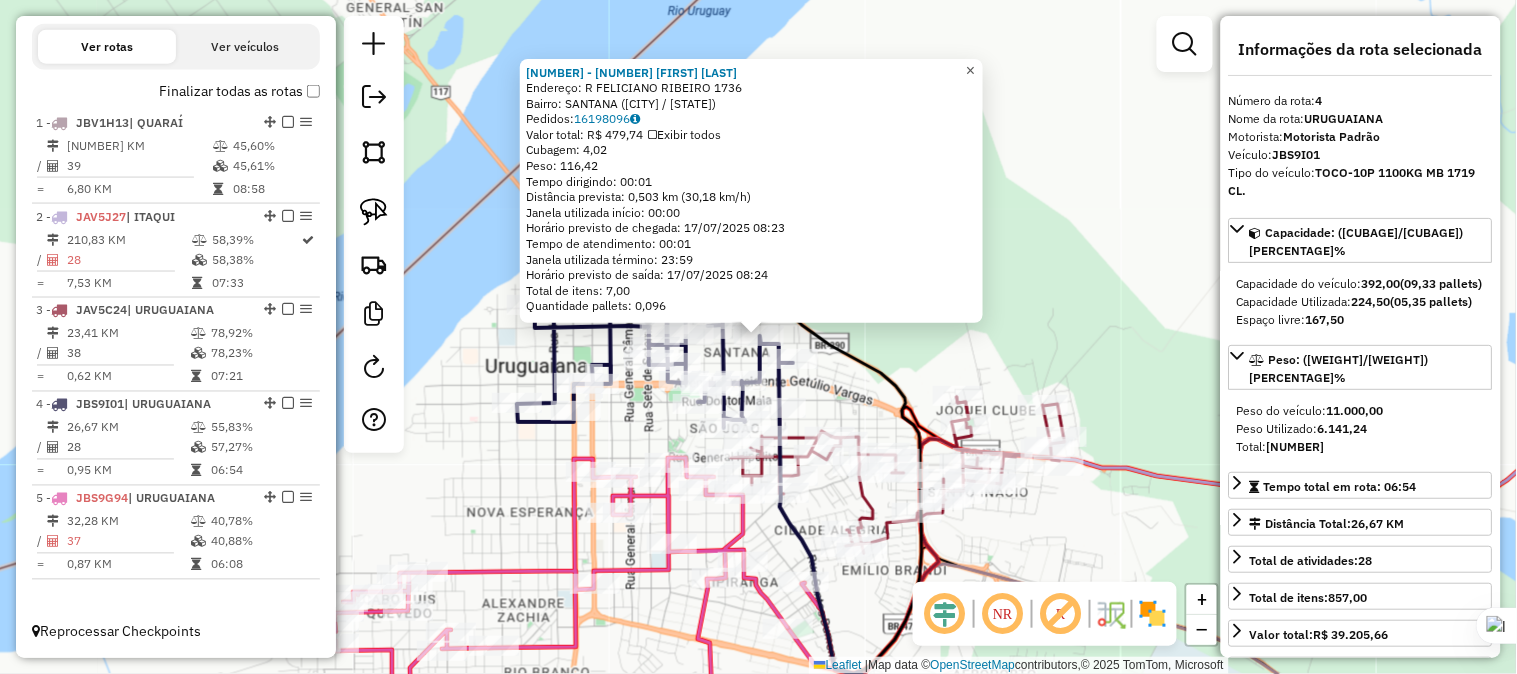 click on "×" 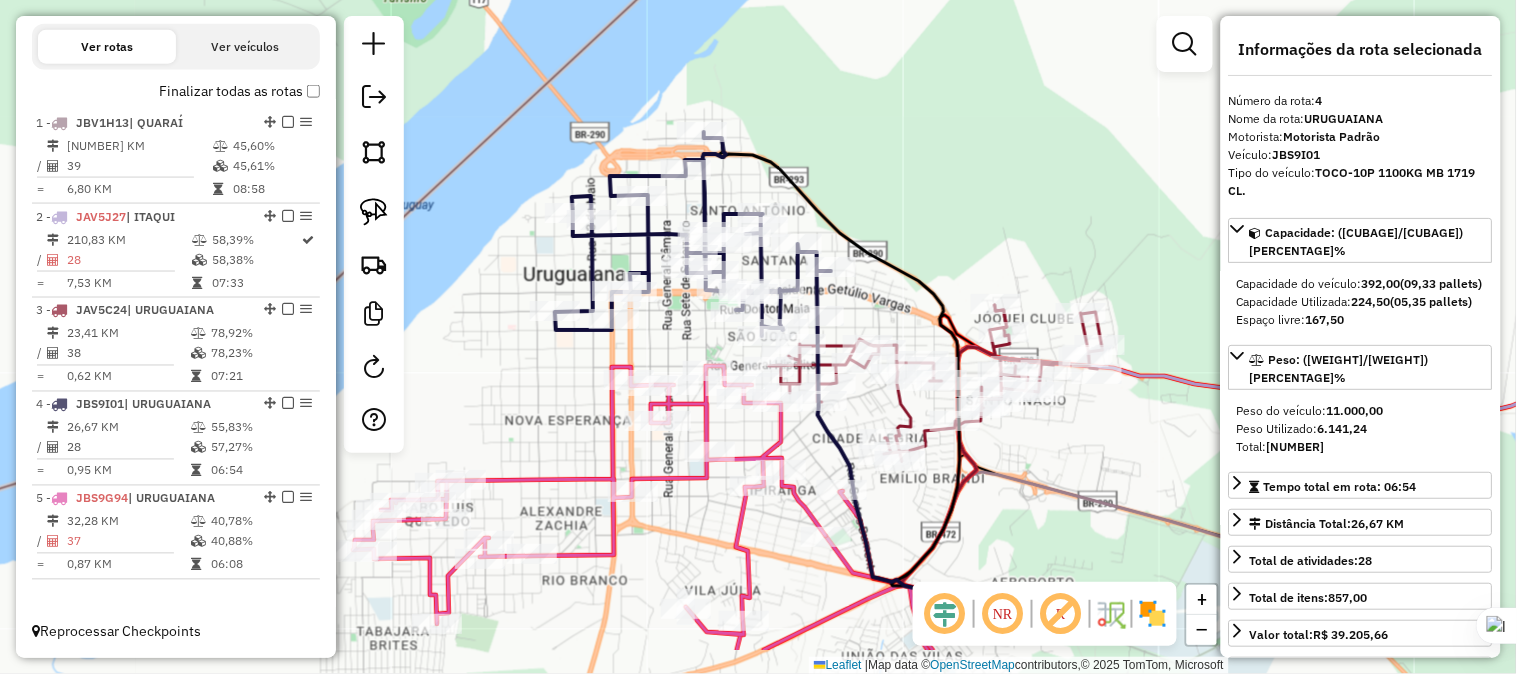 drag, startPoint x: 858, startPoint y: 257, endPoint x: 914, endPoint y: 127, distance: 141.54858 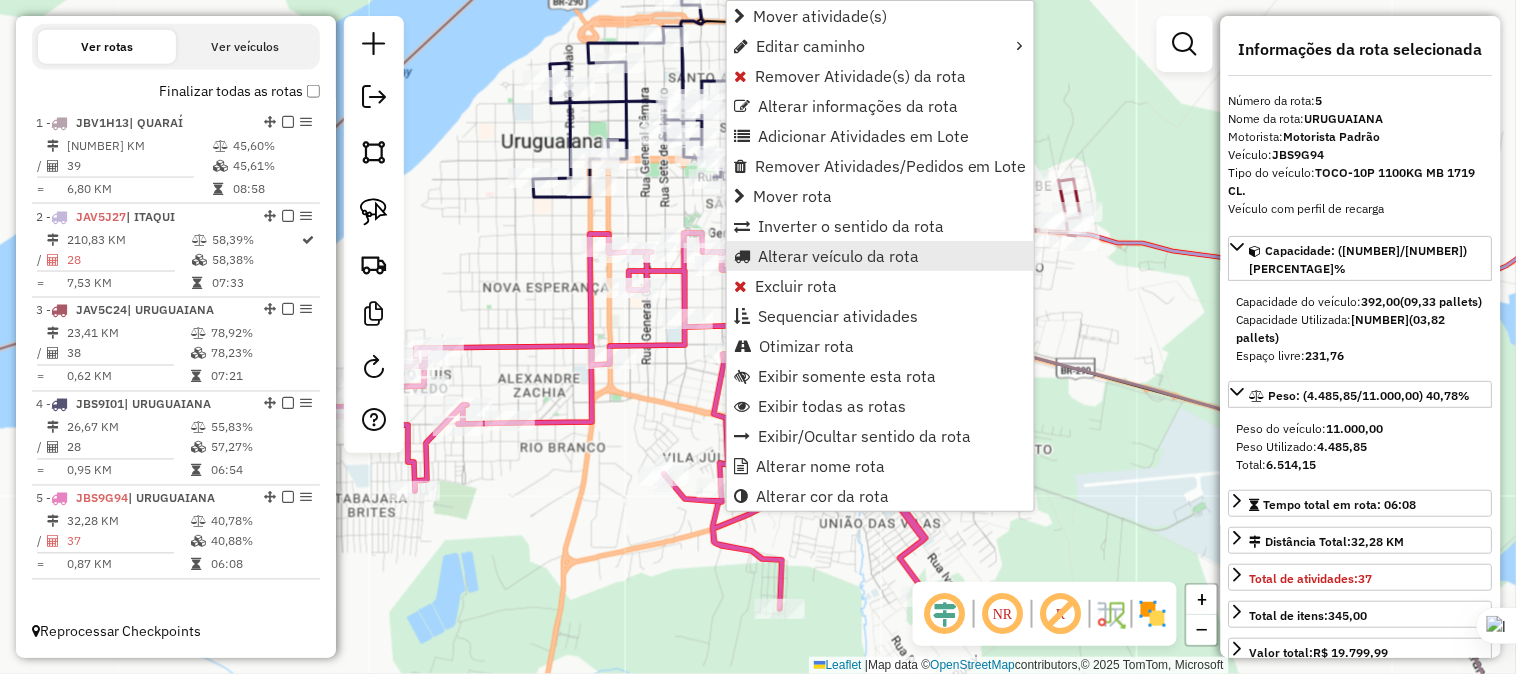 click on "Alterar veículo da rota" at bounding box center (838, 256) 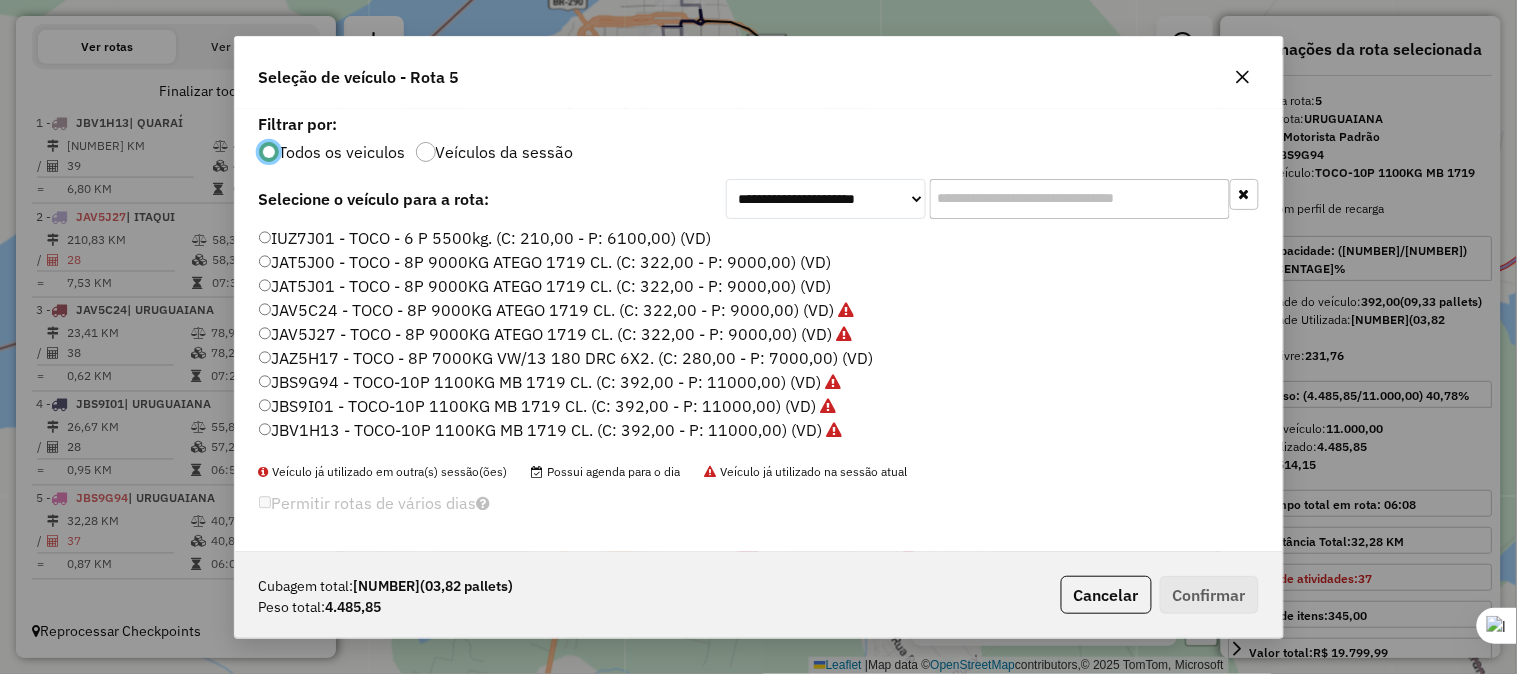 scroll, scrollTop: 11, scrollLeft: 5, axis: both 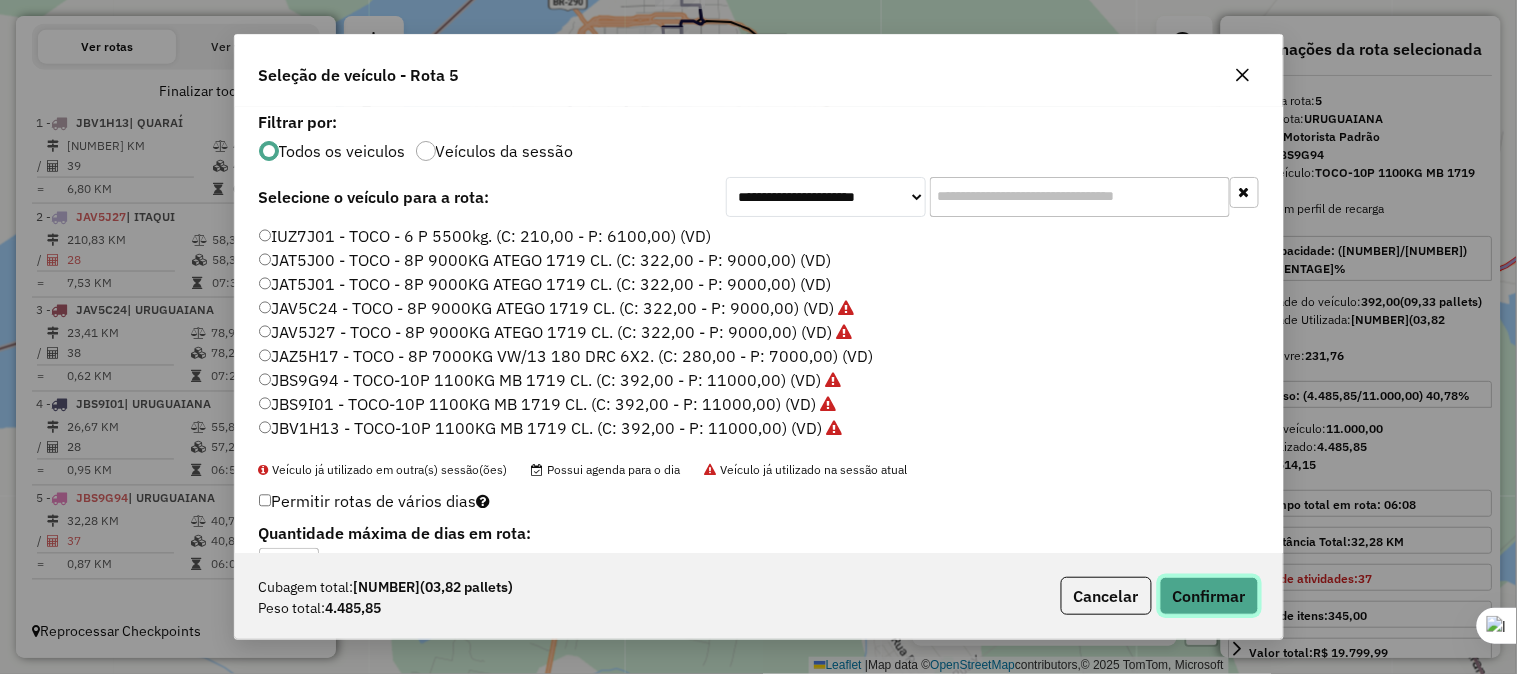 click on "Confirmar" 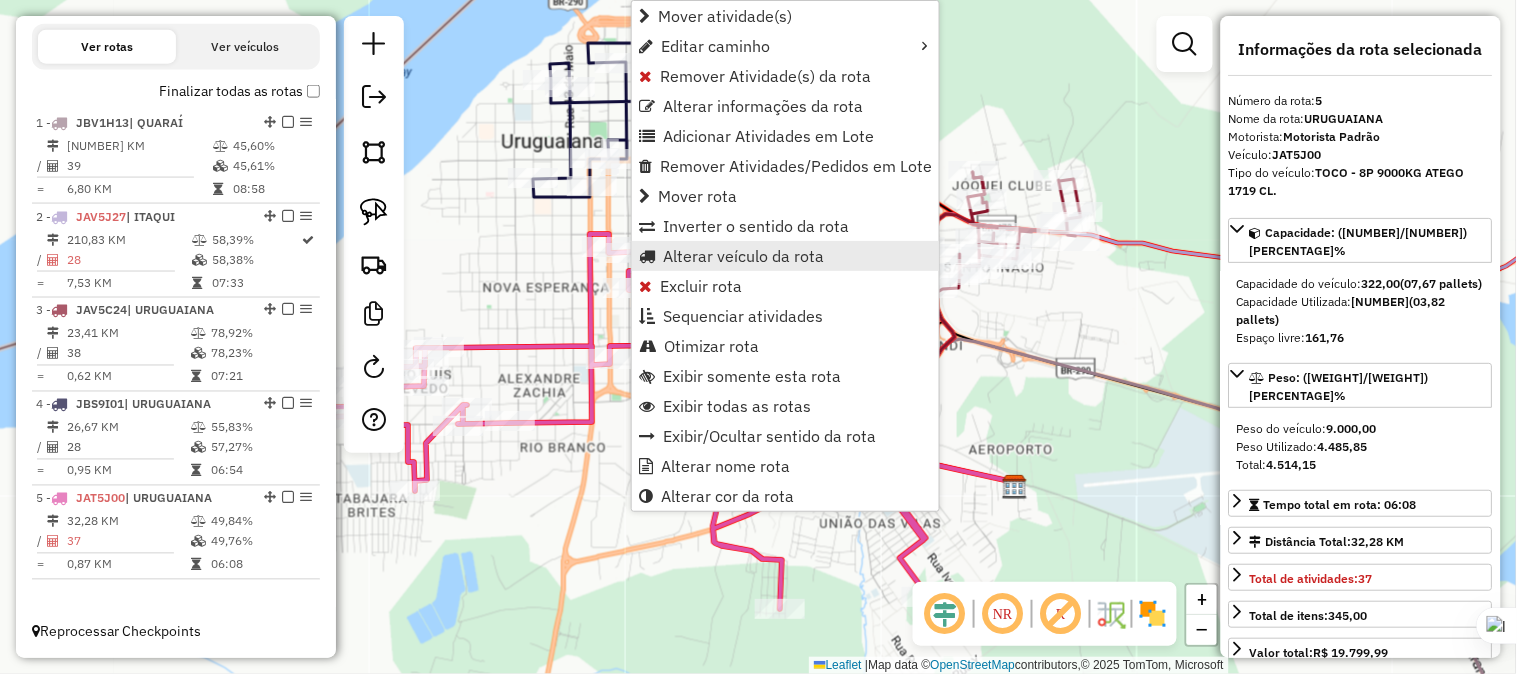 click on "Alterar veículo da rota" at bounding box center (743, 256) 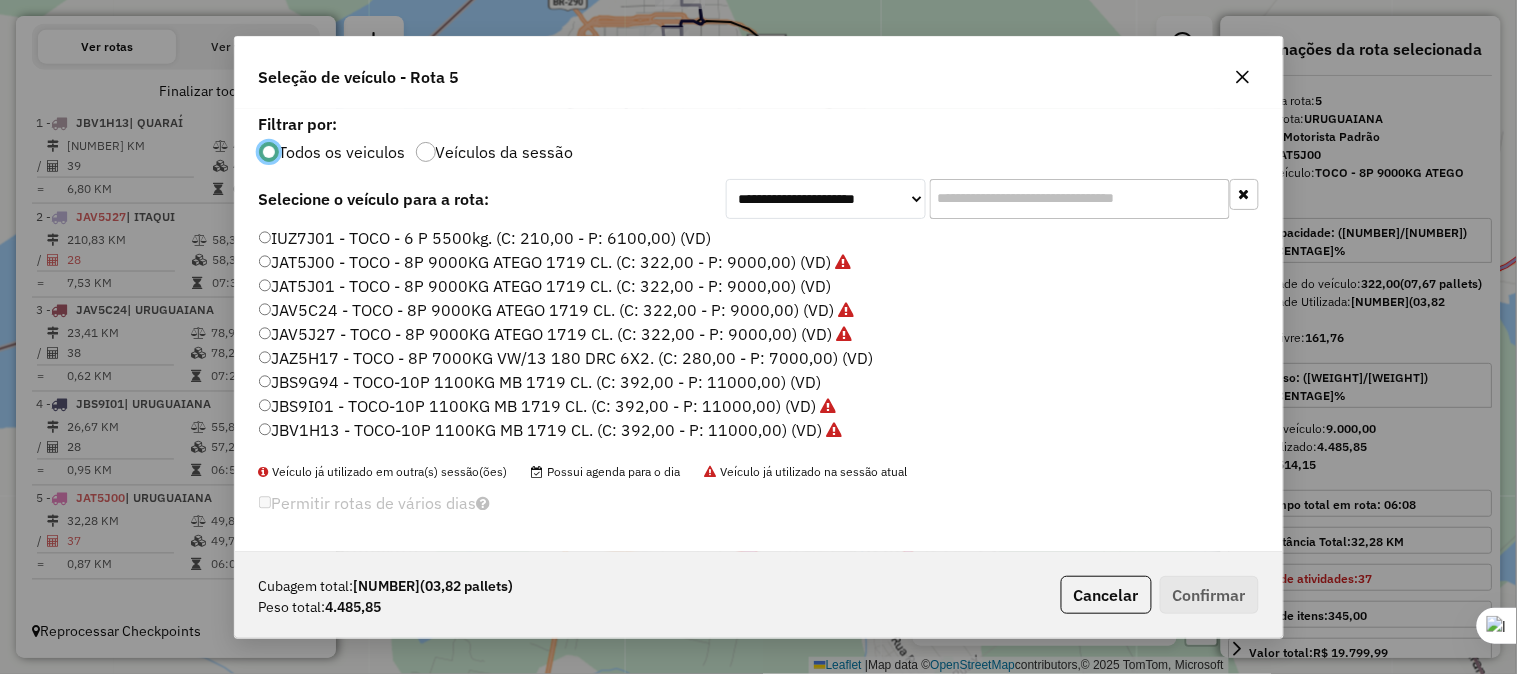 scroll, scrollTop: 11, scrollLeft: 5, axis: both 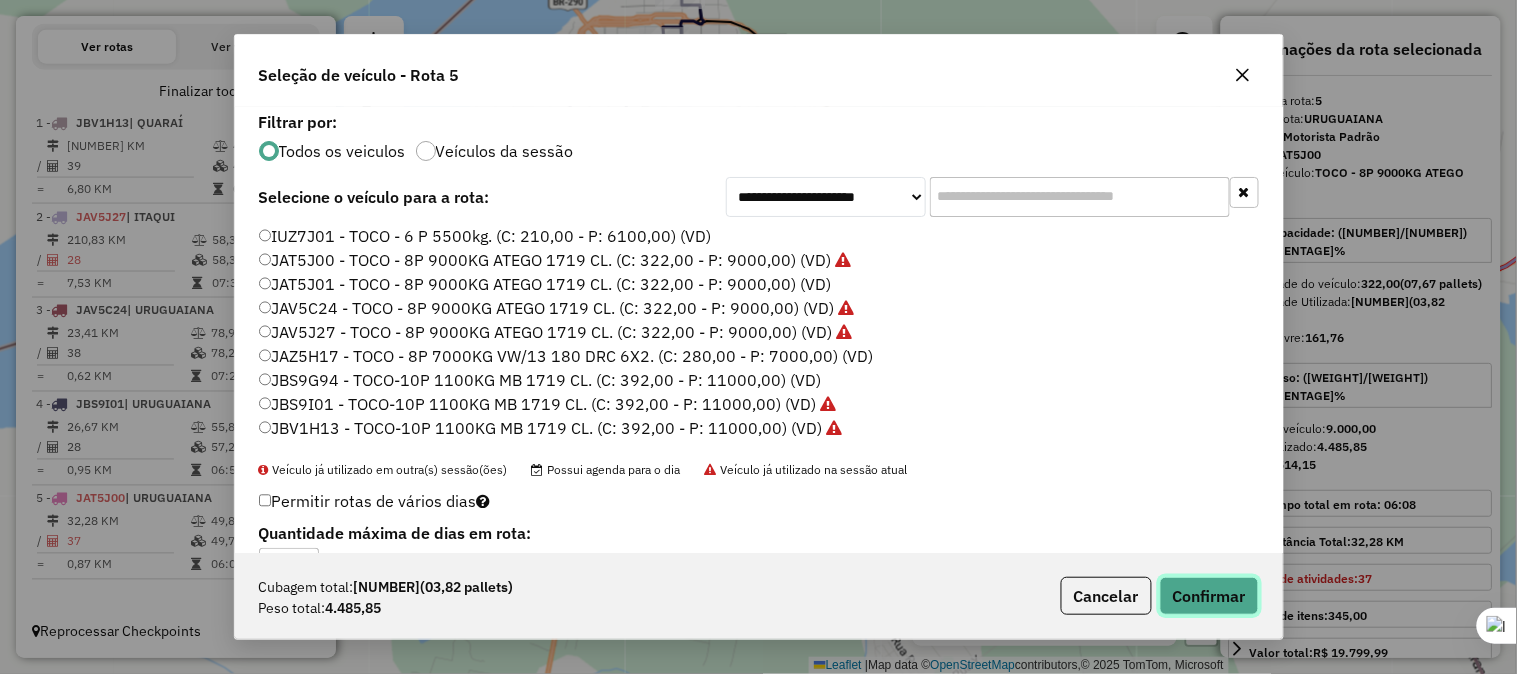 click on "Confirmar" 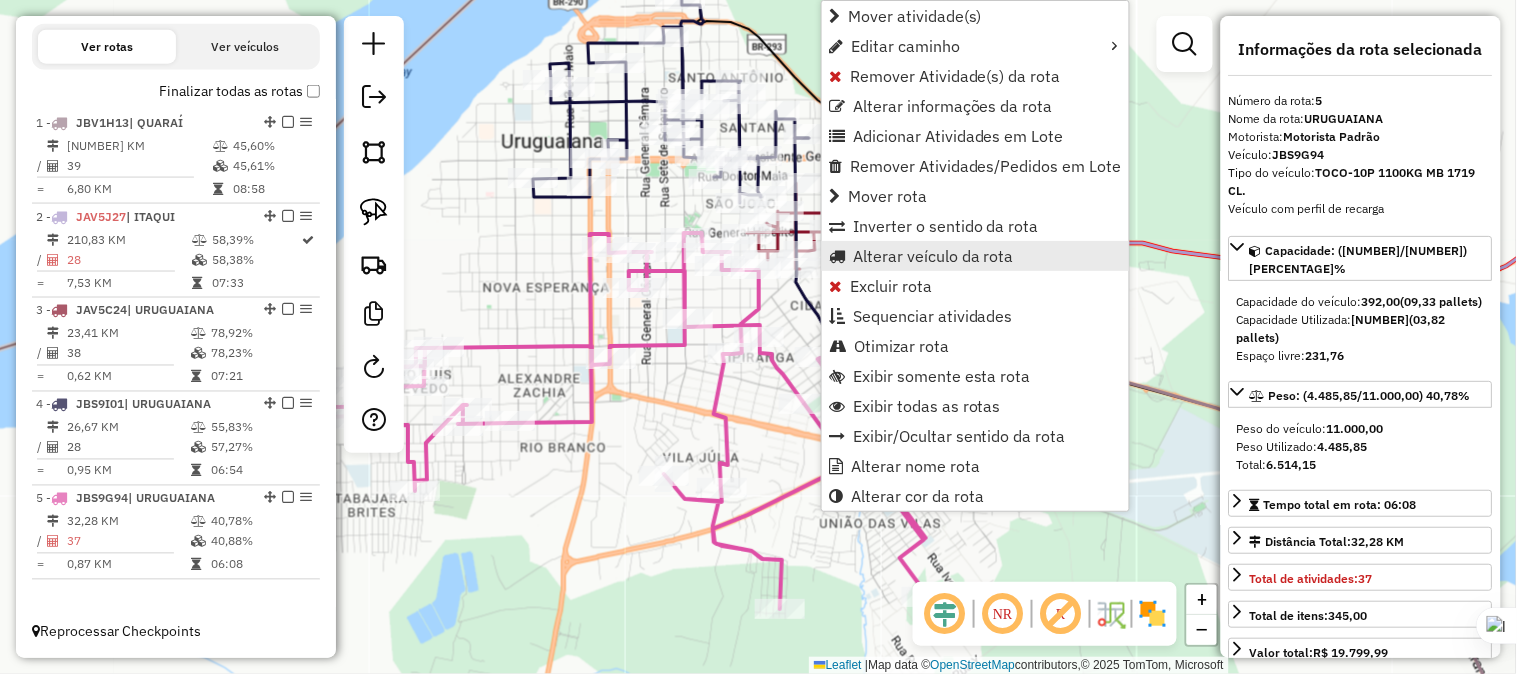 click on "Alterar veículo da rota" at bounding box center [933, 256] 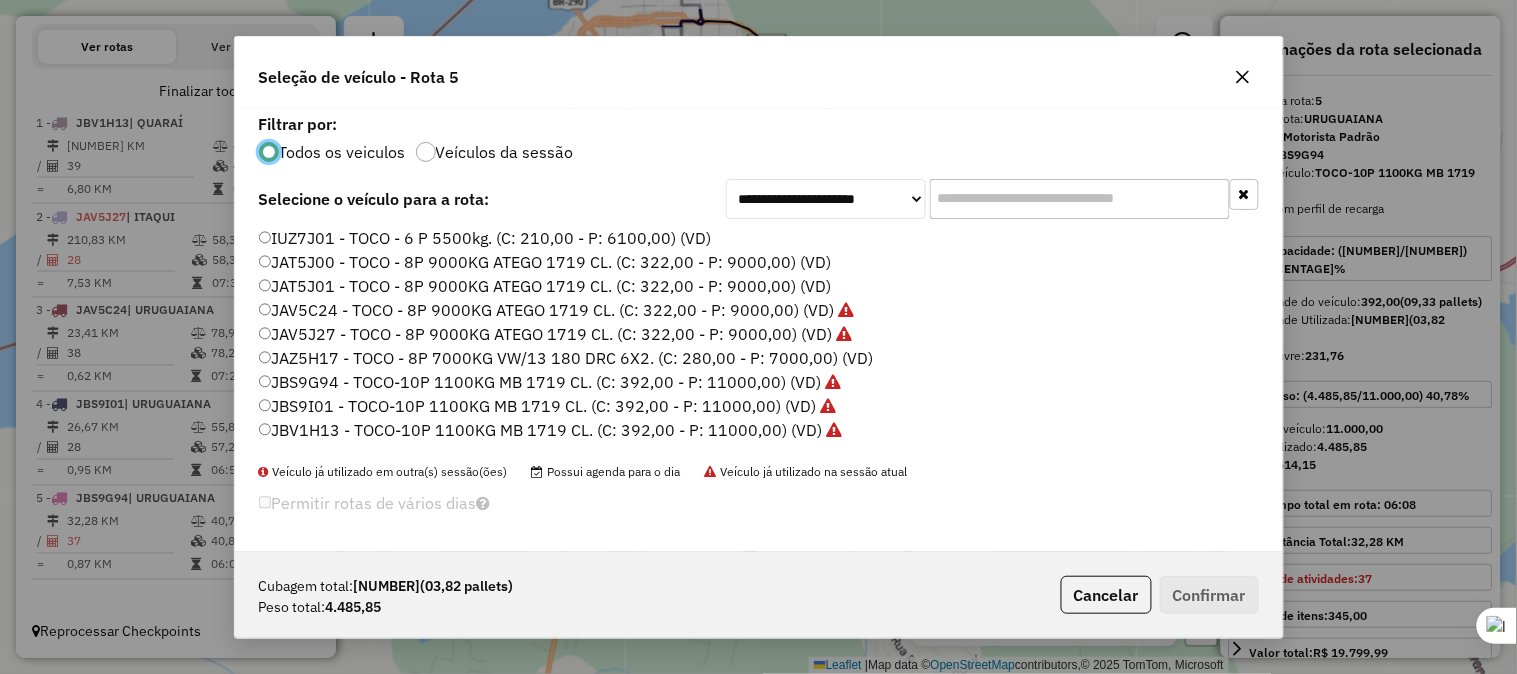 scroll, scrollTop: 11, scrollLeft: 5, axis: both 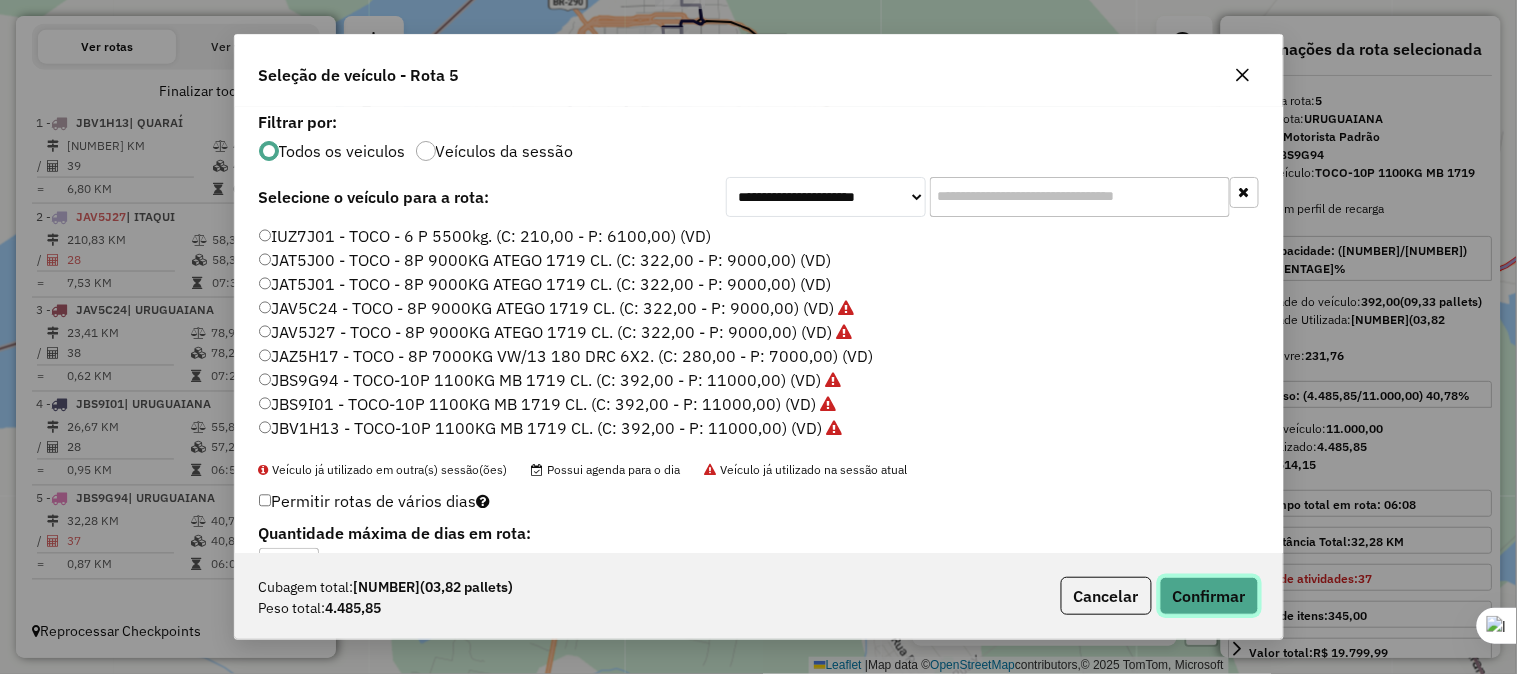 click on "Confirmar" 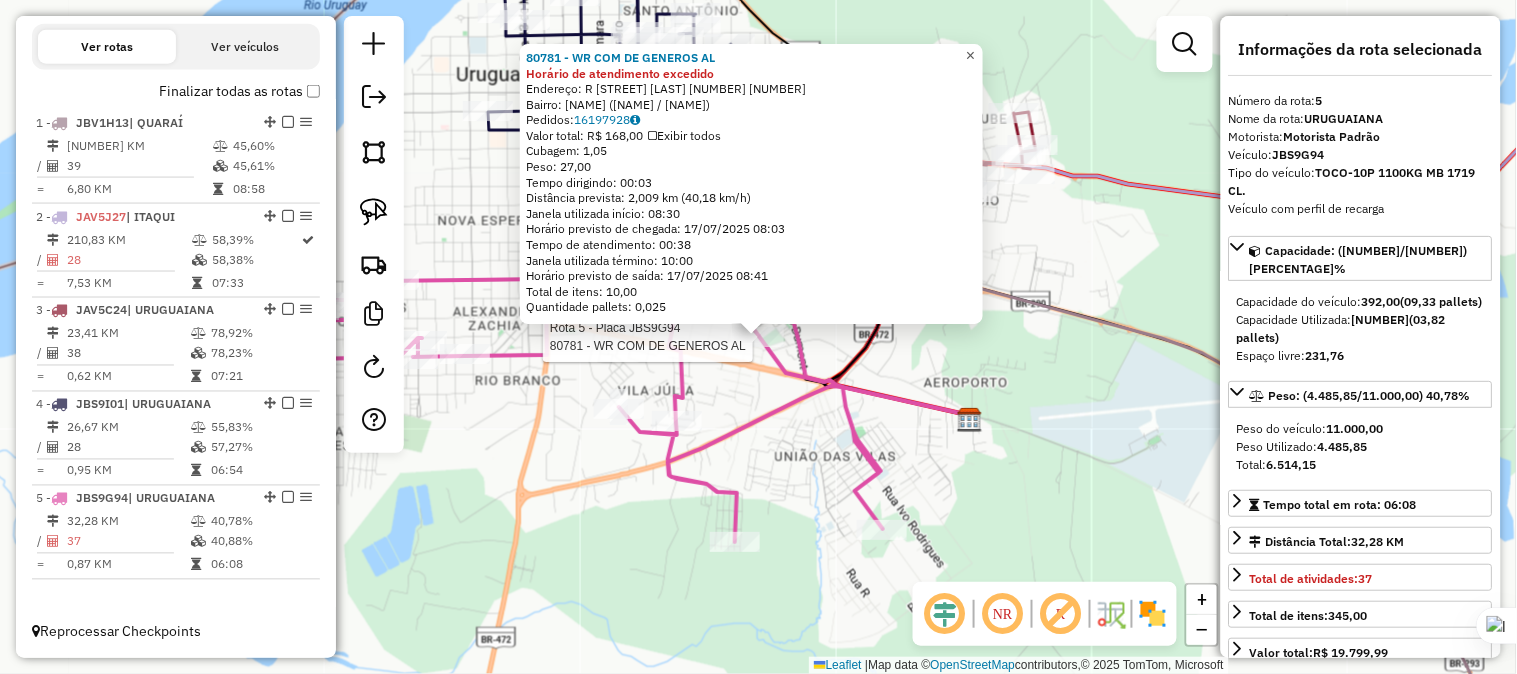 click on "×" 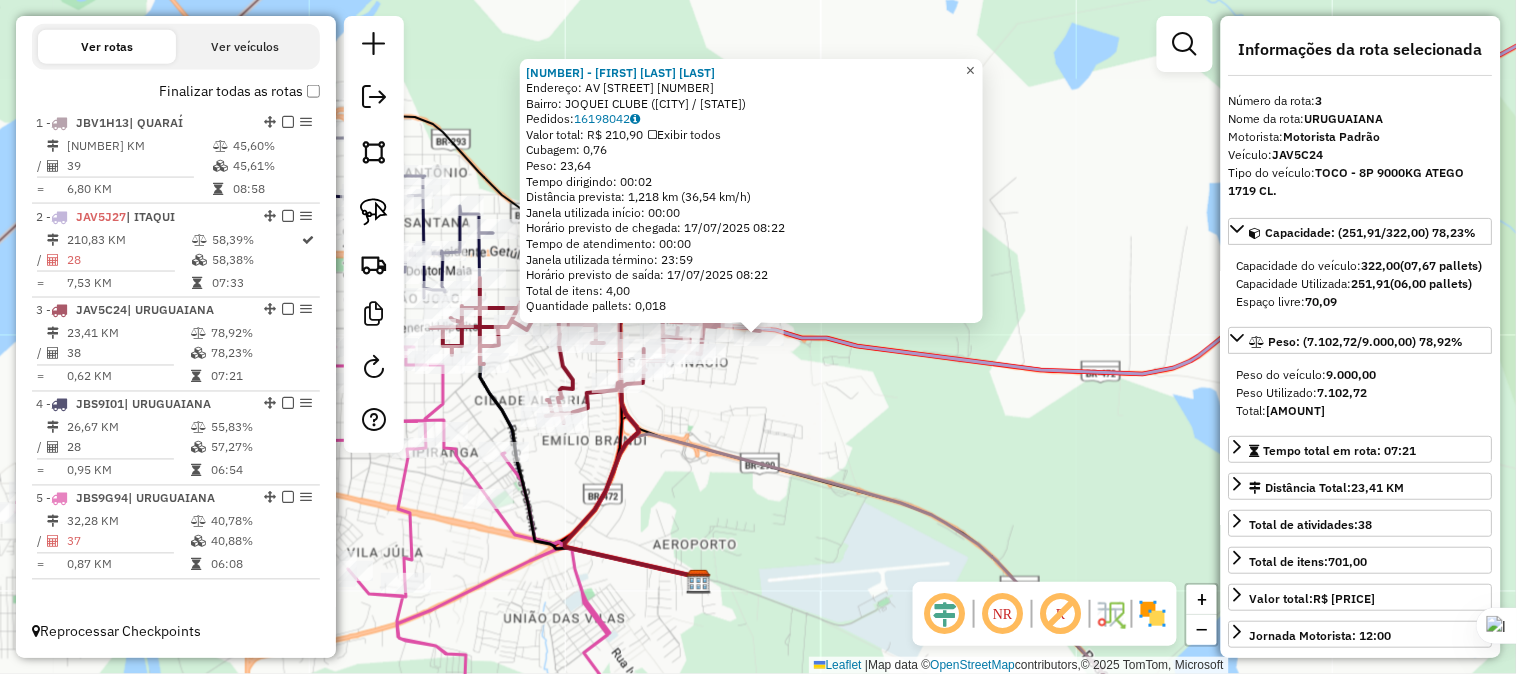 click on "×" 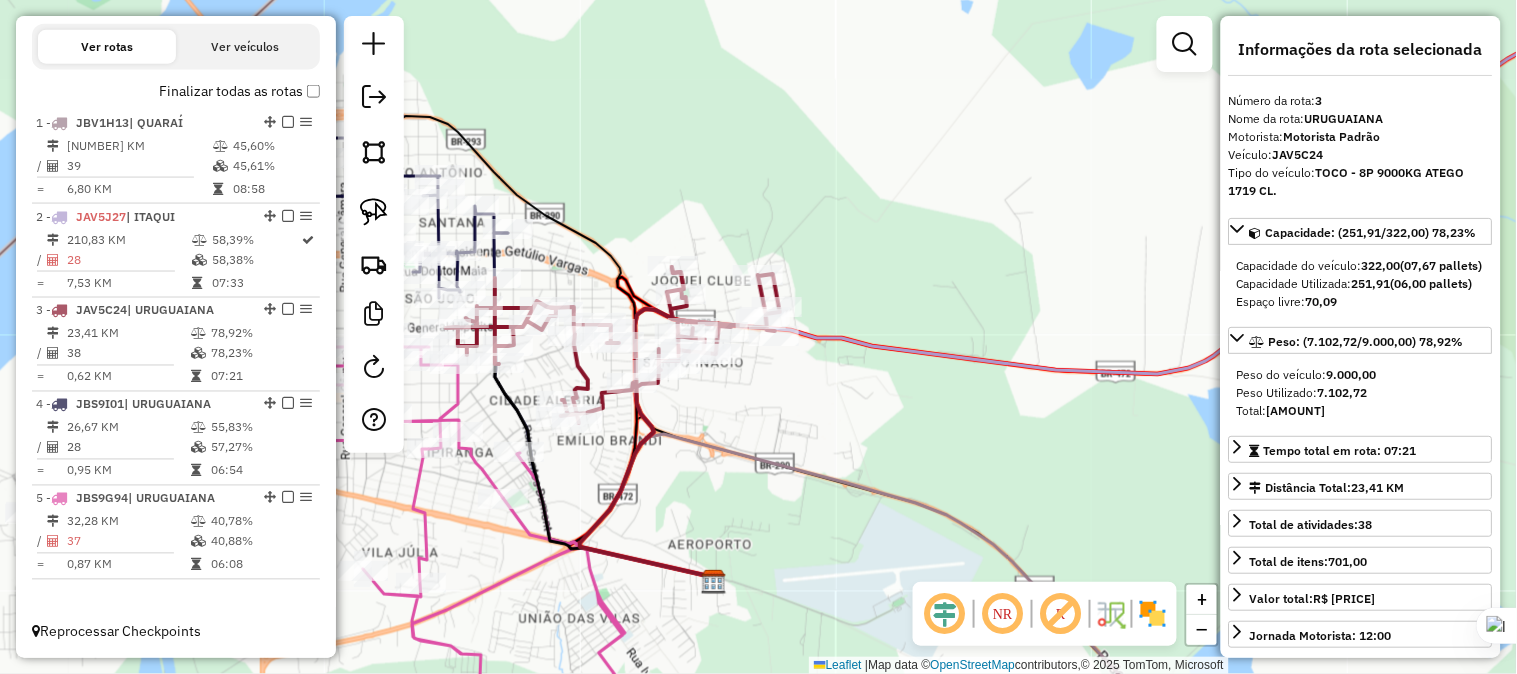 drag, startPoint x: 945, startPoint y: 261, endPoint x: 1150, endPoint y: 218, distance: 209.46121 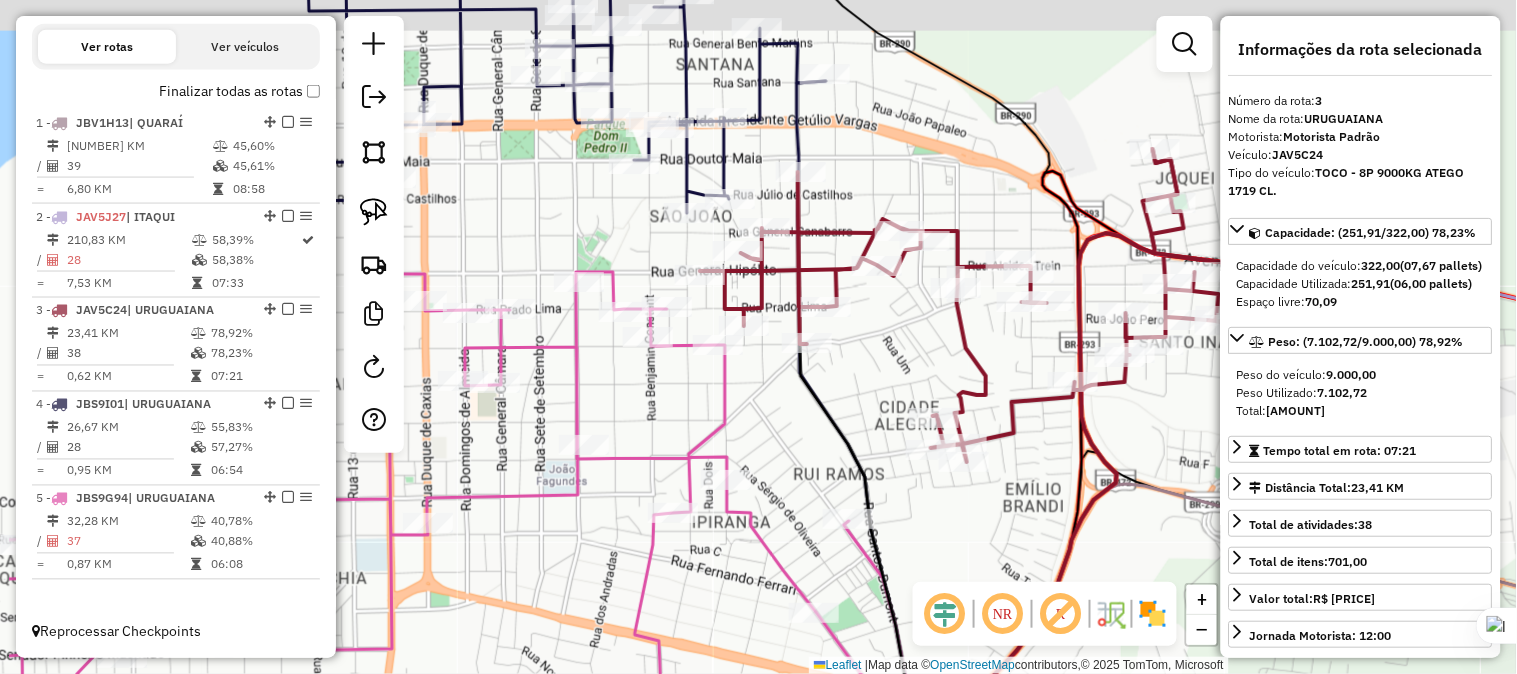 drag, startPoint x: 681, startPoint y: 317, endPoint x: 840, endPoint y: 362, distance: 165.24527 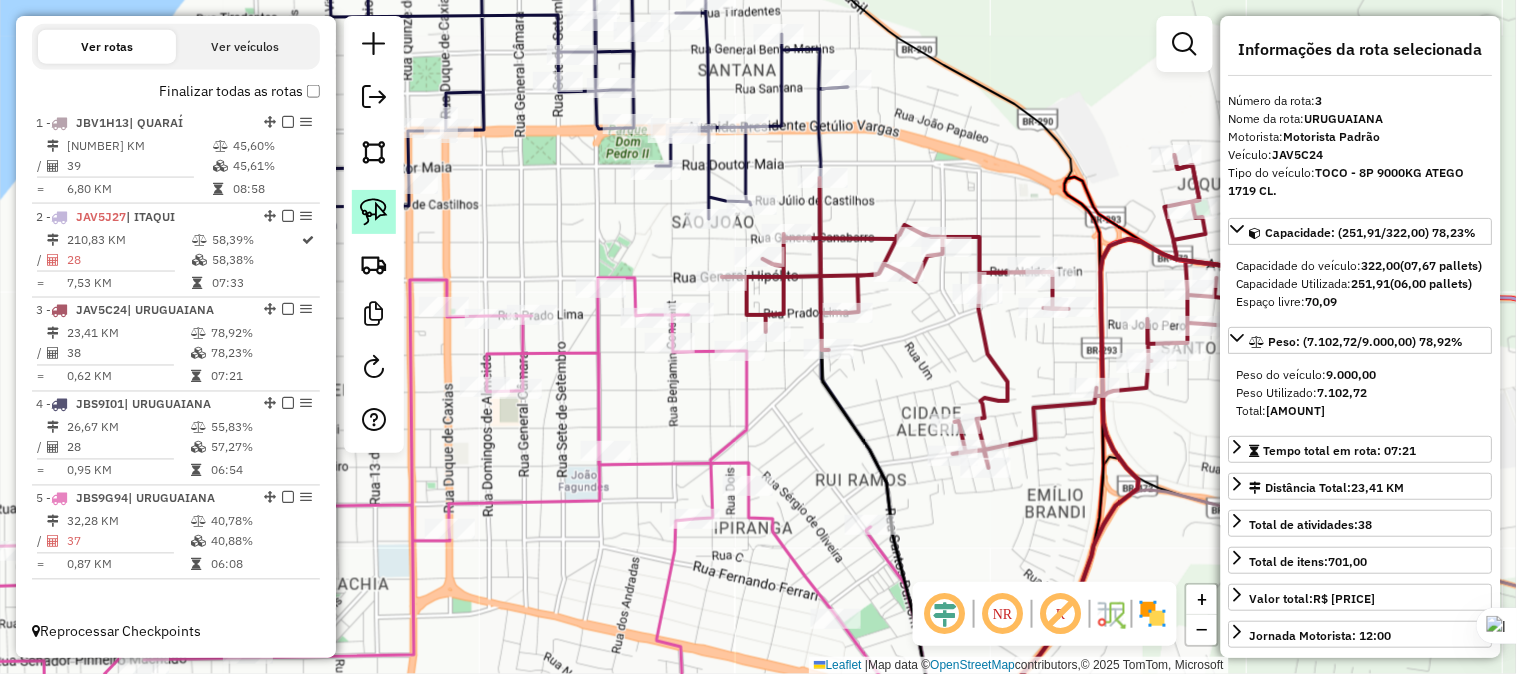click 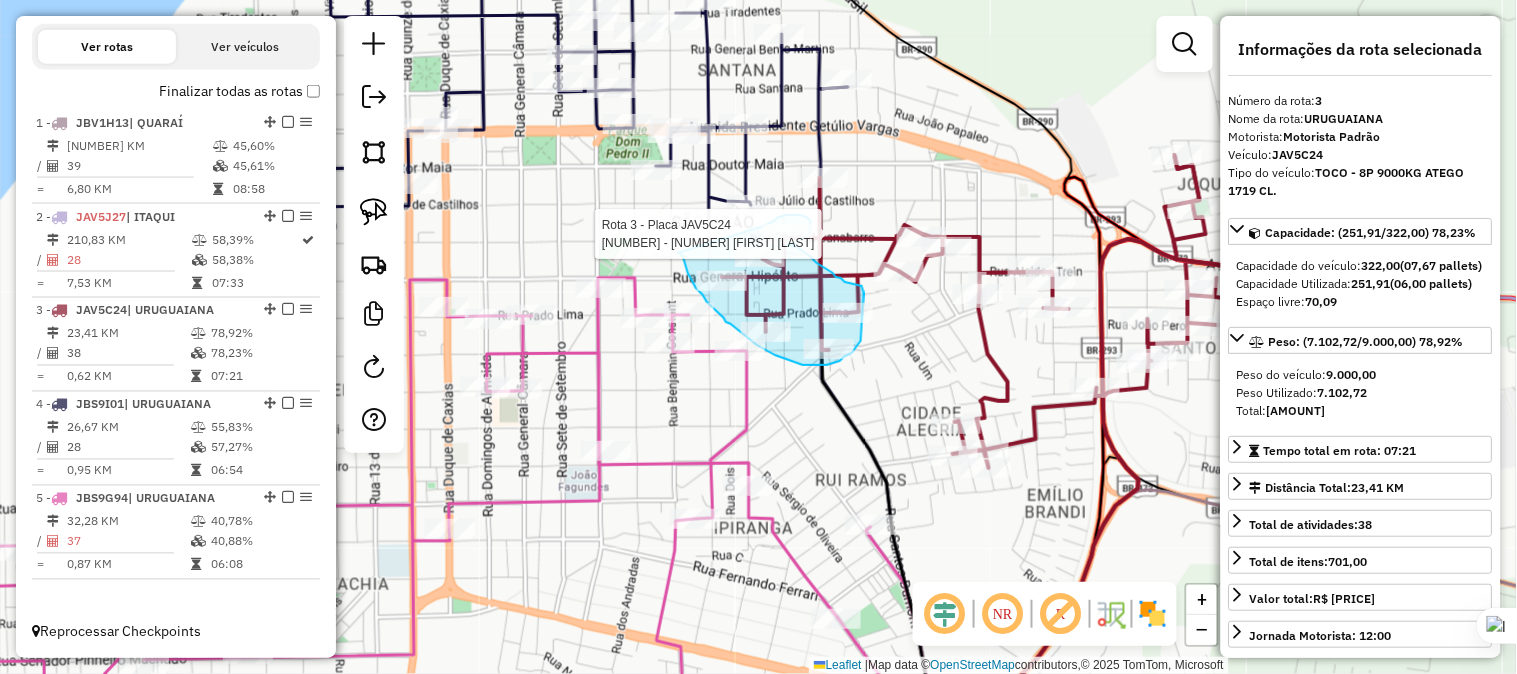 click on "Rota 3 - Placa JAV5C24  85587 - 50.301.300 [FIRST] [LAST] Janela de atendimento Grade de atendimento Capacidade Transportadoras Veículos Cliente Pedidos  Rotas Selecione os dias de semana para filtrar as janelas de atendimento  Seg   Ter   Qua   Qui   Sex   Sáb   Dom  Informe o período da janela de atendimento: De: Até:  Filtrar exatamente a janela do cliente  Considerar janela de atendimento padrão  Selecione os dias de semana para filtrar as grades de atendimento  Seg   Ter   Qua   Qui   Sex   Sáb   Dom   Considerar clientes sem dia de atendimento cadastrado  Clientes fora do dia de atendimento selecionado Filtrar as atividades entre os valores definidos abaixo:  Peso mínimo:   Peso máximo:   Cubagem mínima:   Cubagem máxima:   De:   Até:  Filtrar as atividades entre o tempo de atendimento definido abaixo:  De:   Até:   Considerar capacidade total dos clientes não roteirizados Transportadora: Selecione um ou mais itens Tipo de veículo: Selecione um ou mais itens Veículo: Selecione um ou mais itens" 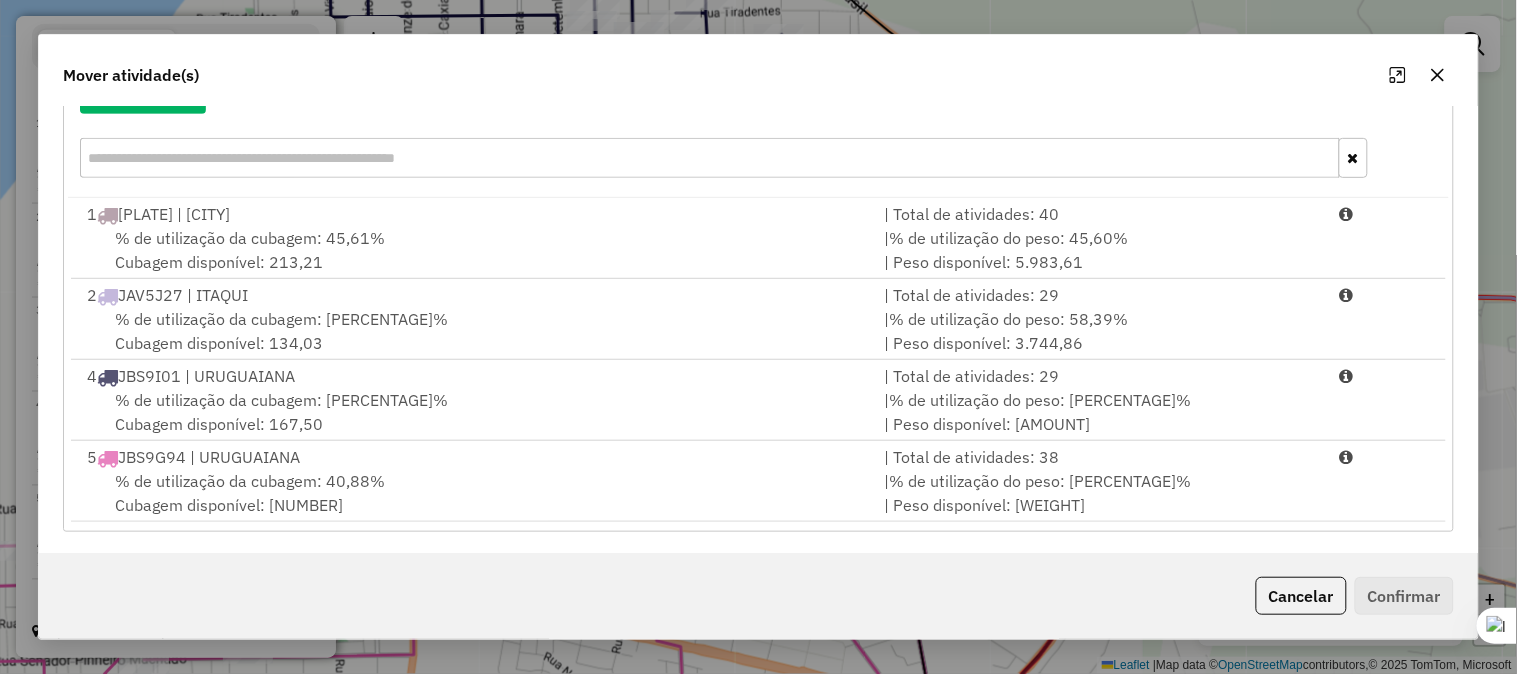 scroll, scrollTop: 261, scrollLeft: 0, axis: vertical 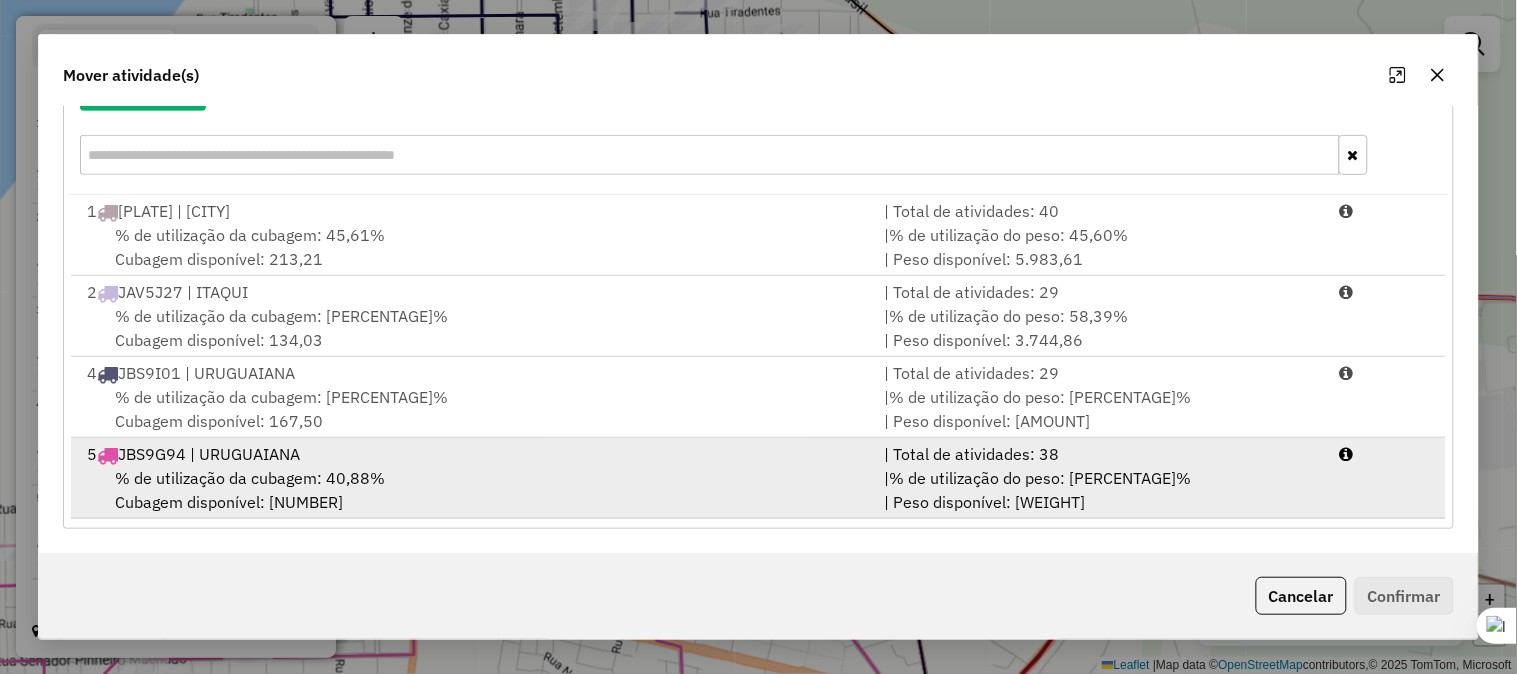 click on "[NUMBER] [PLATE] | [CITY]" at bounding box center (473, 454) 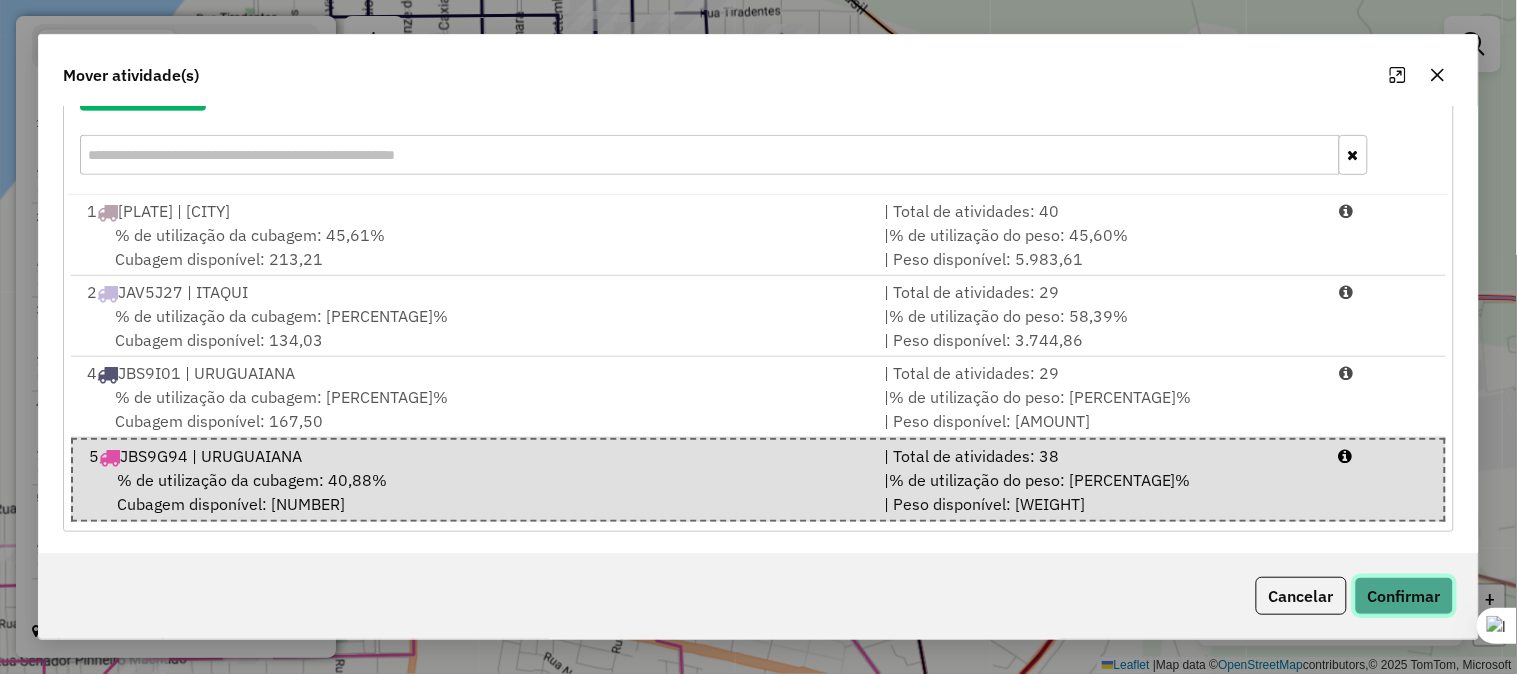 click on "Confirmar" 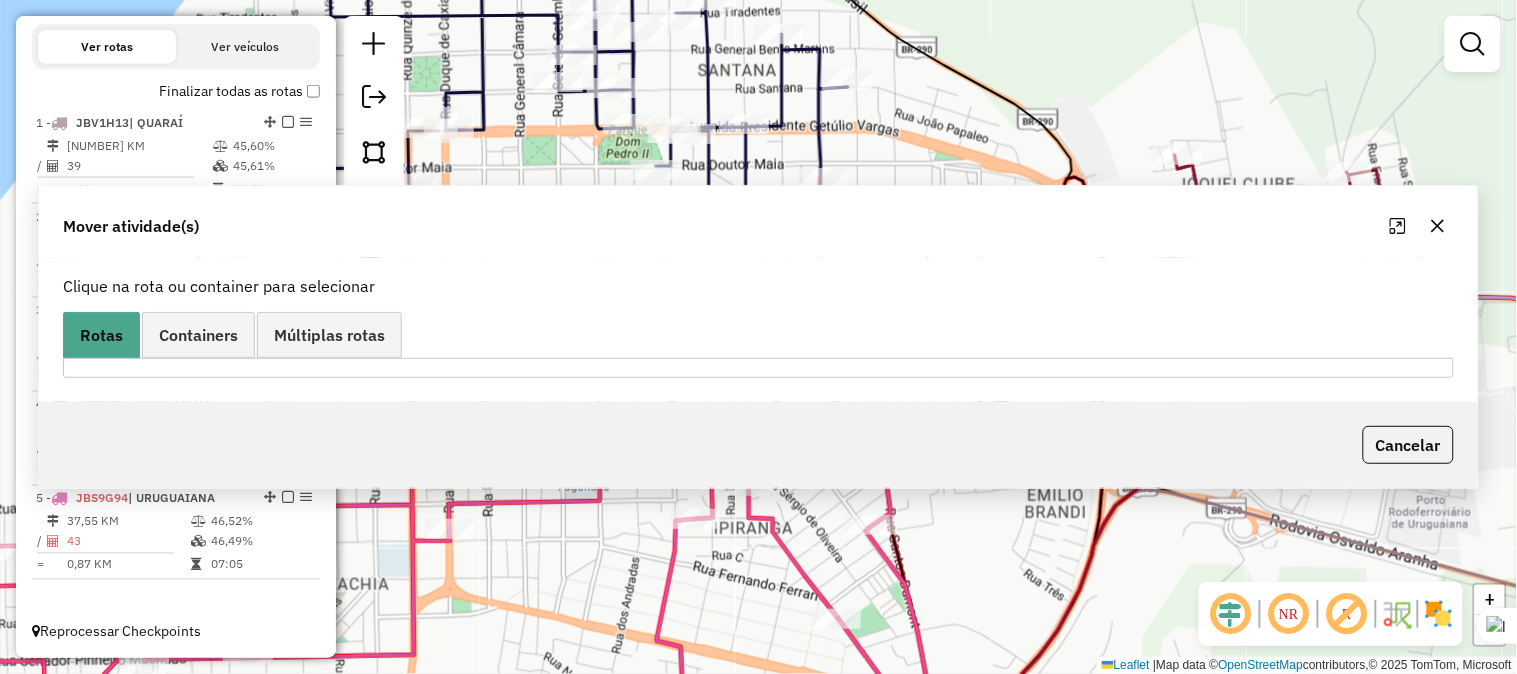 scroll, scrollTop: 0, scrollLeft: 0, axis: both 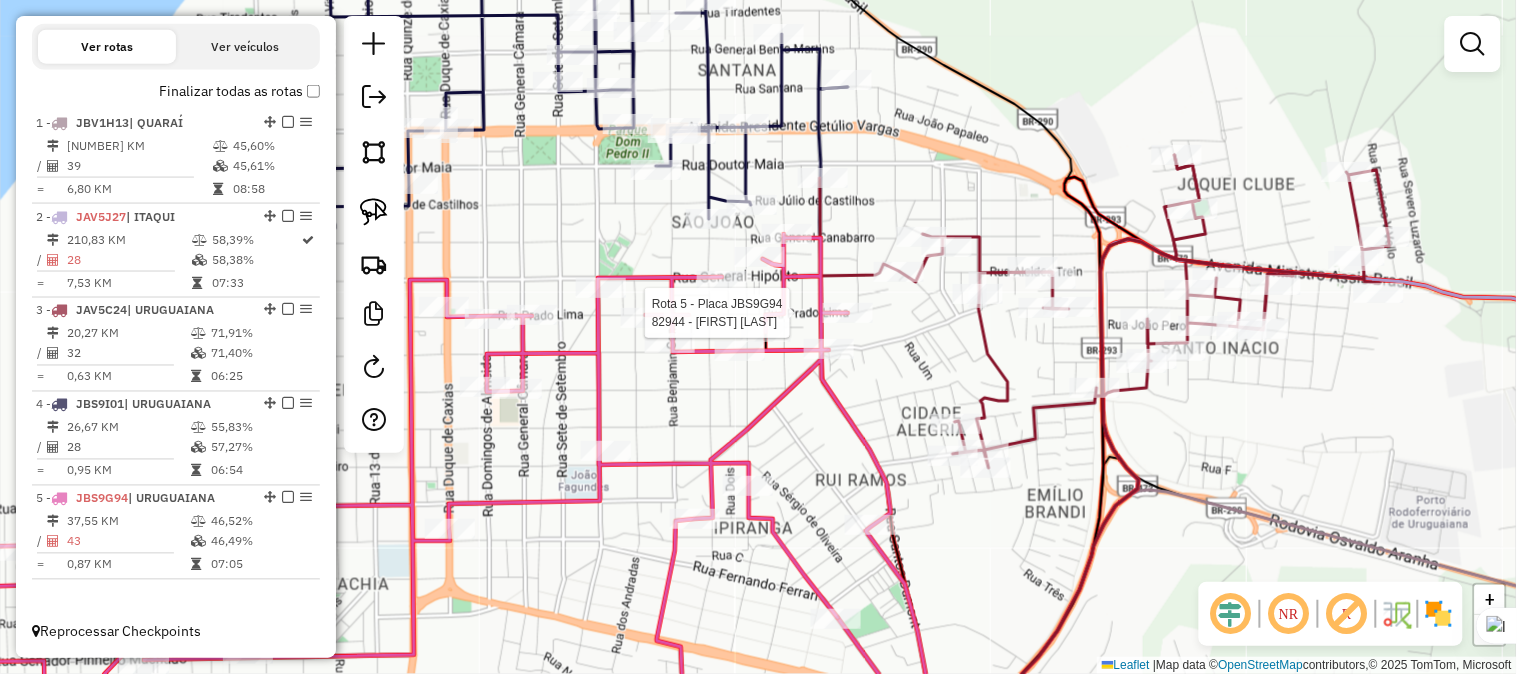 select on "**********" 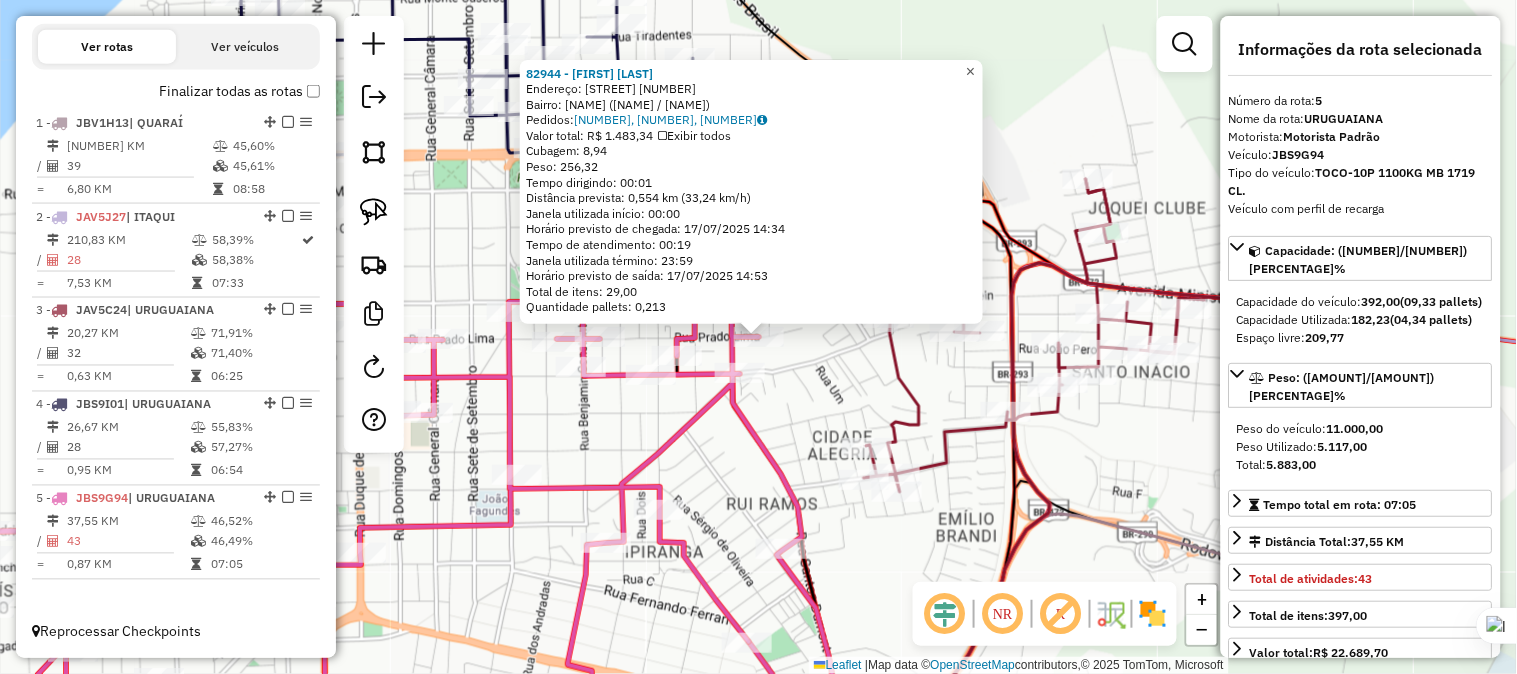 click on "×" 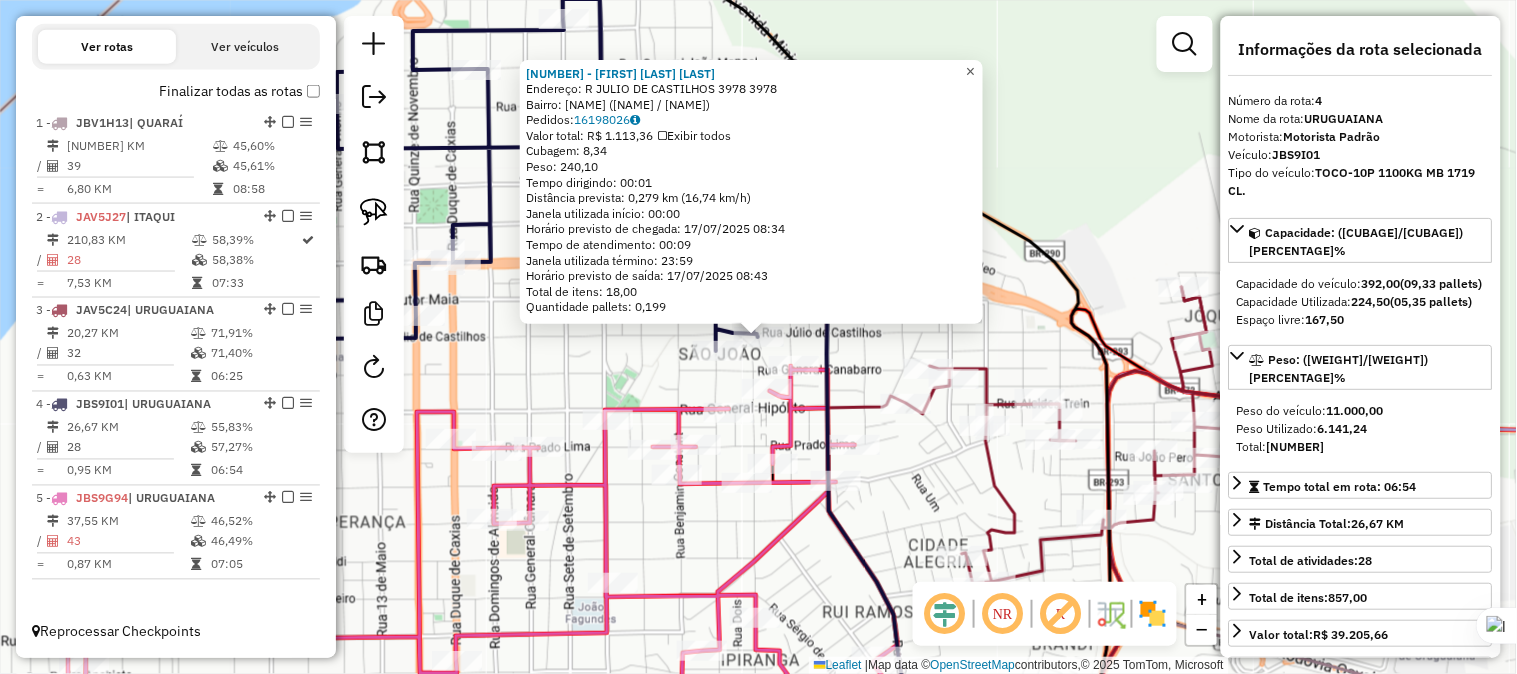 click on "×" 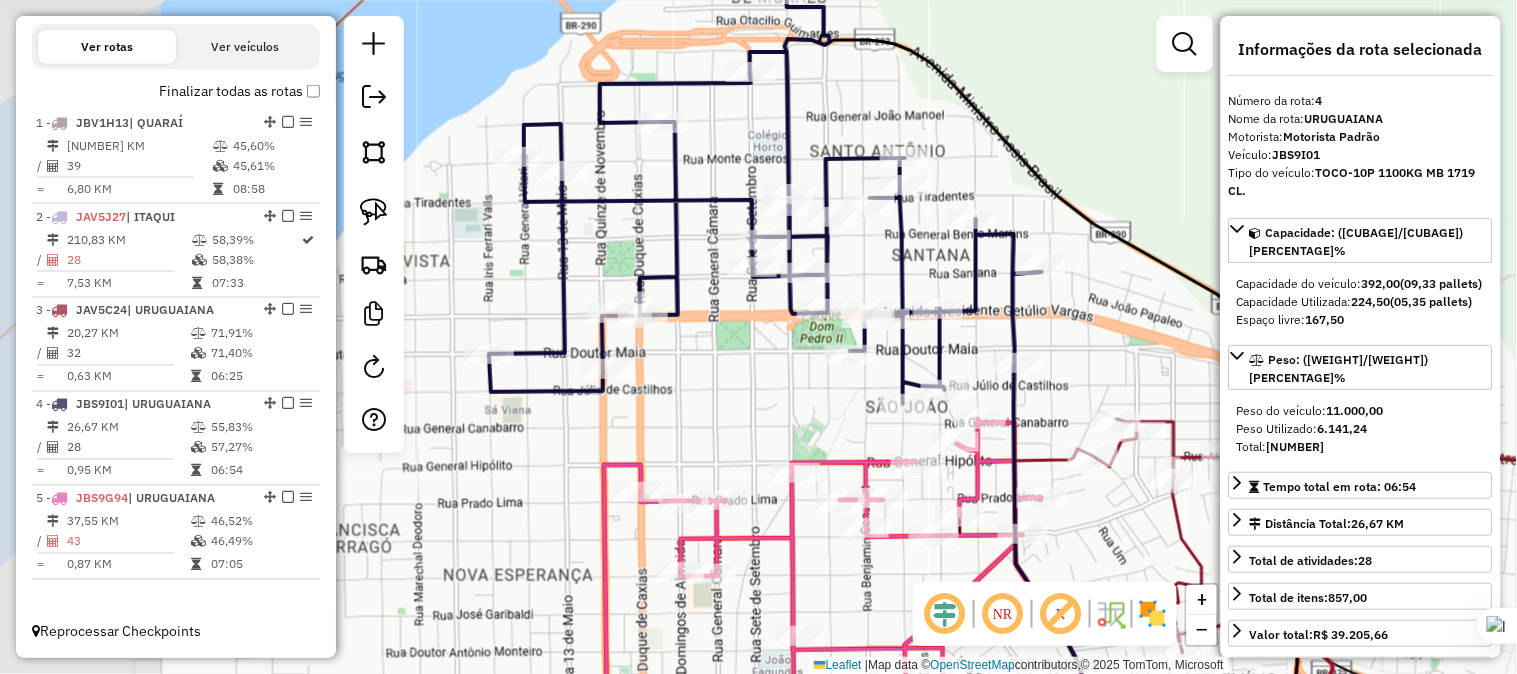 drag, startPoint x: 941, startPoint y: 92, endPoint x: 1128, endPoint y: 145, distance: 194.36563 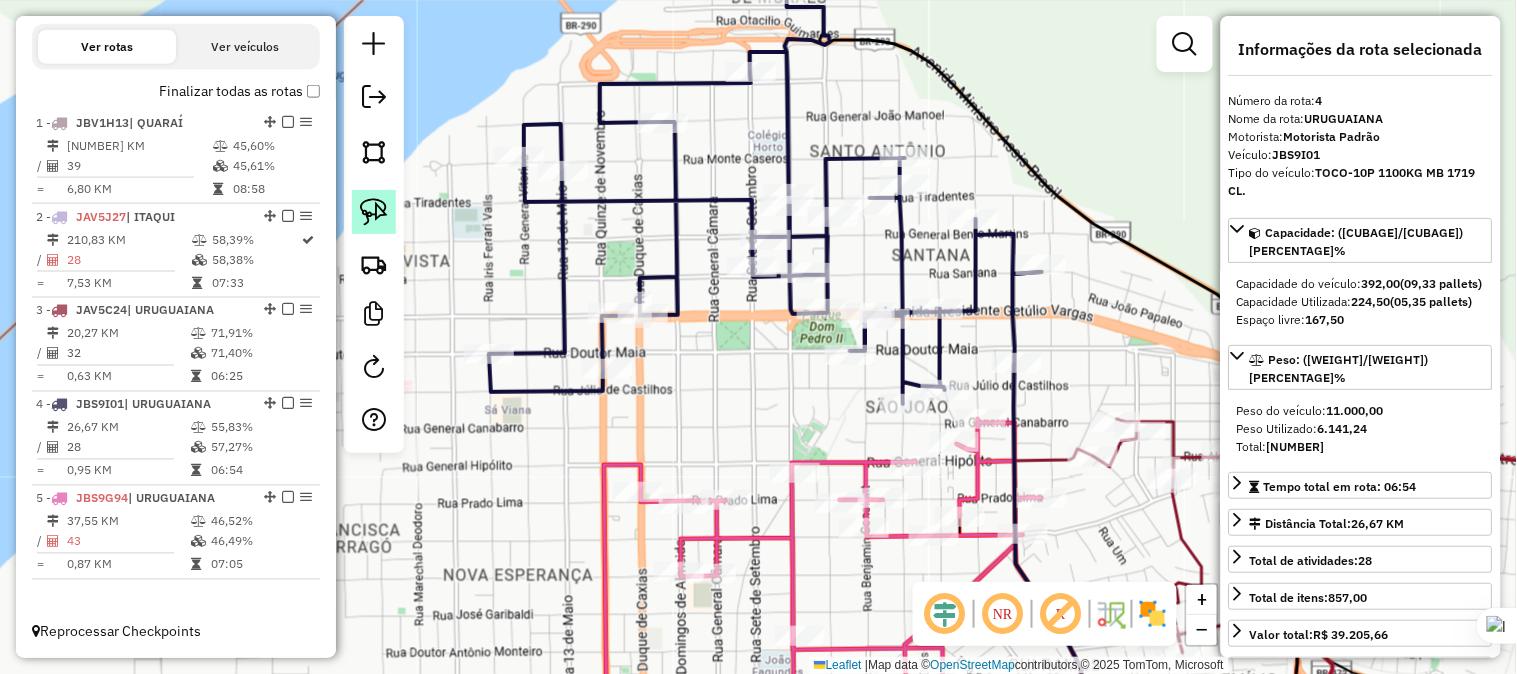 click 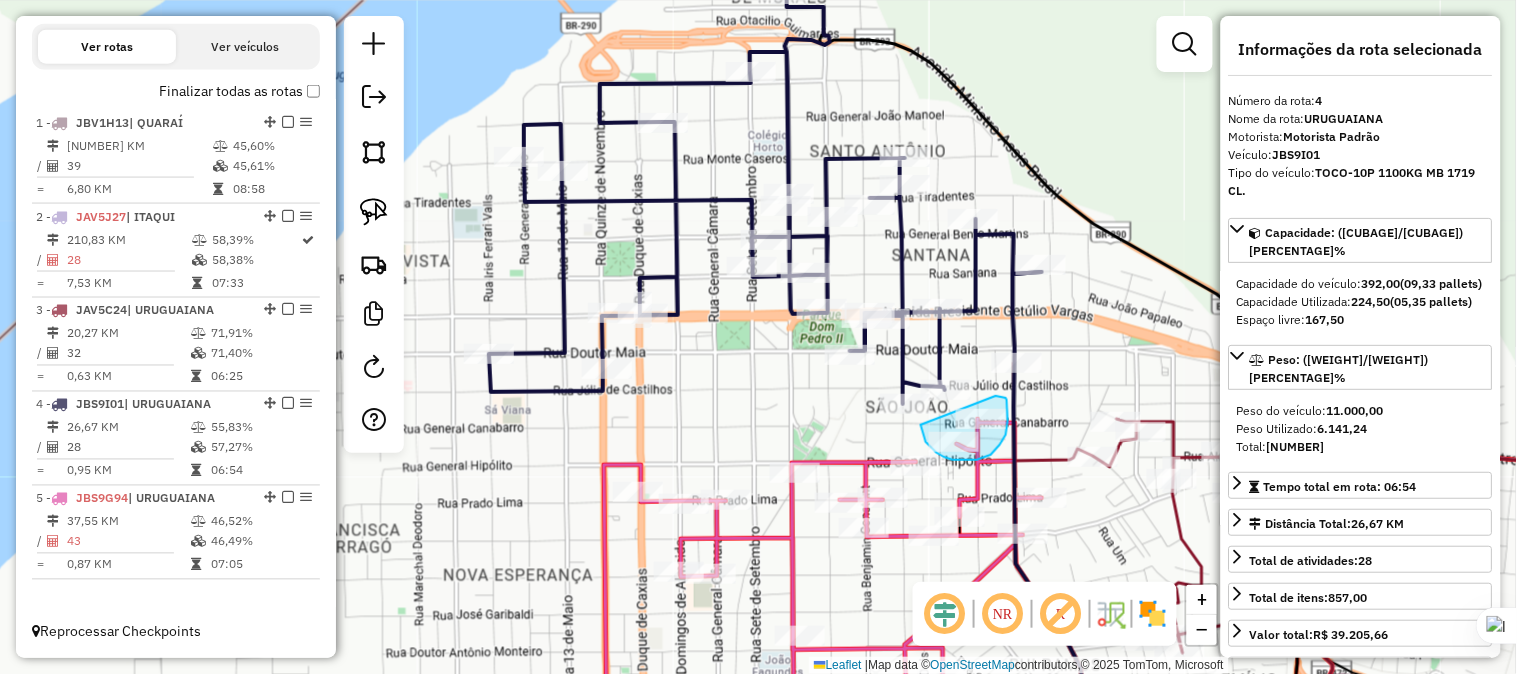 drag, startPoint x: 921, startPoint y: 425, endPoint x: 996, endPoint y: 396, distance: 80.411446 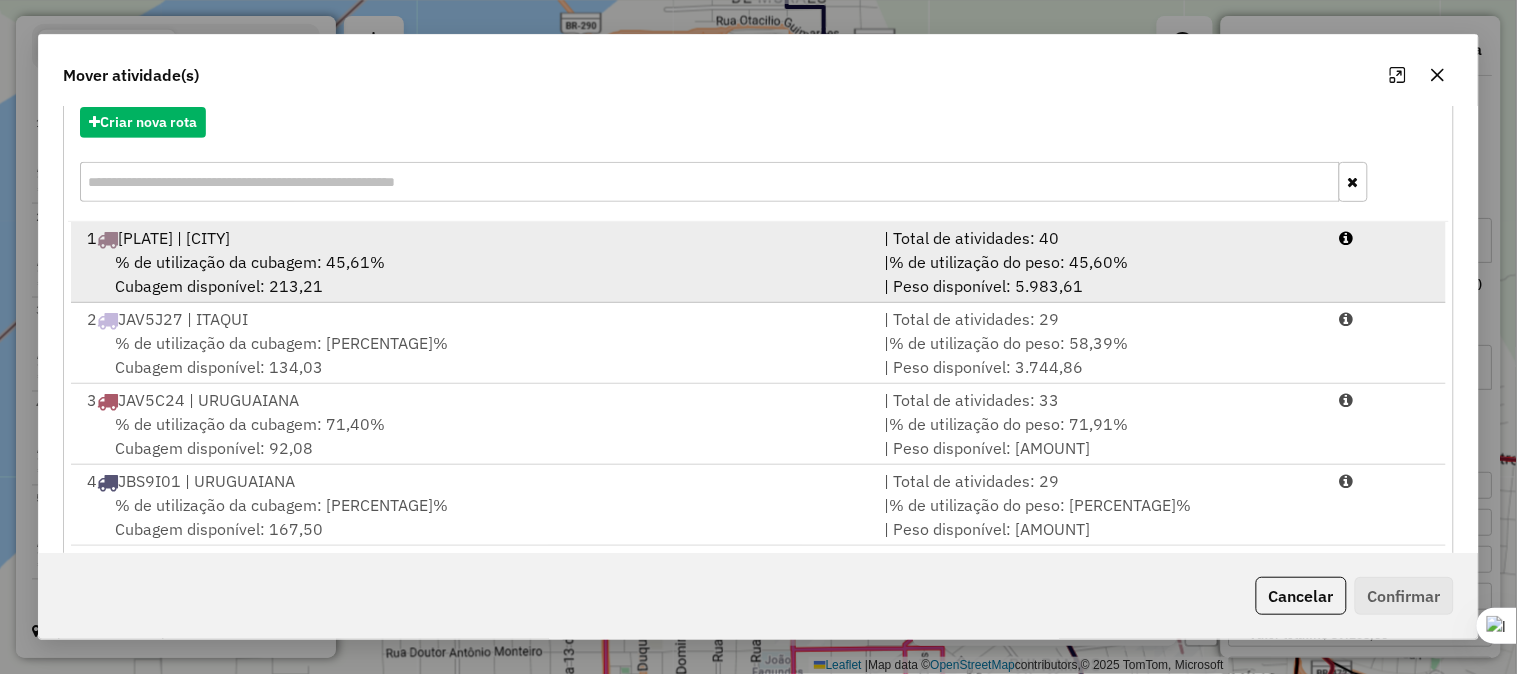 scroll, scrollTop: 261, scrollLeft: 0, axis: vertical 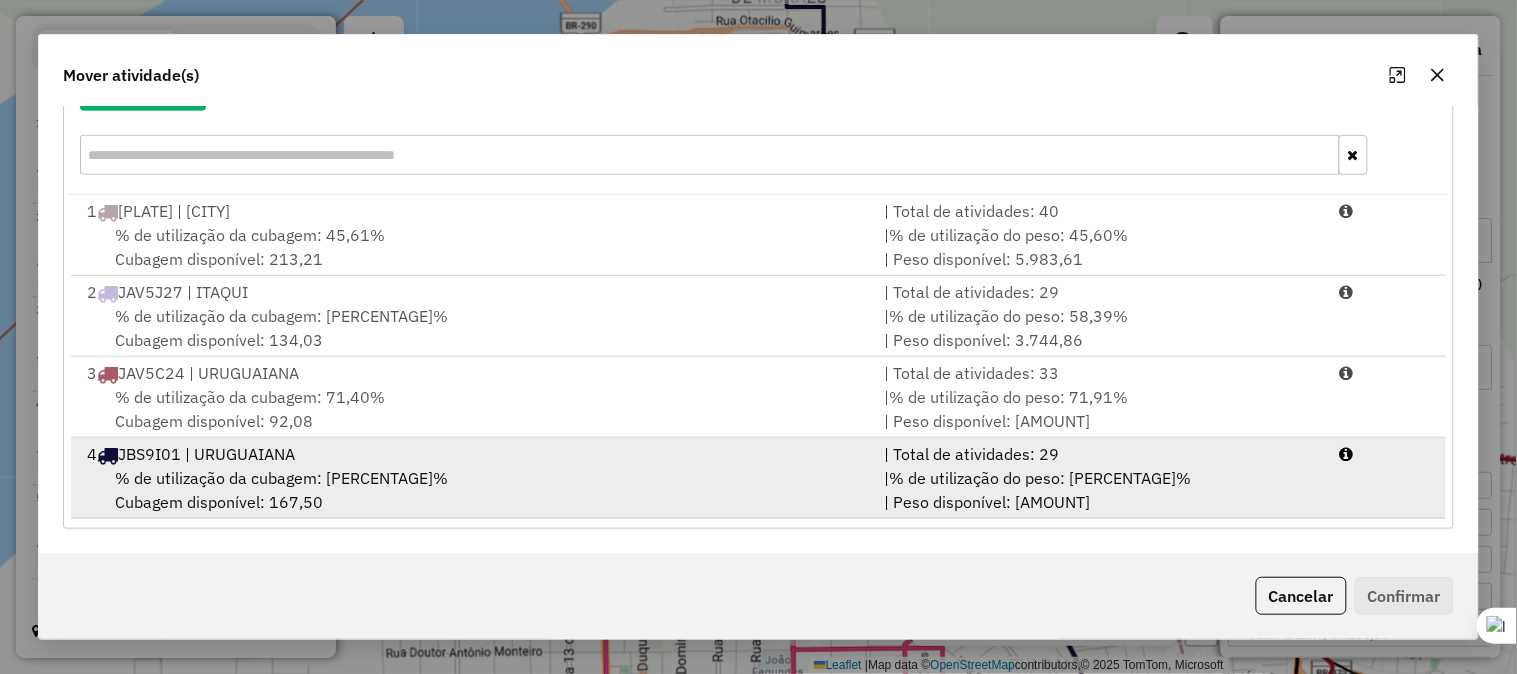 click on "% de utilização da cubagem: 57,27%  Cubagem disponível: 167,50" at bounding box center [473, 490] 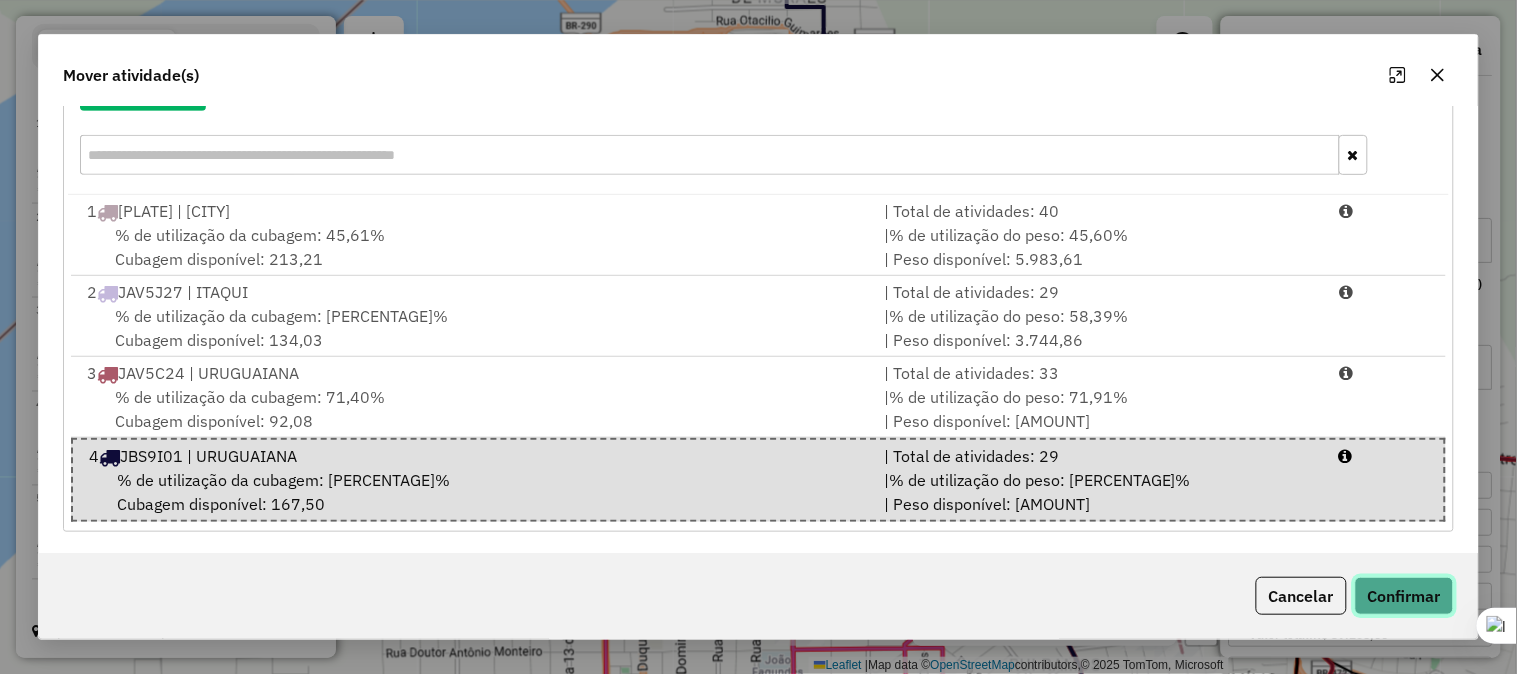 click on "Confirmar" 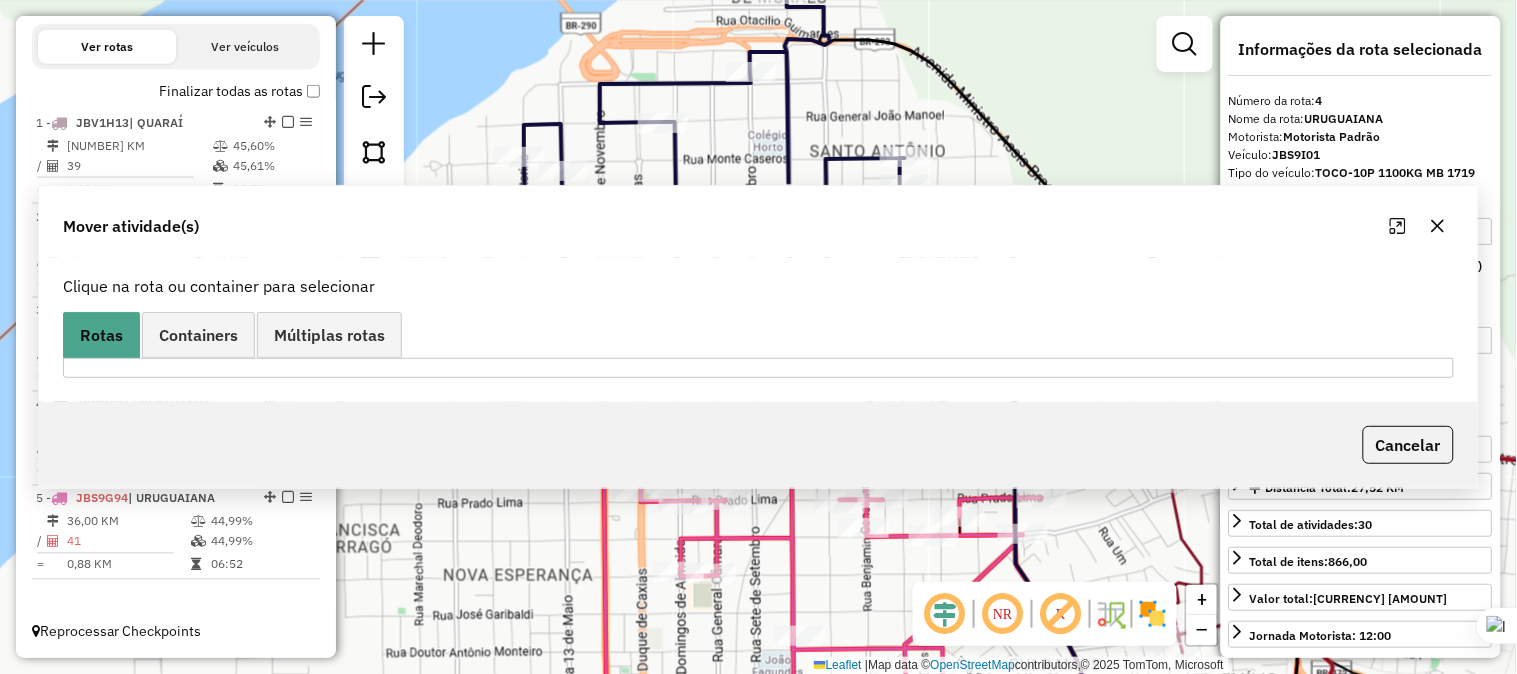 scroll, scrollTop: 0, scrollLeft: 0, axis: both 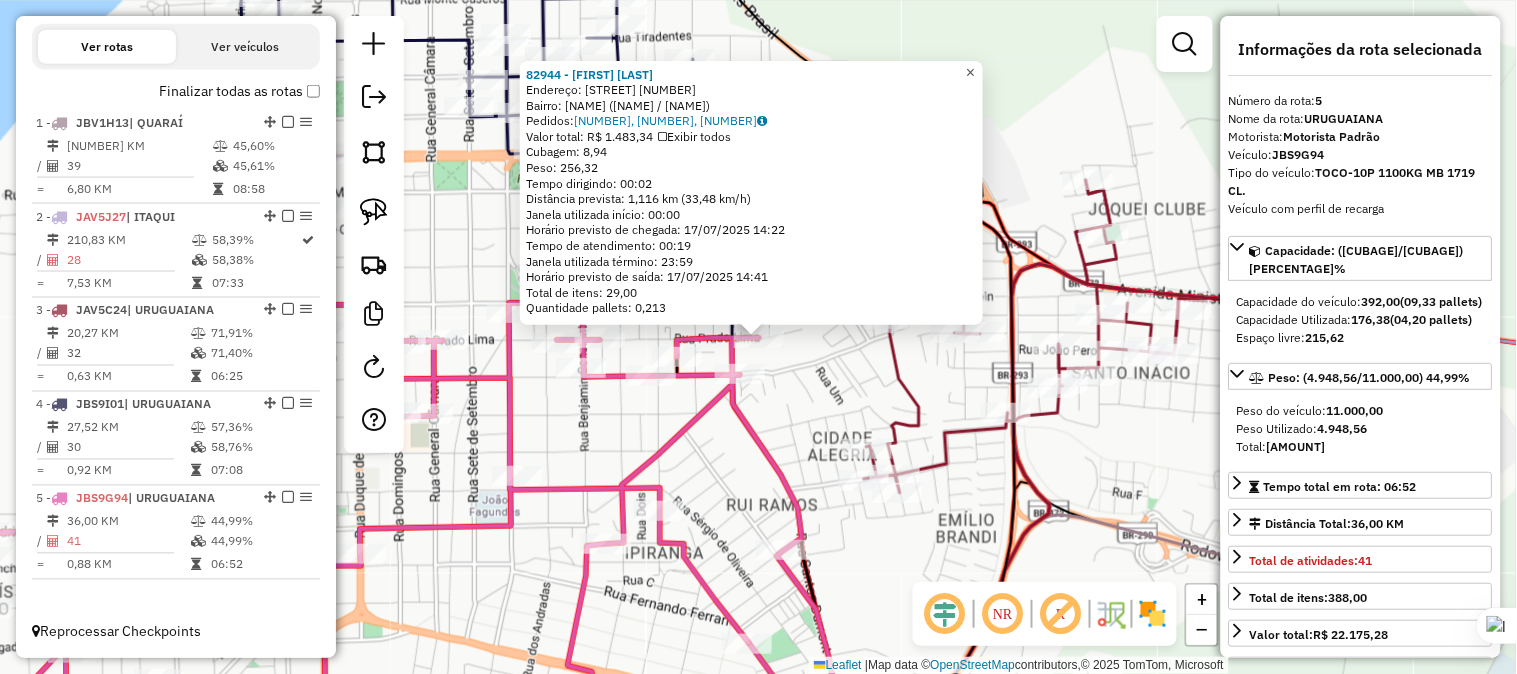 click on "×" 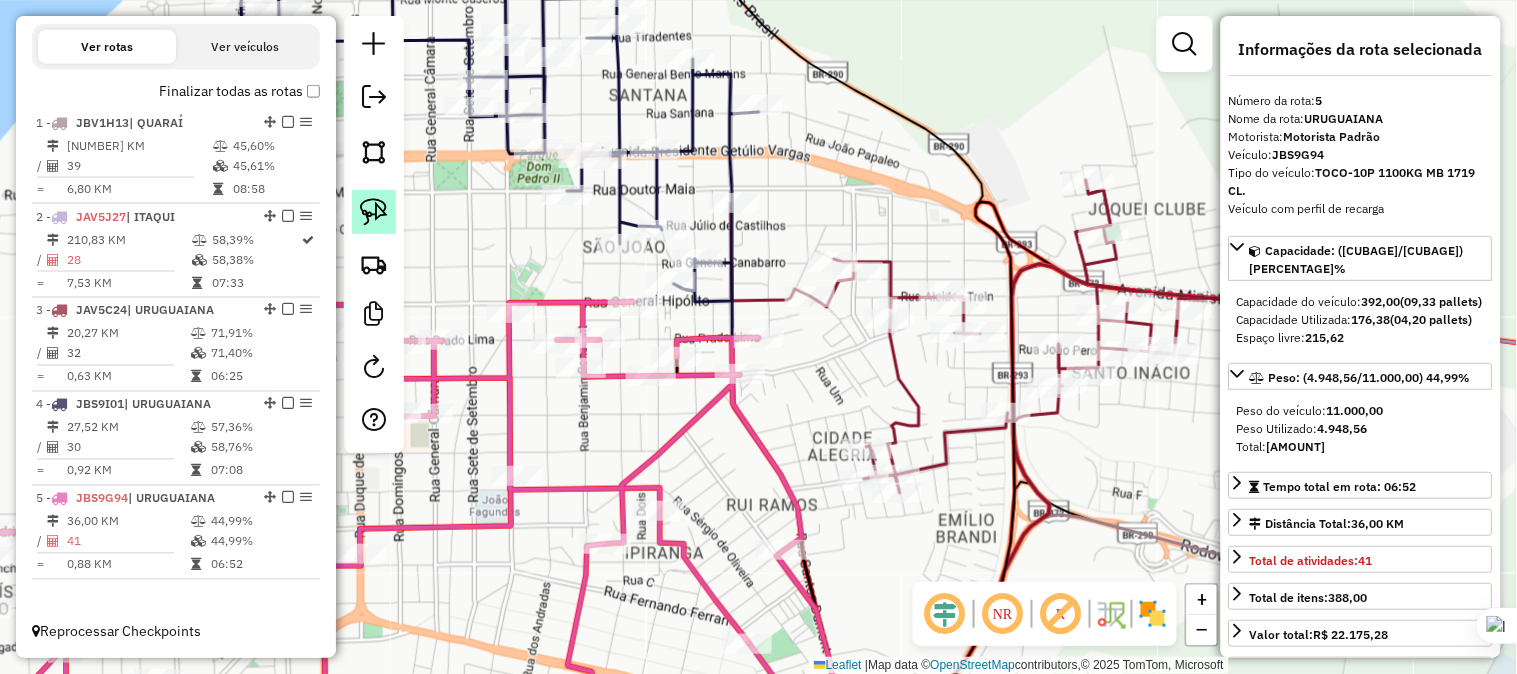 click 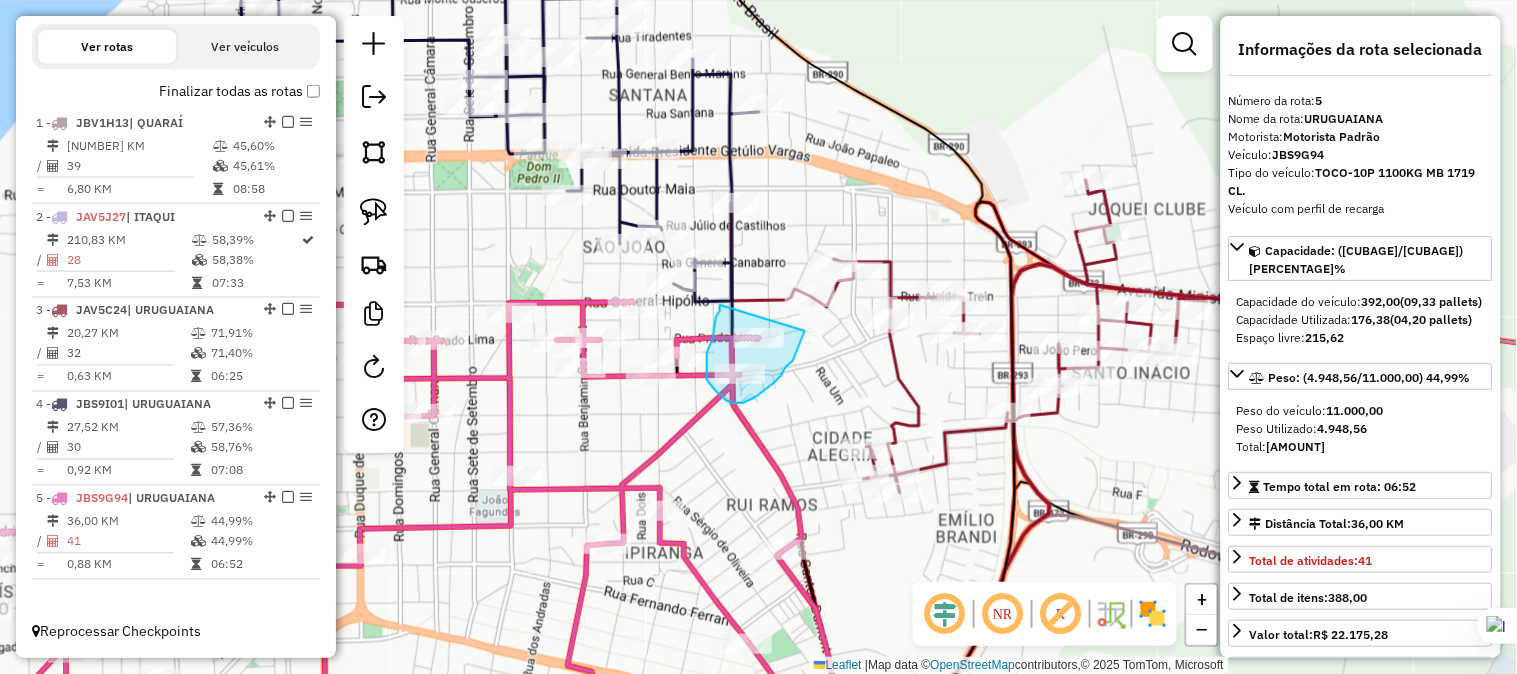 drag, startPoint x: 720, startPoint y: 305, endPoint x: 802, endPoint y: 325, distance: 84.40379 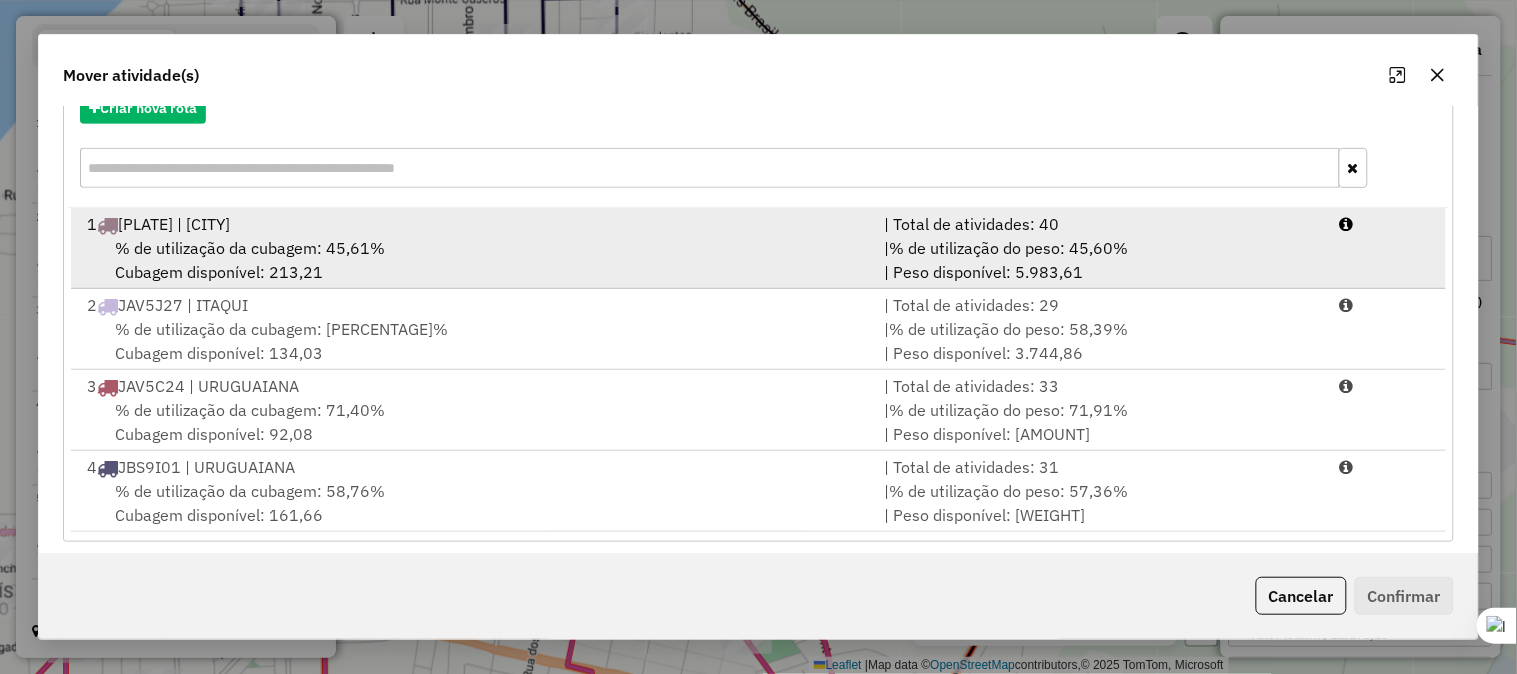 scroll, scrollTop: 261, scrollLeft: 0, axis: vertical 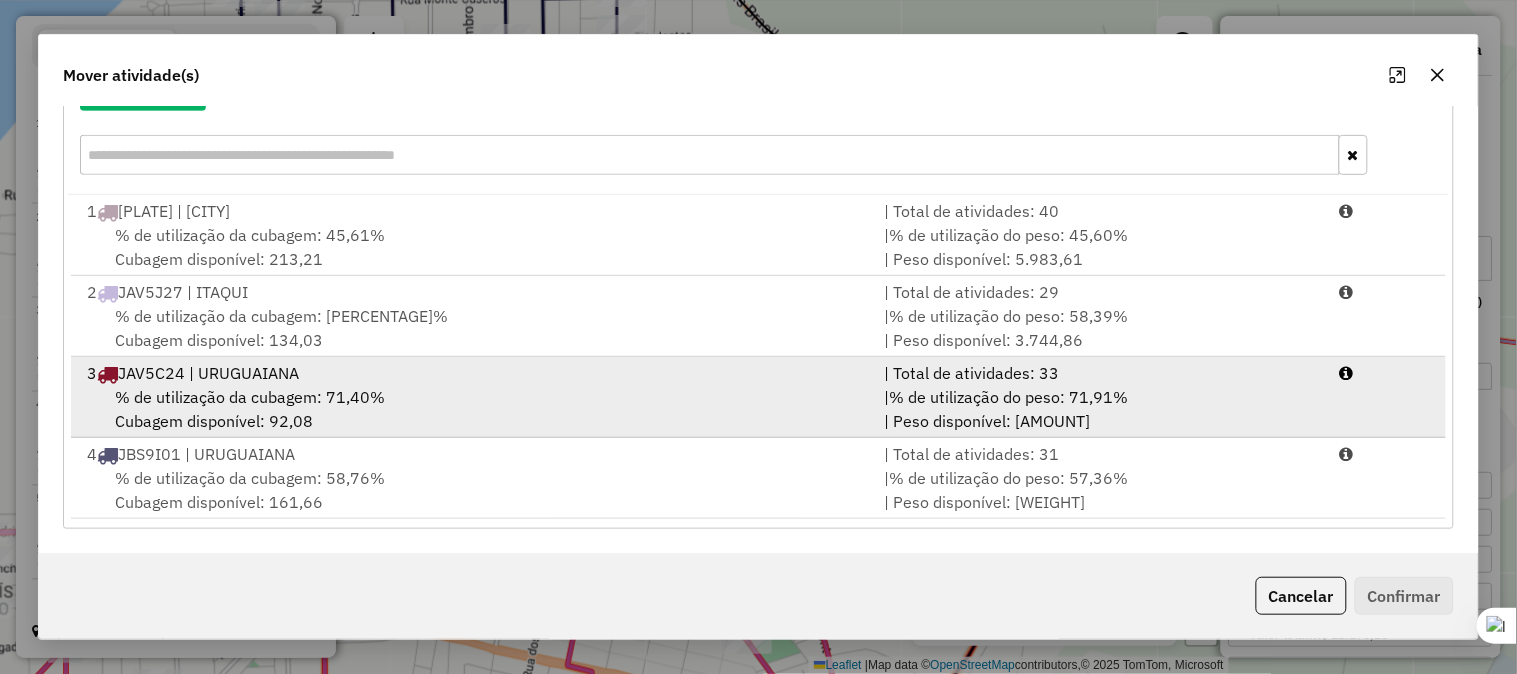 click on "[NUMBER] [PLATE] | [CITY]" at bounding box center (473, 373) 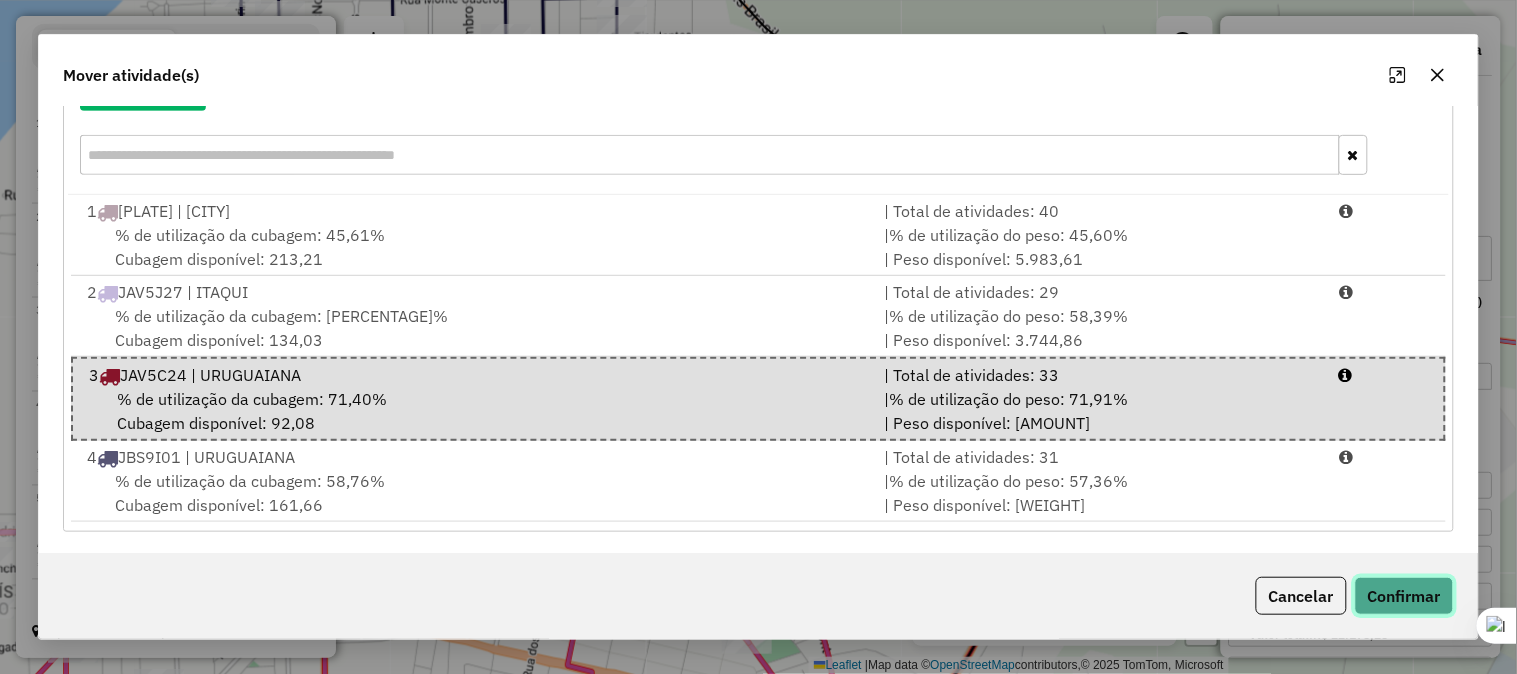 click on "Confirmar" 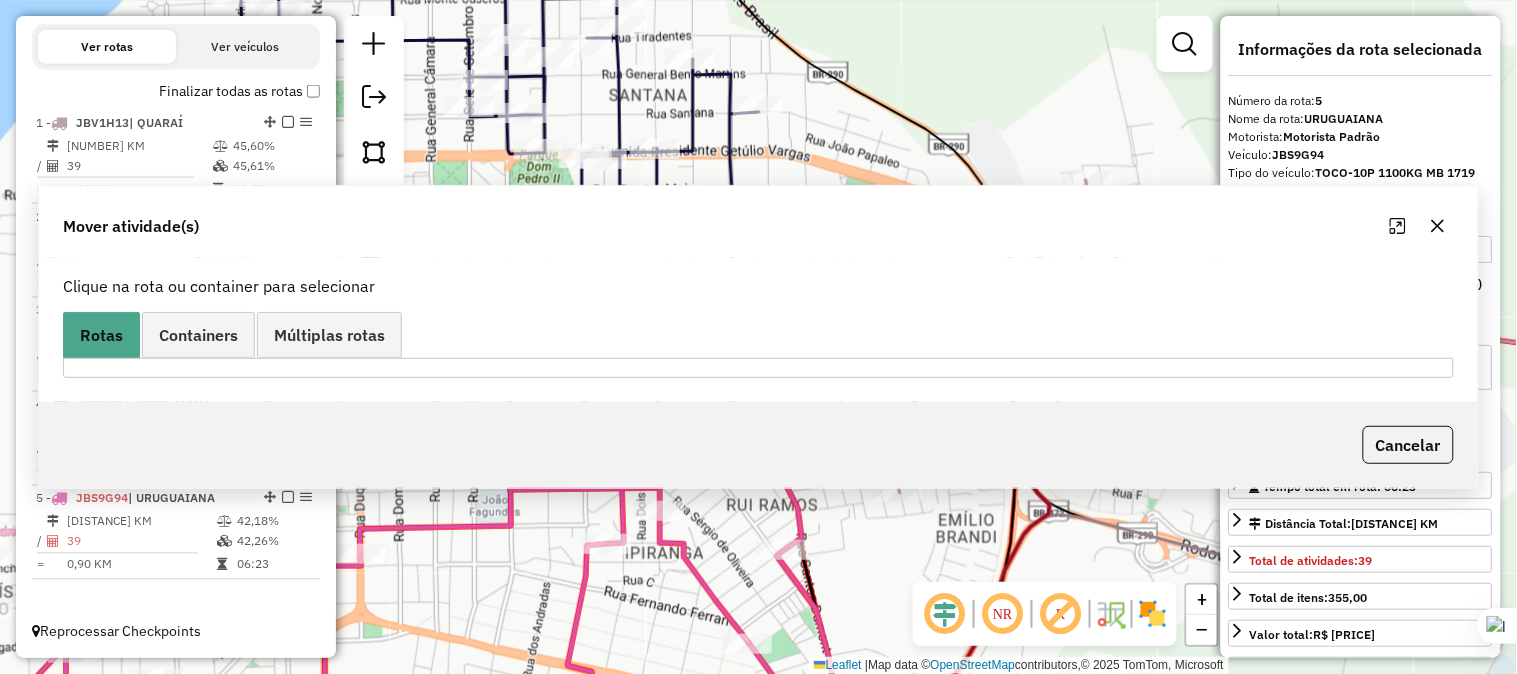 scroll, scrollTop: 0, scrollLeft: 0, axis: both 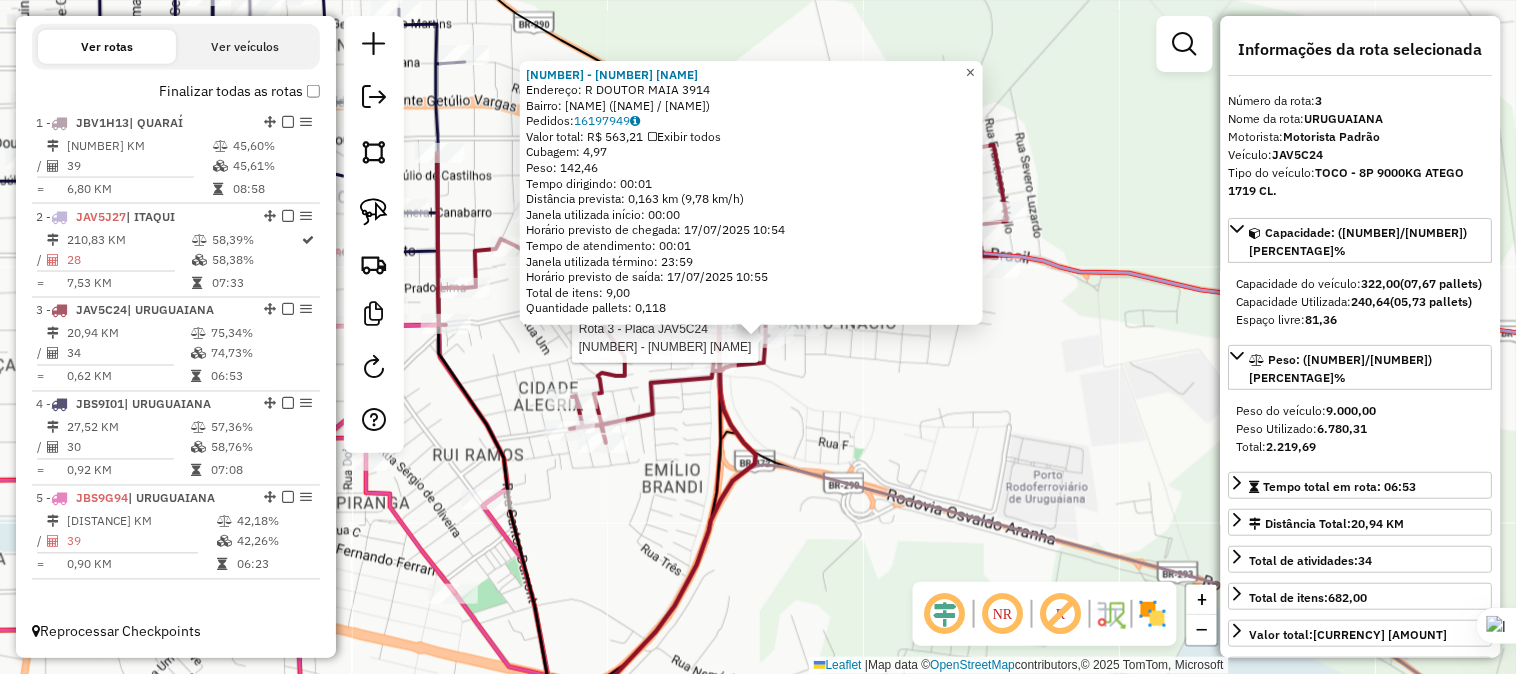 click on "×" 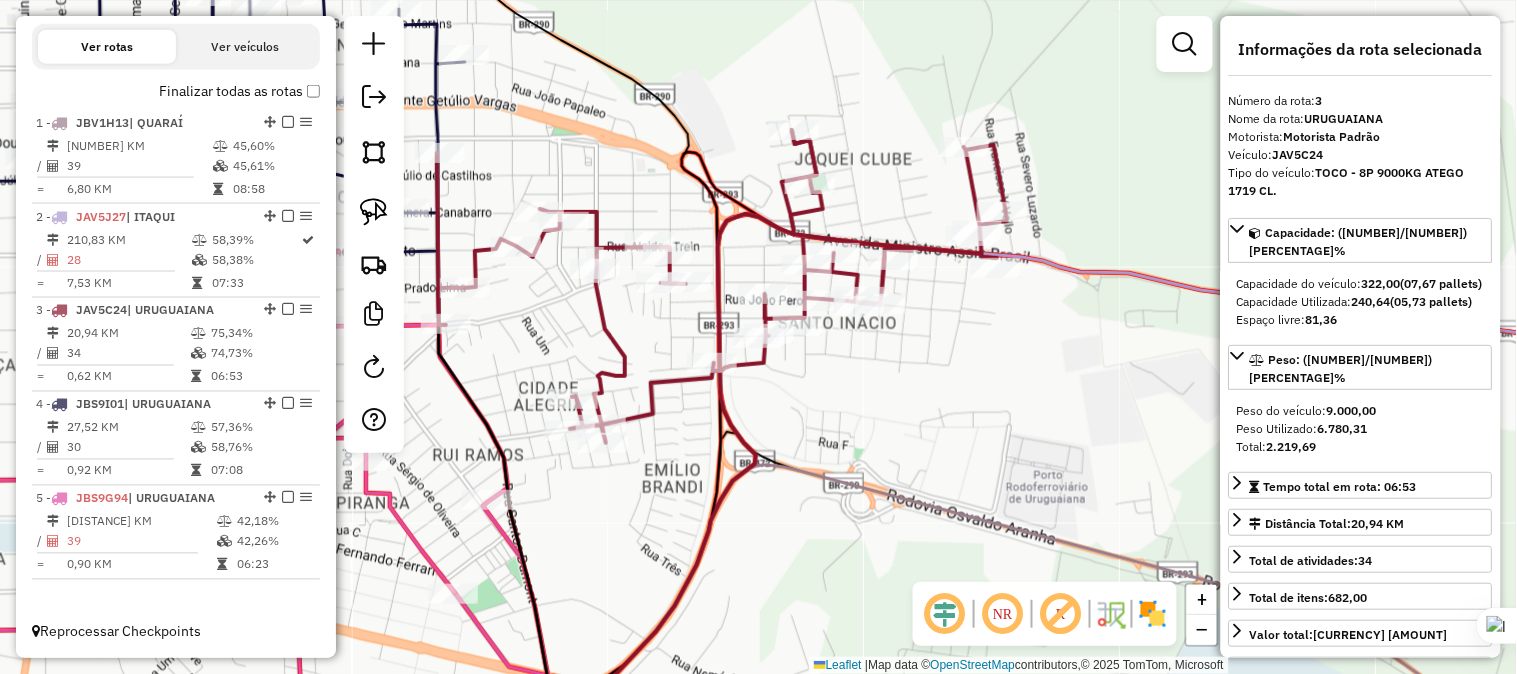 drag, startPoint x: 836, startPoint y: 88, endPoint x: 1155, endPoint y: 178, distance: 331.45285 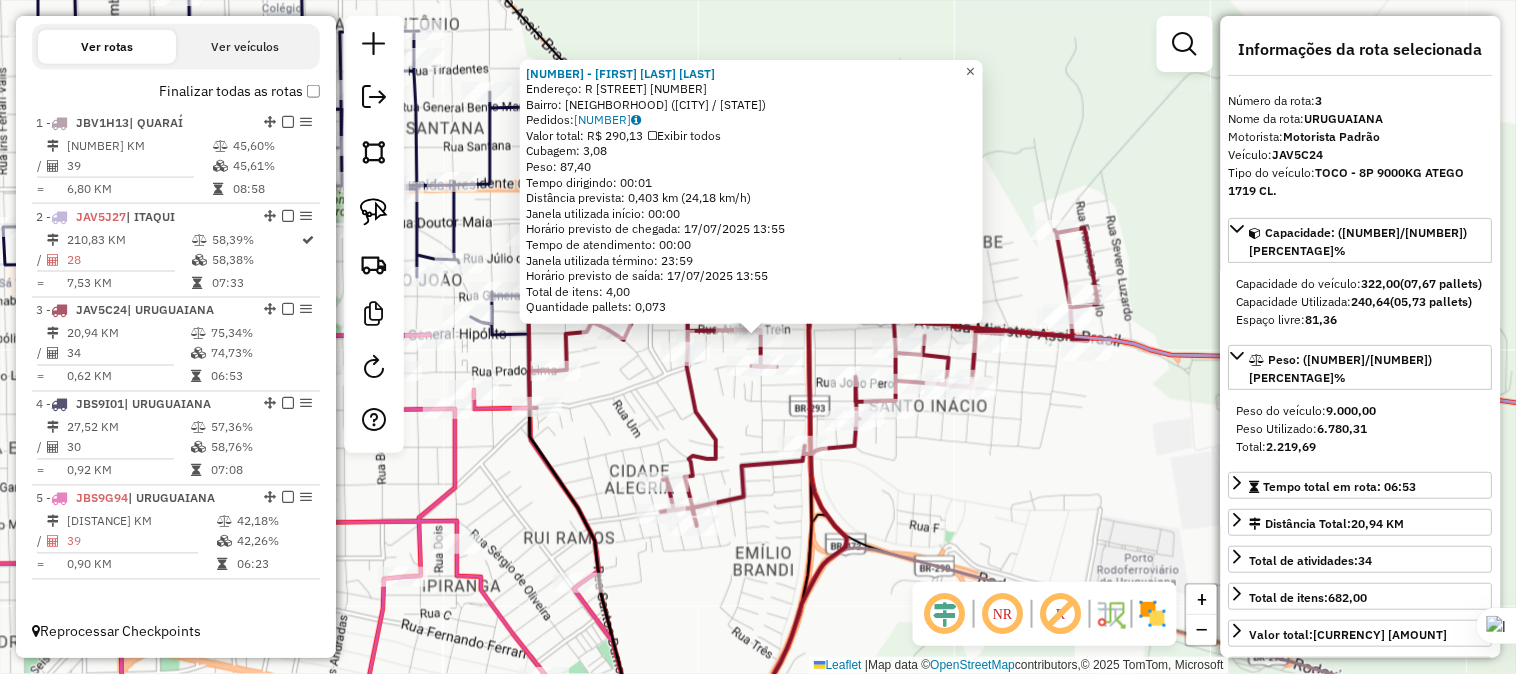 click on "×" 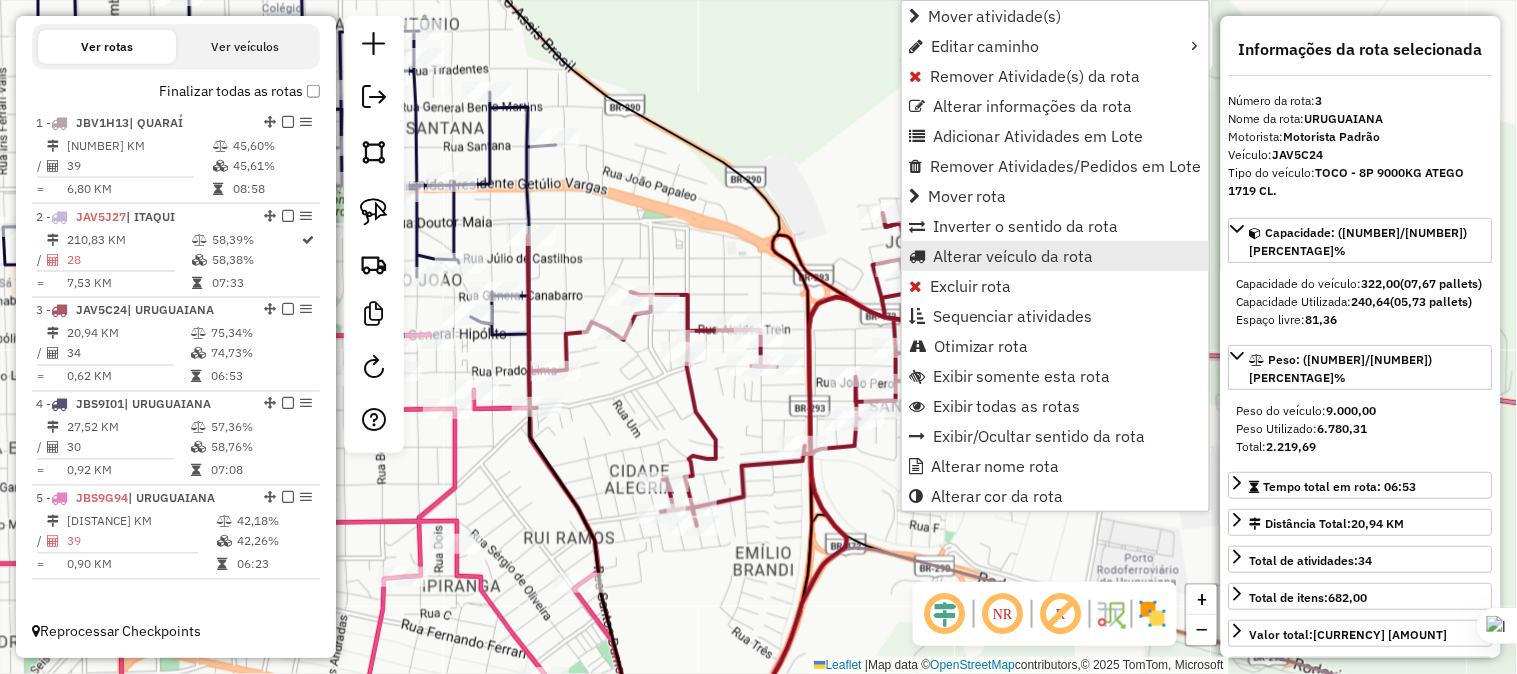 click on "Alterar veículo da rota" at bounding box center (1013, 256) 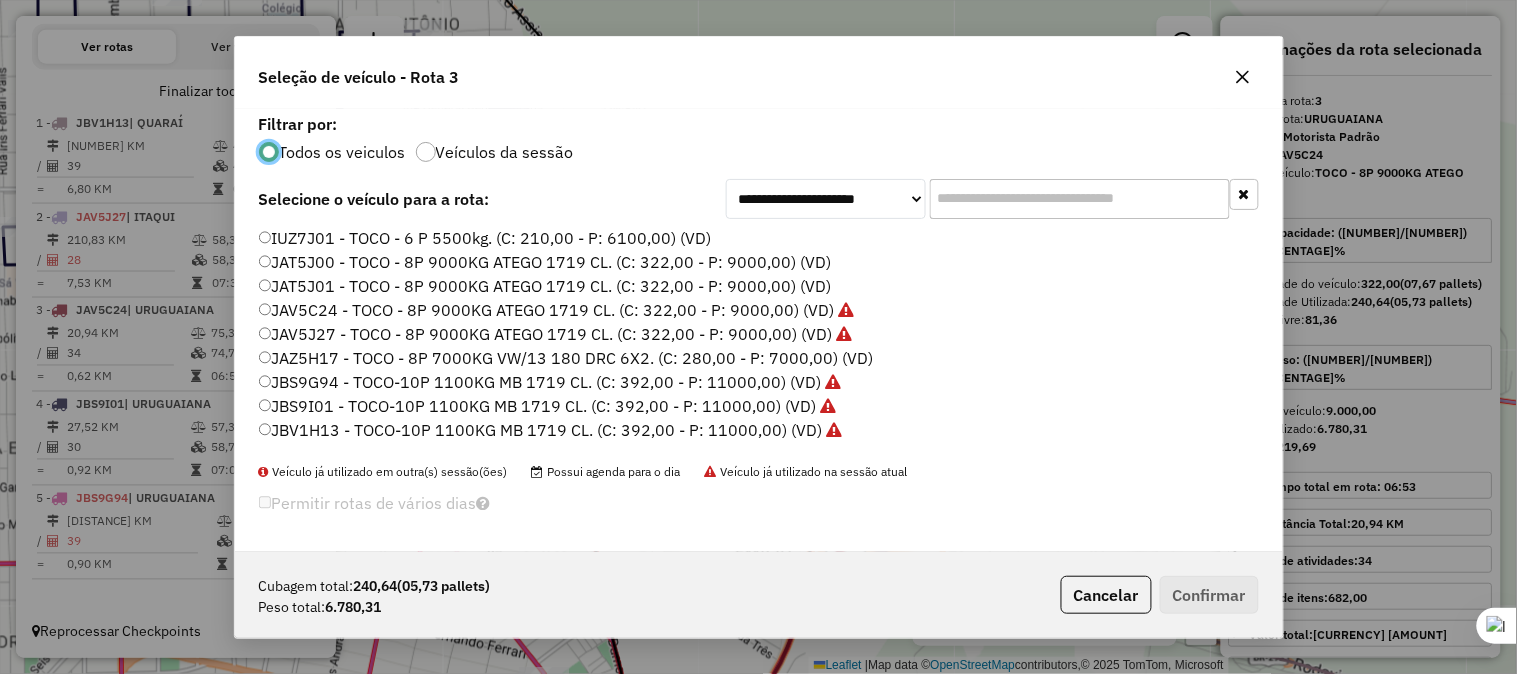 scroll, scrollTop: 11, scrollLeft: 5, axis: both 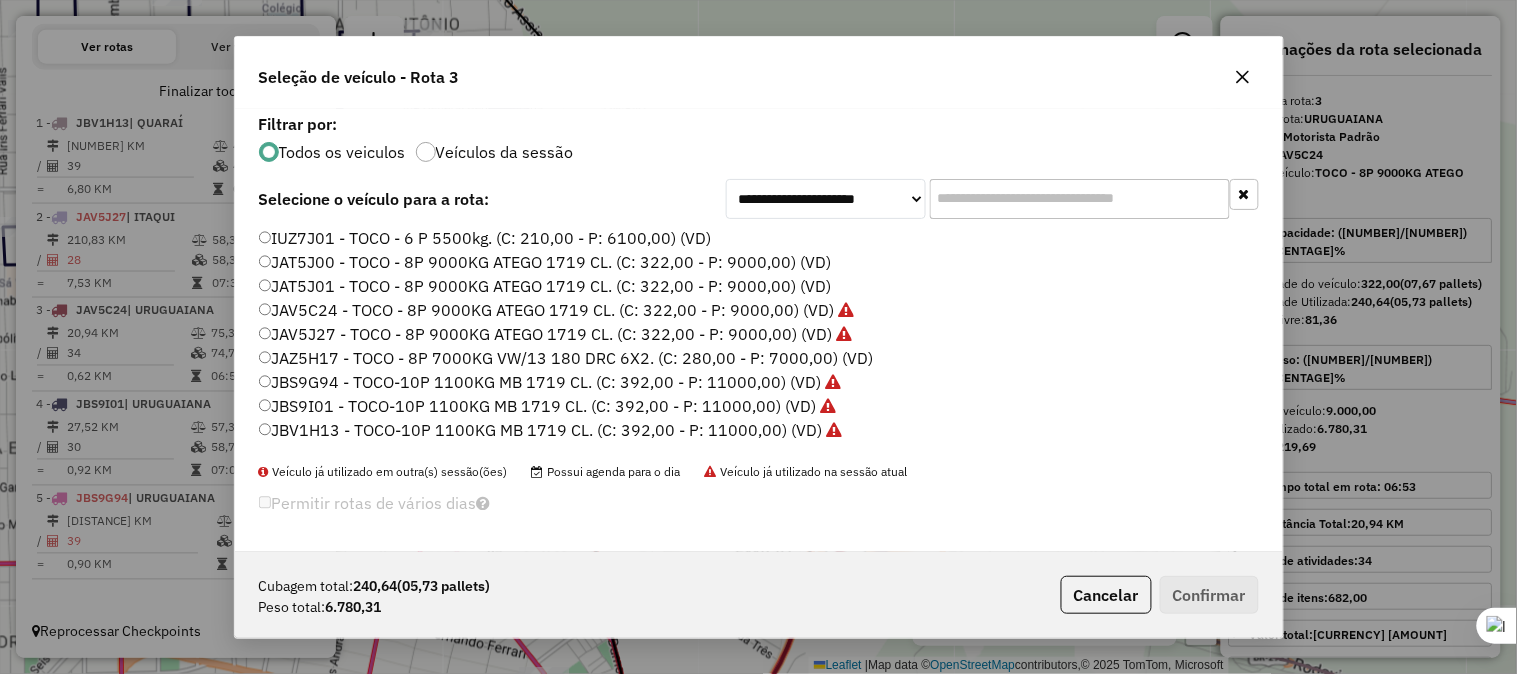 click on "JBS9G94 - TOCO-10P 1100KG MB 1719 CL. (C: 392,00 - P: 11000,00) (VD)" 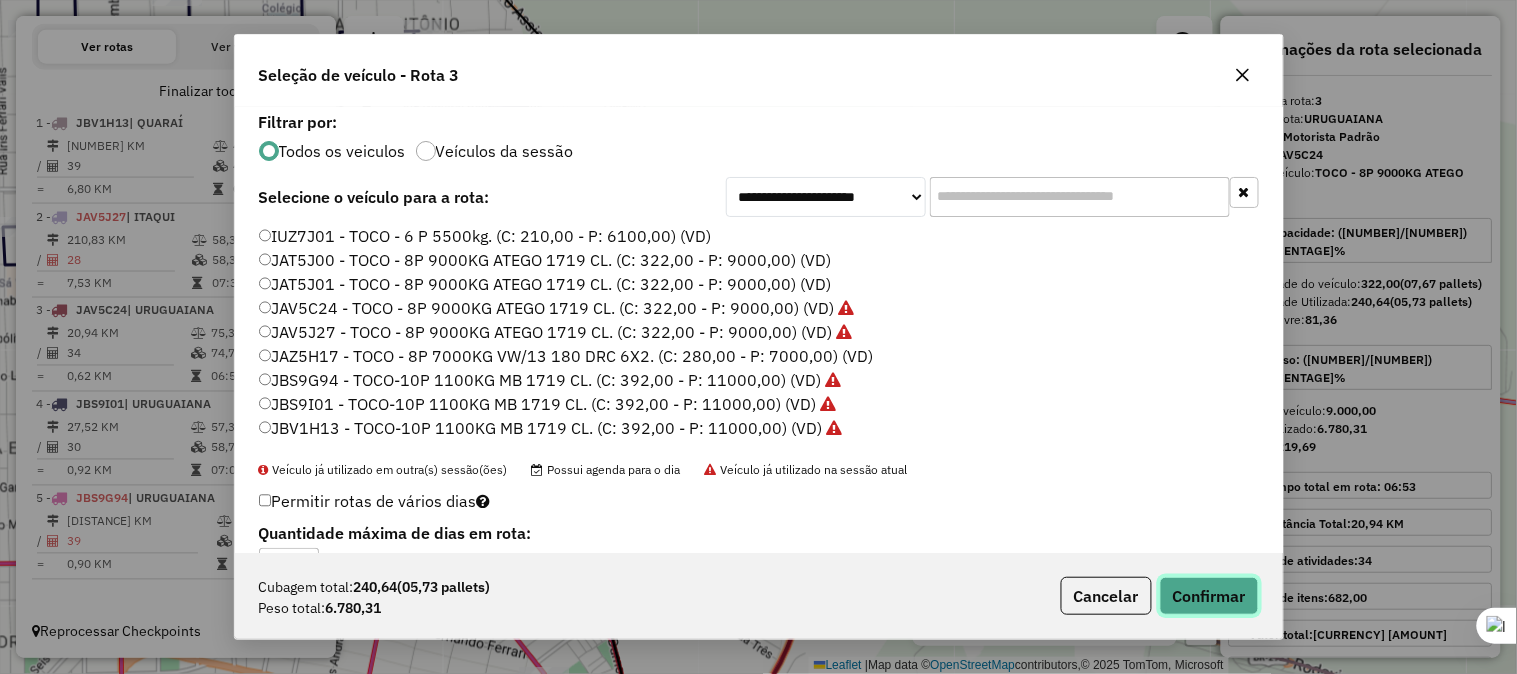click on "Confirmar" 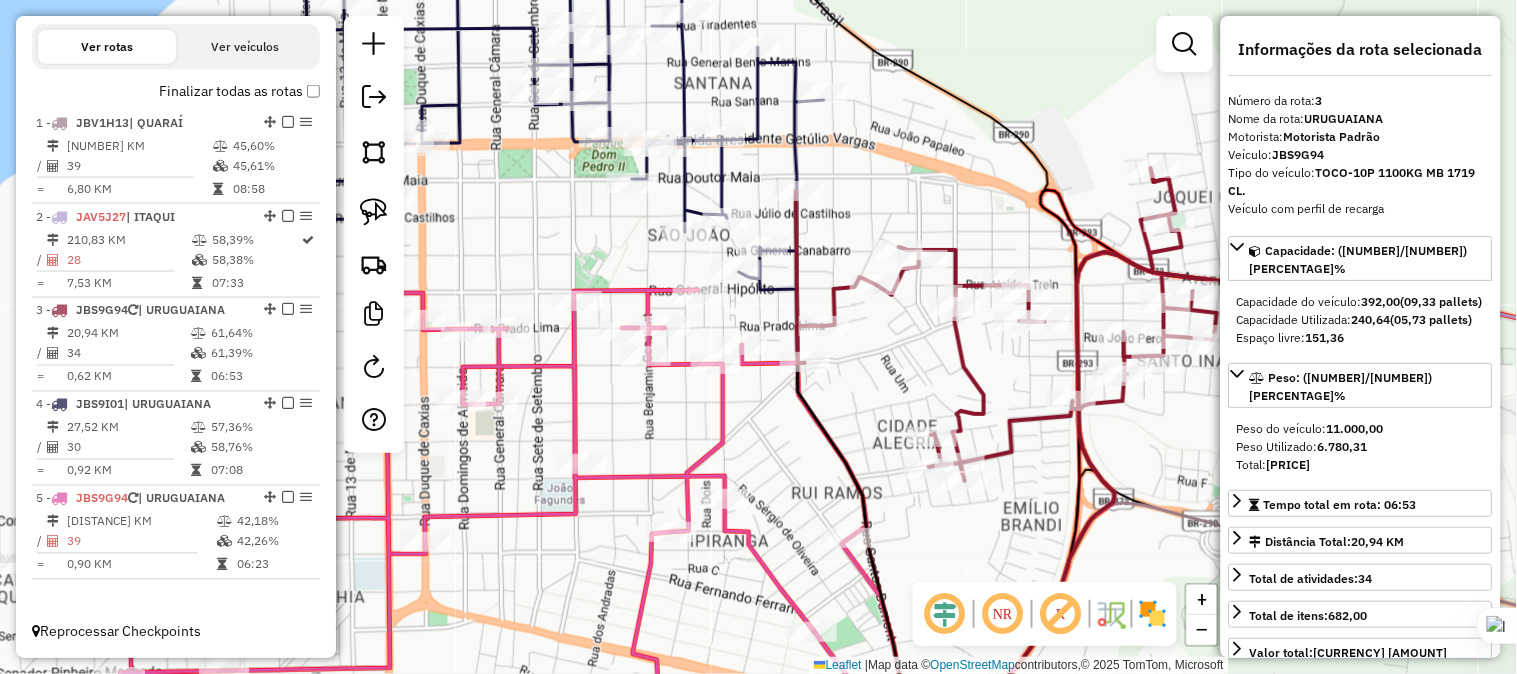 drag, startPoint x: 804, startPoint y: 145, endPoint x: 1150, endPoint y: 91, distance: 350.1885 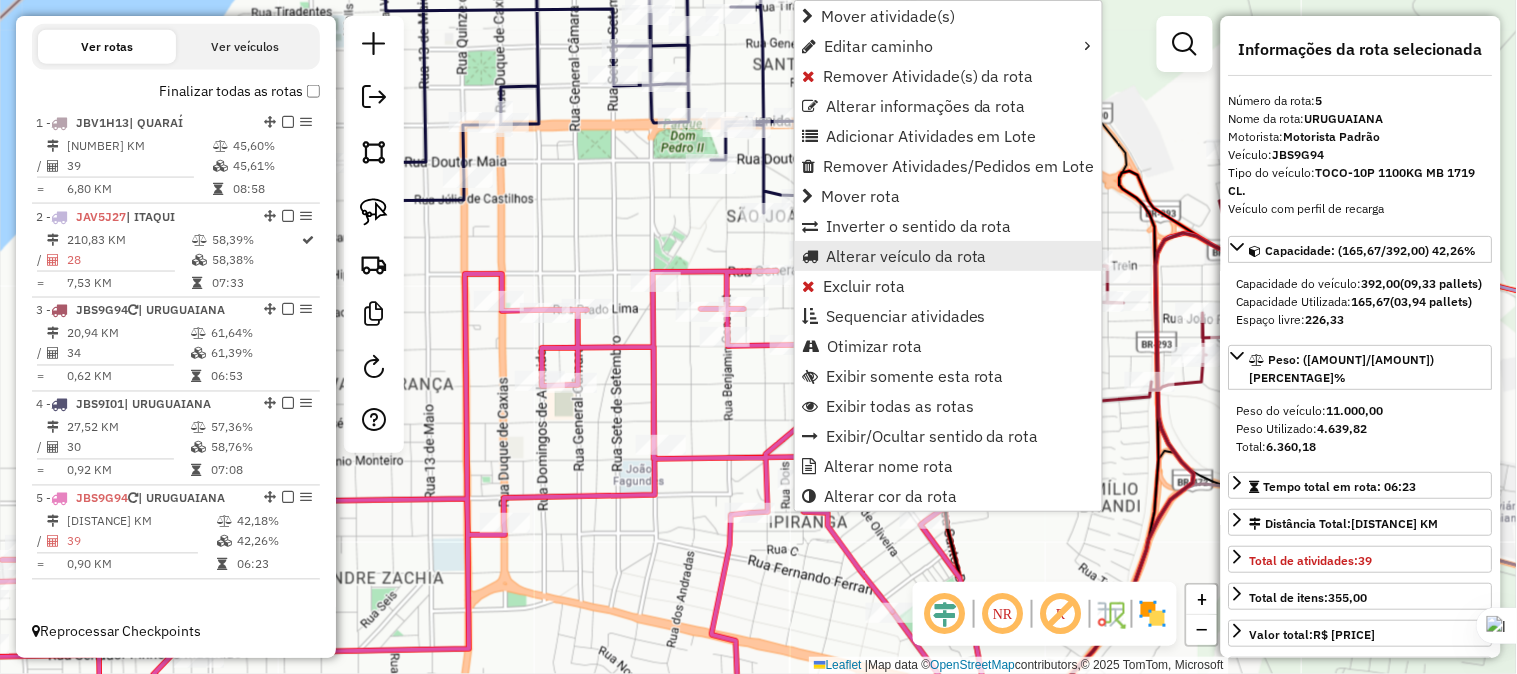 click on "Alterar veículo da rota" at bounding box center [906, 256] 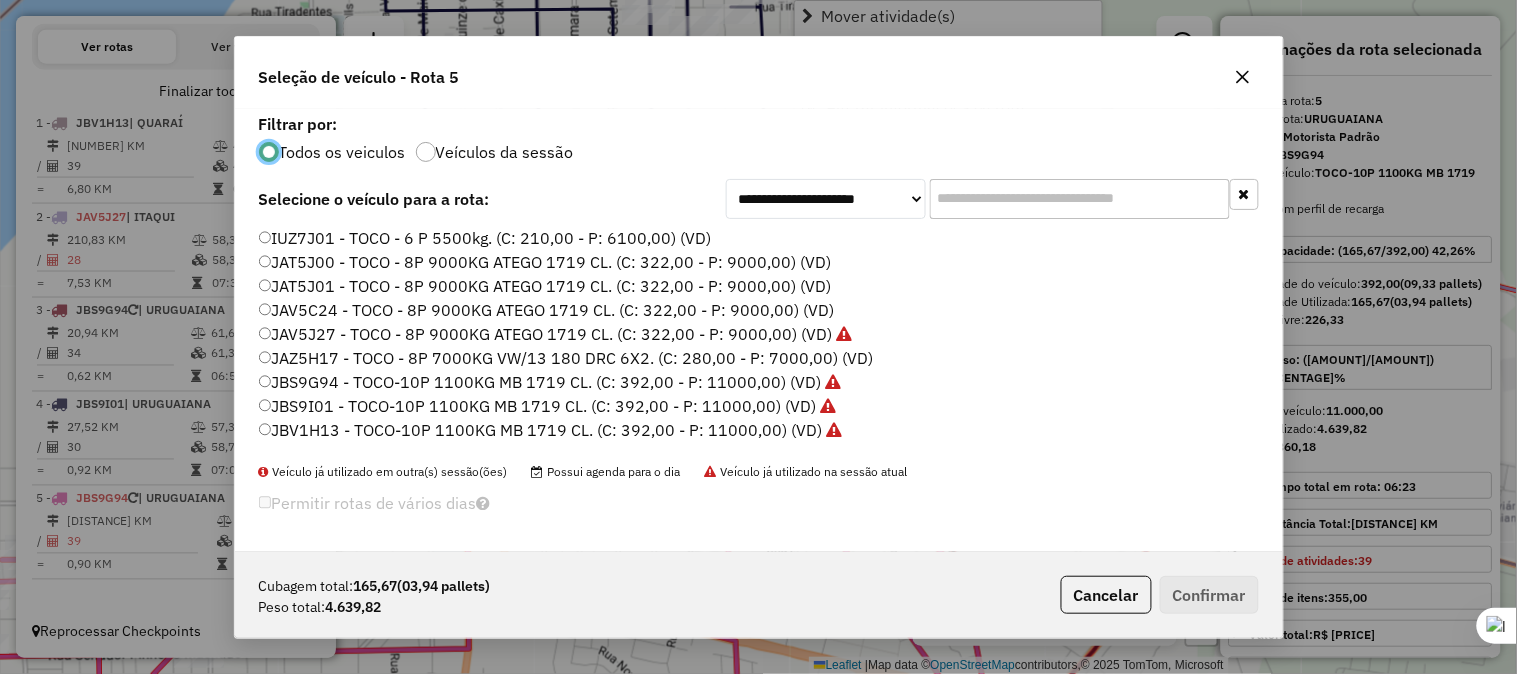 scroll, scrollTop: 11, scrollLeft: 5, axis: both 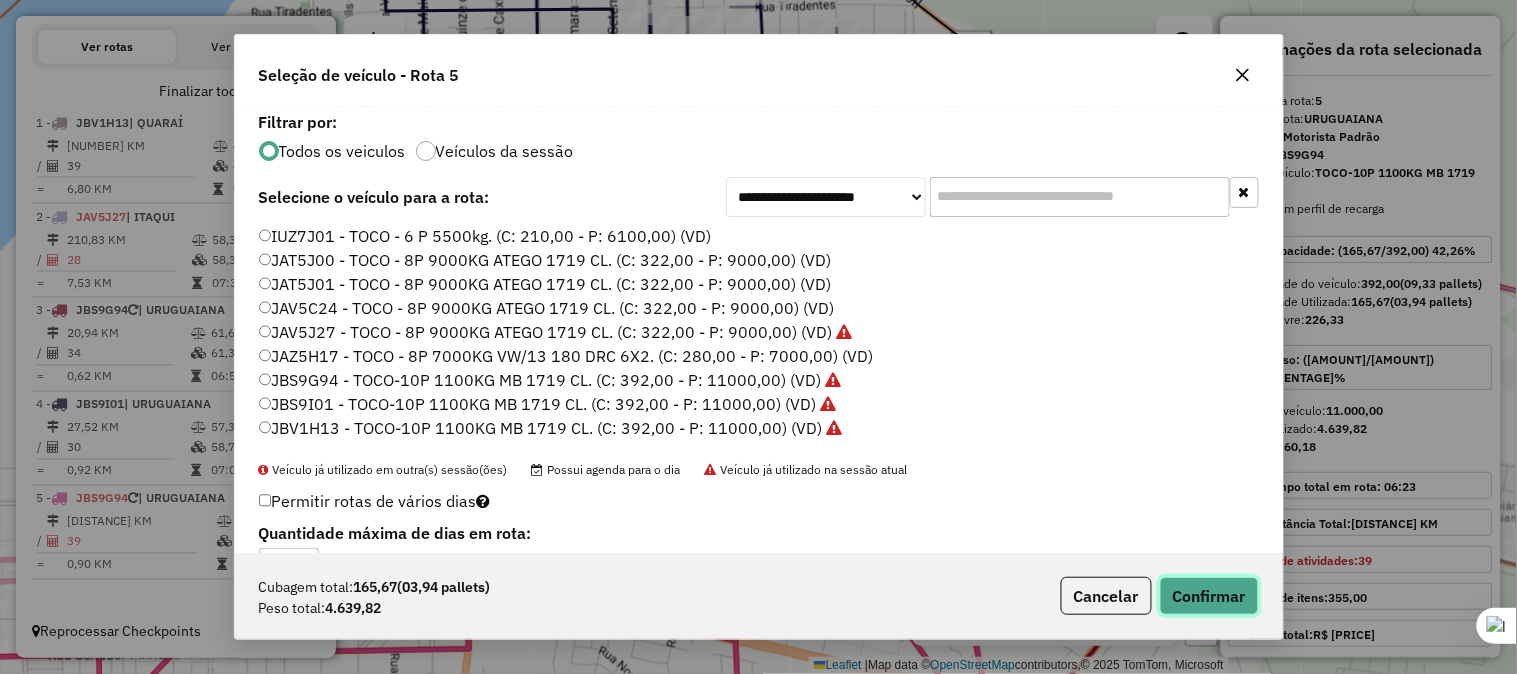 click on "Confirmar" 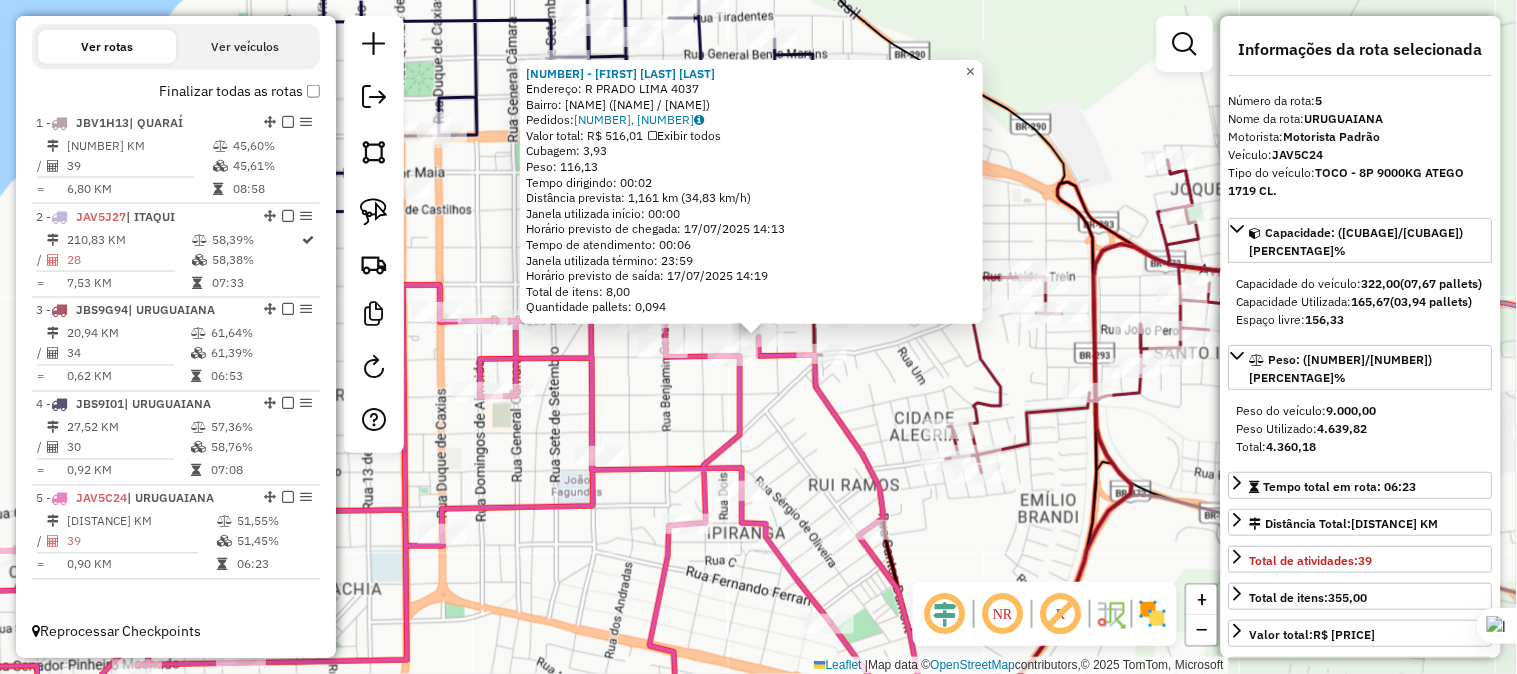 click on "×" 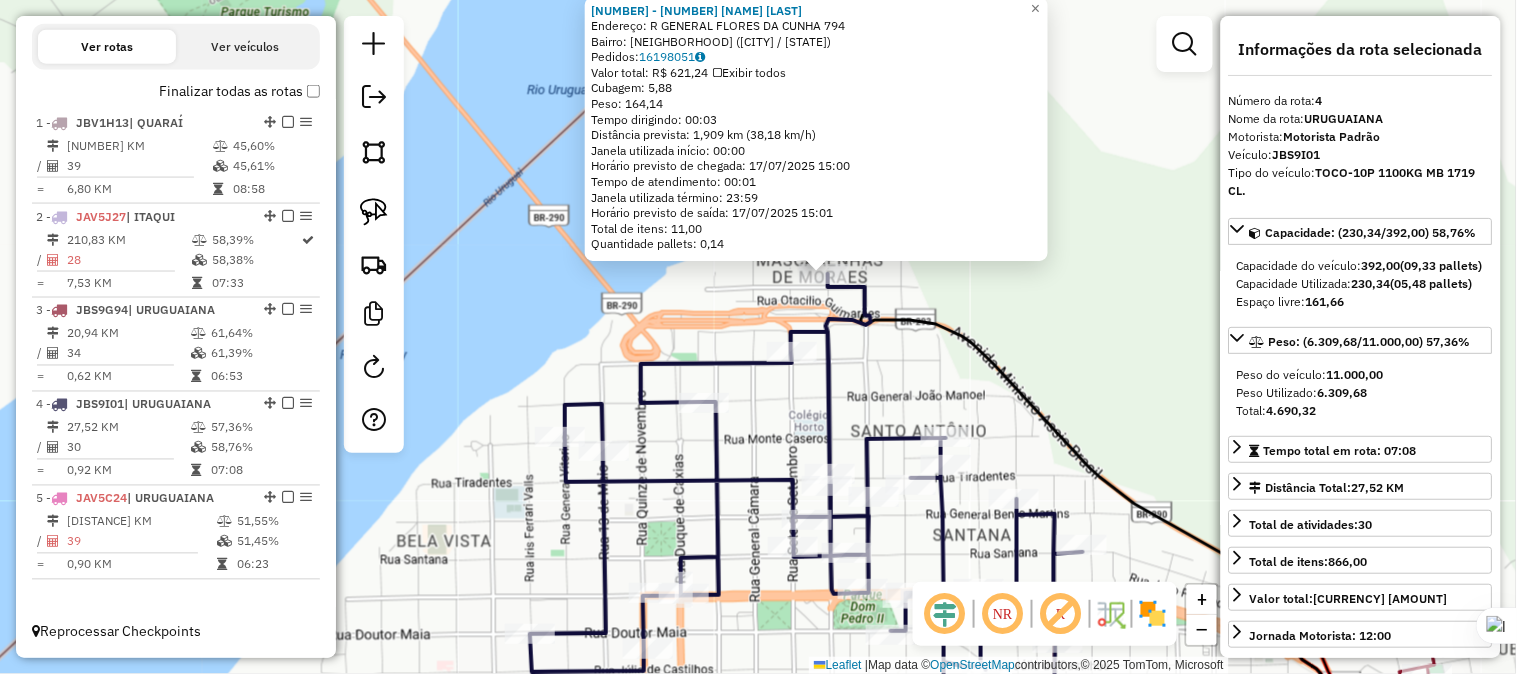 drag, startPoint x: 854, startPoint y: 445, endPoint x: 933, endPoint y: 338, distance: 133.00375 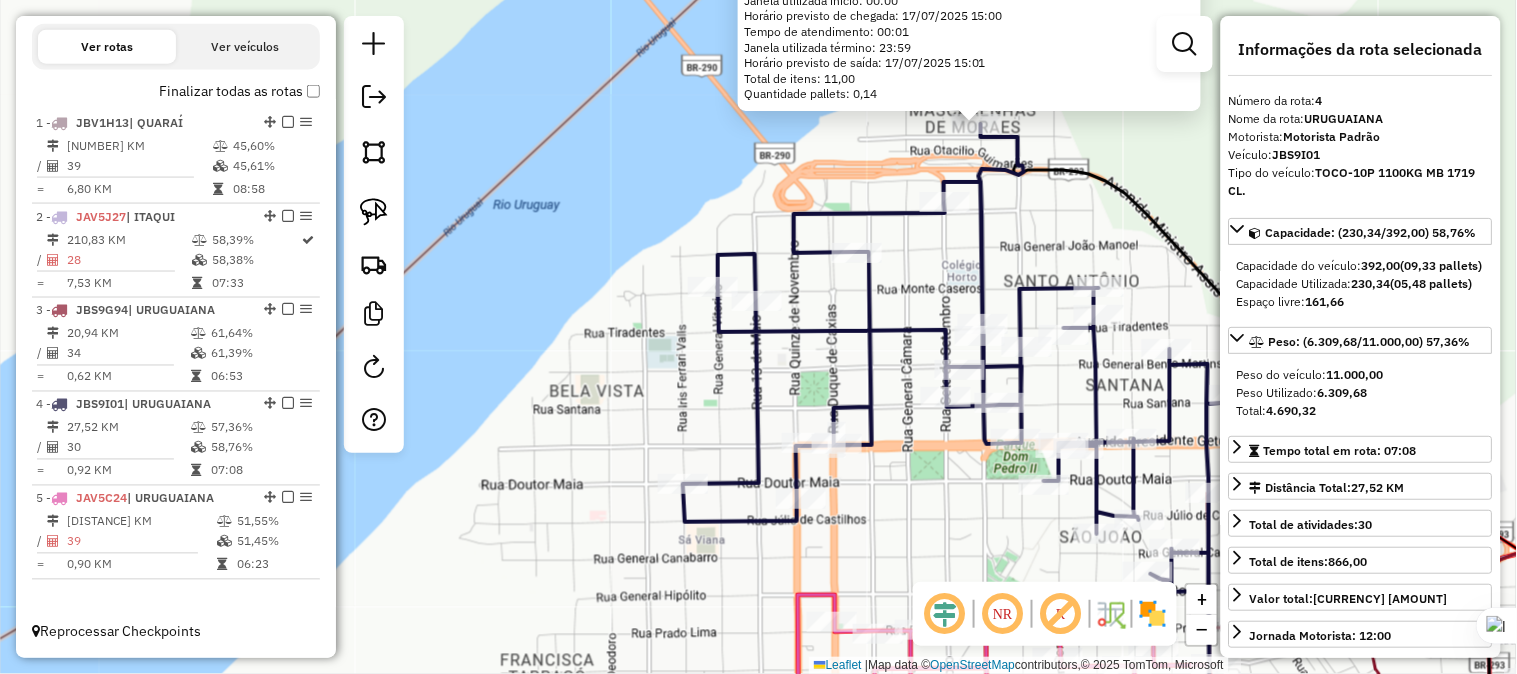 drag, startPoint x: 981, startPoint y: 570, endPoint x: 803, endPoint y: 543, distance: 180.0361 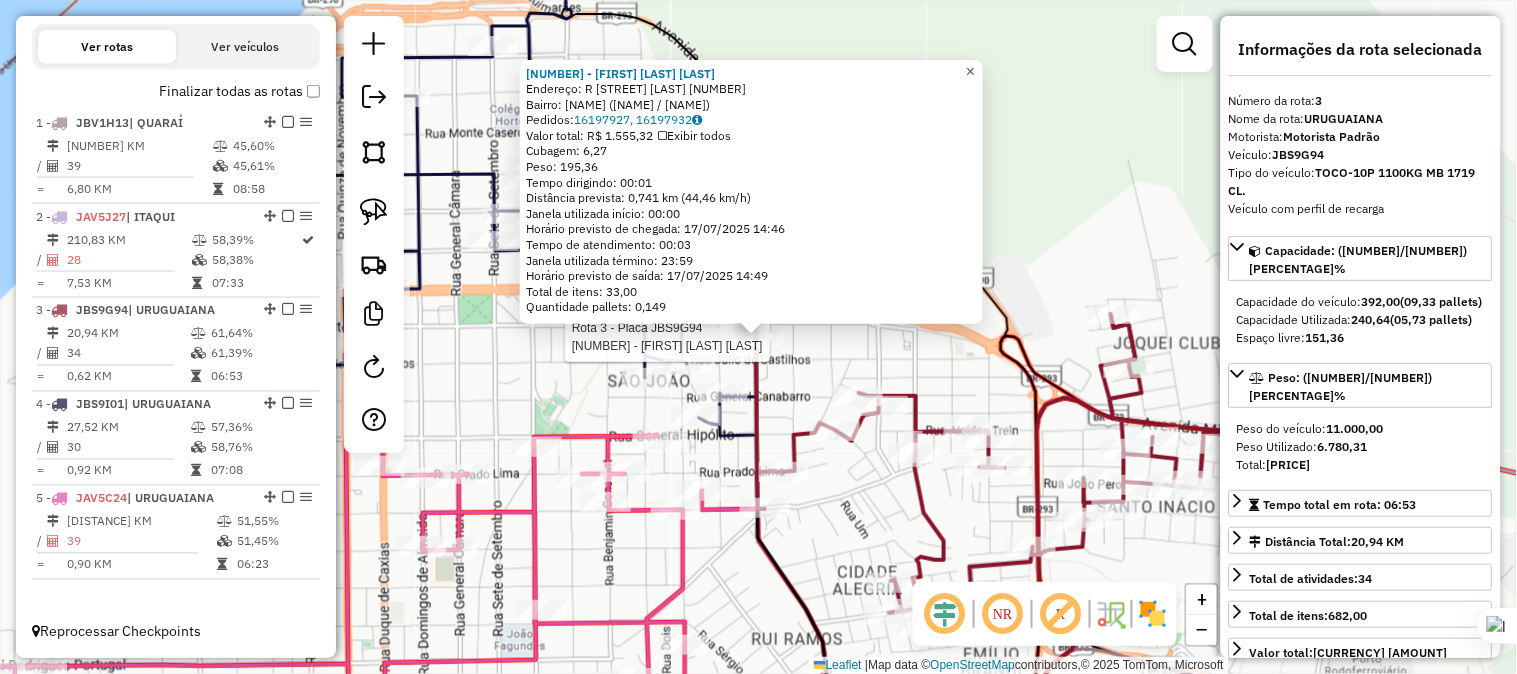 click on "×" 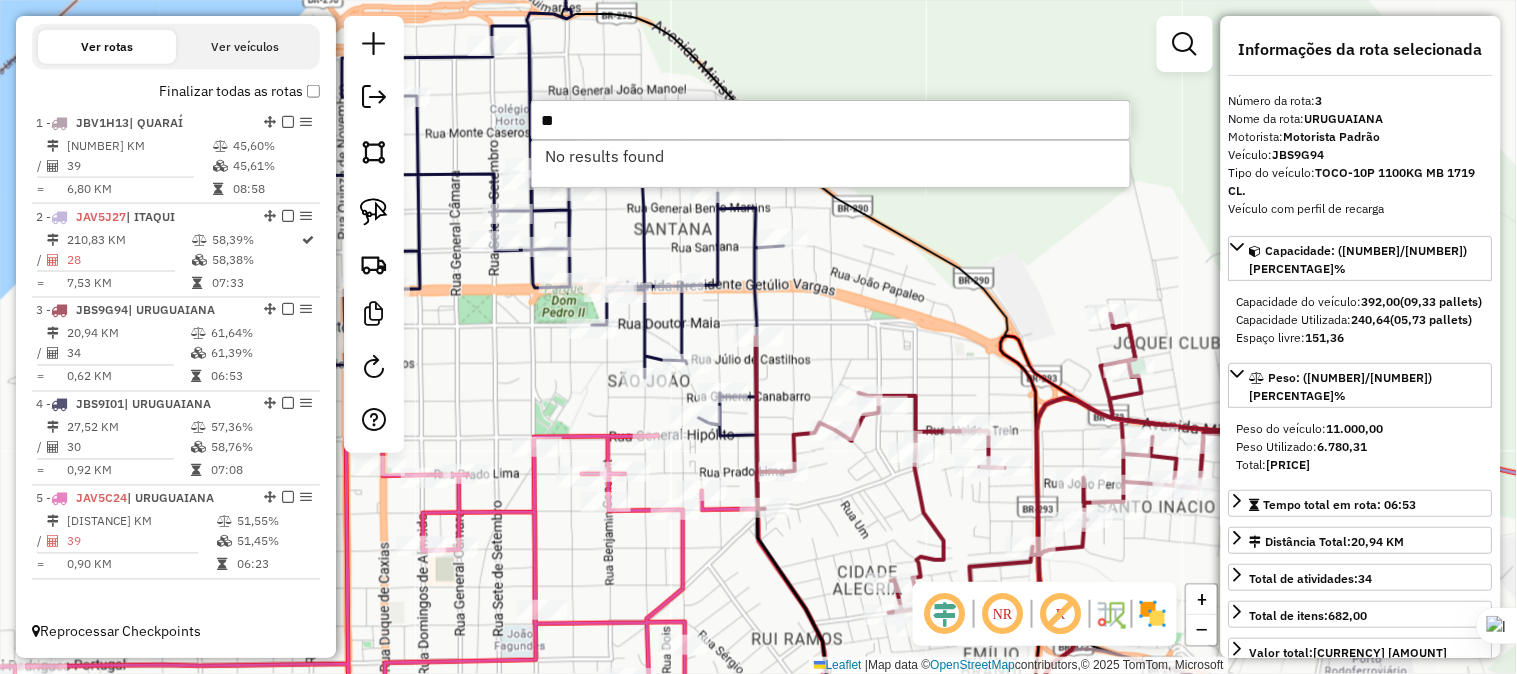 type on "*" 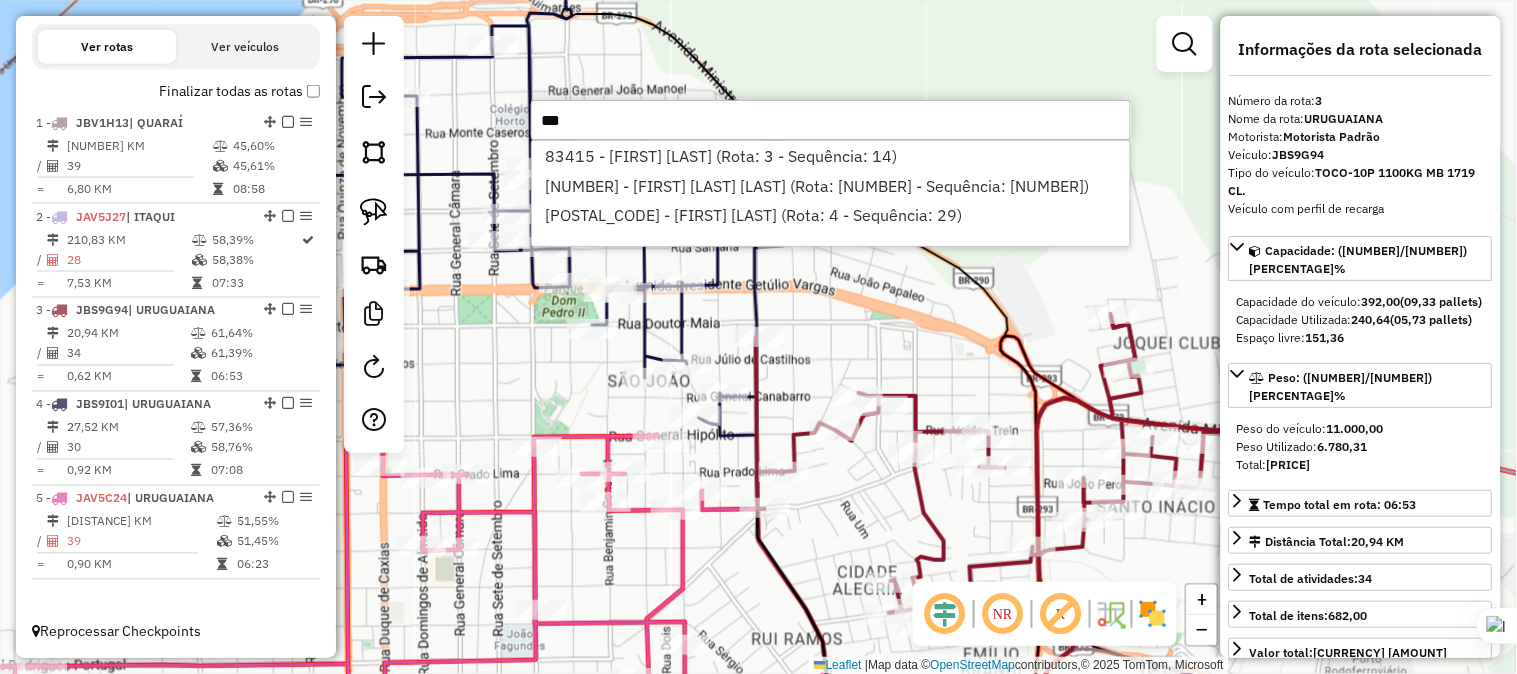 type on "***" 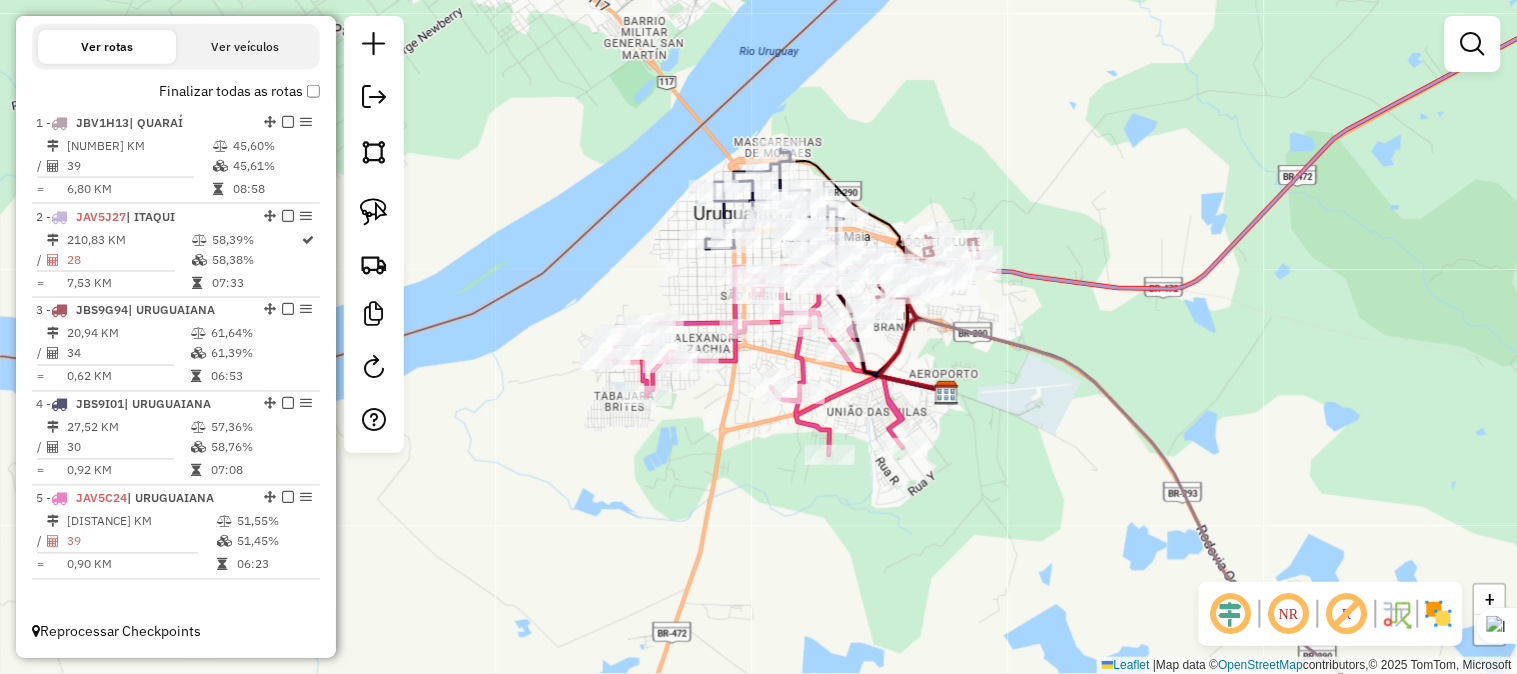 drag, startPoint x: 1228, startPoint y: 308, endPoint x: 1111, endPoint y: 276, distance: 121.29716 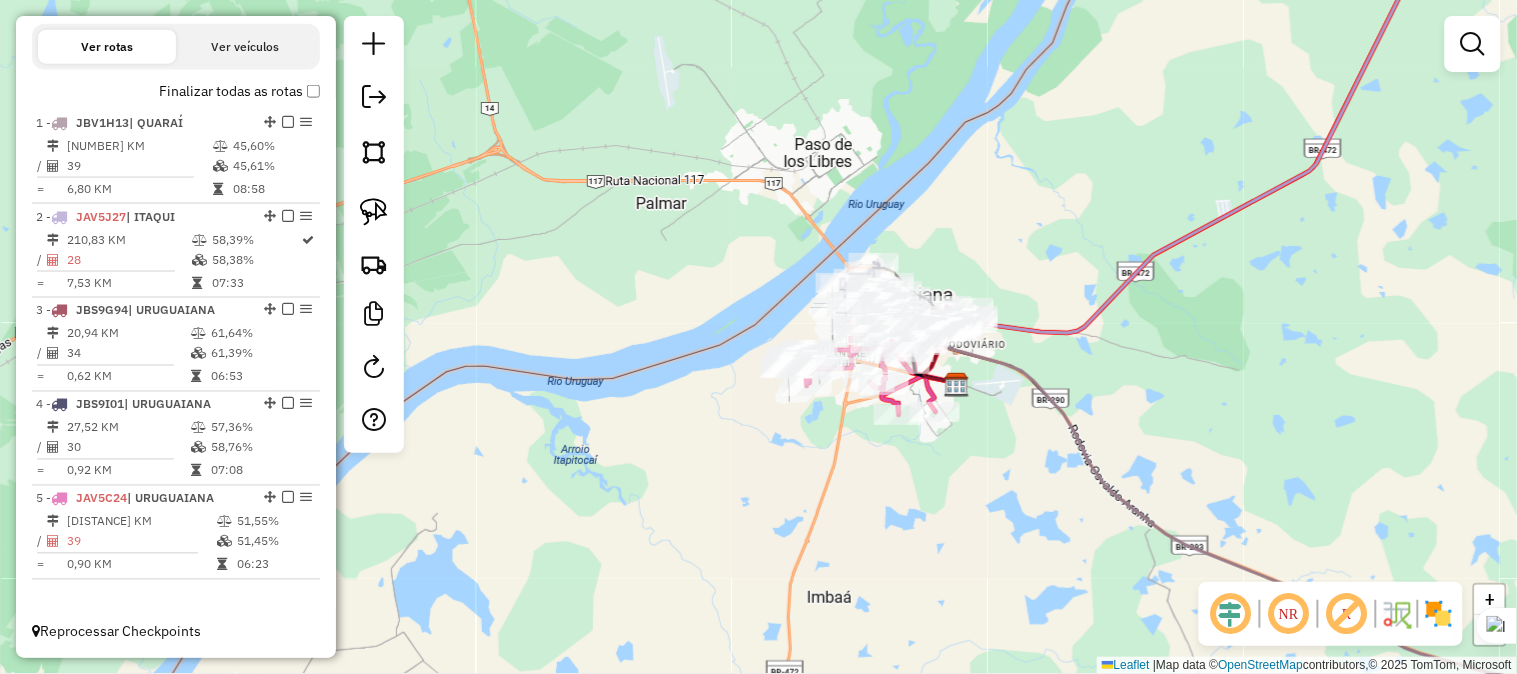 scroll, scrollTop: 345, scrollLeft: 0, axis: vertical 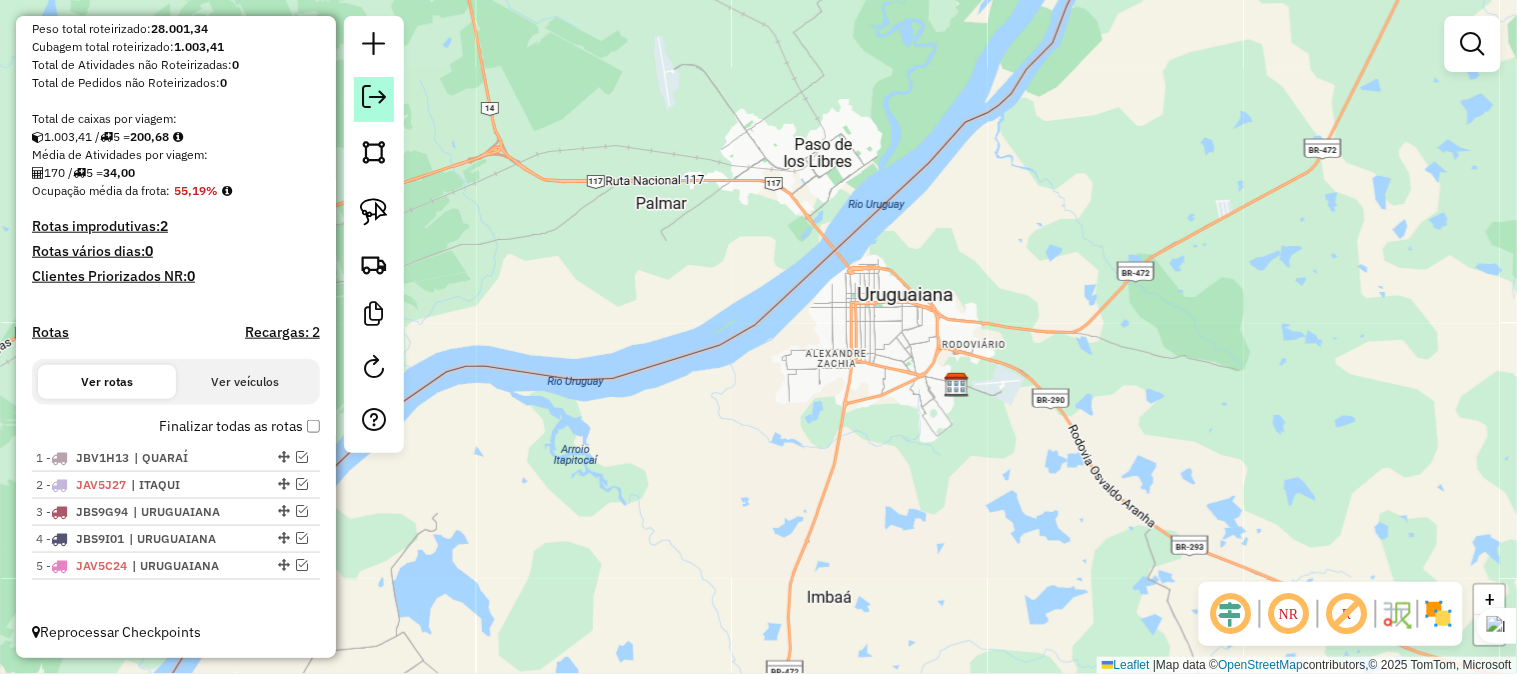 click 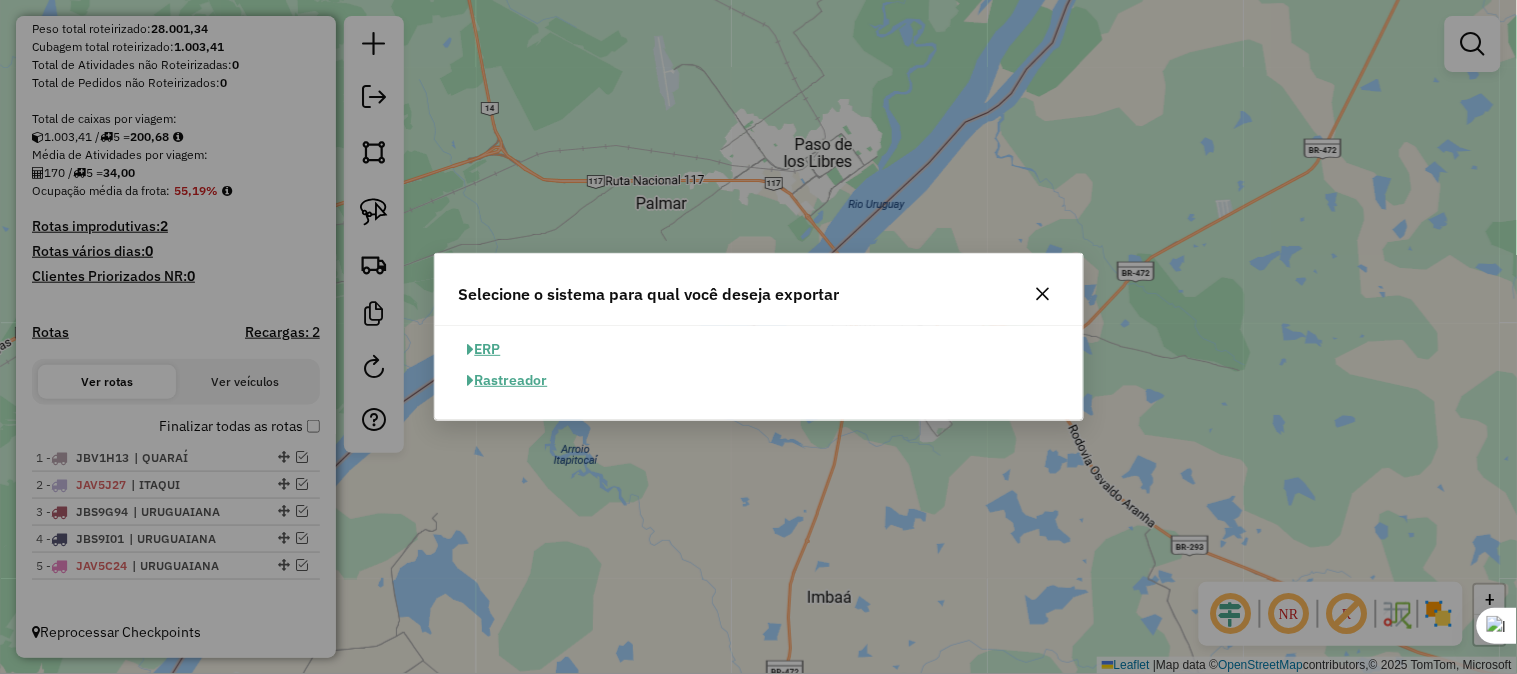click on "ERP" 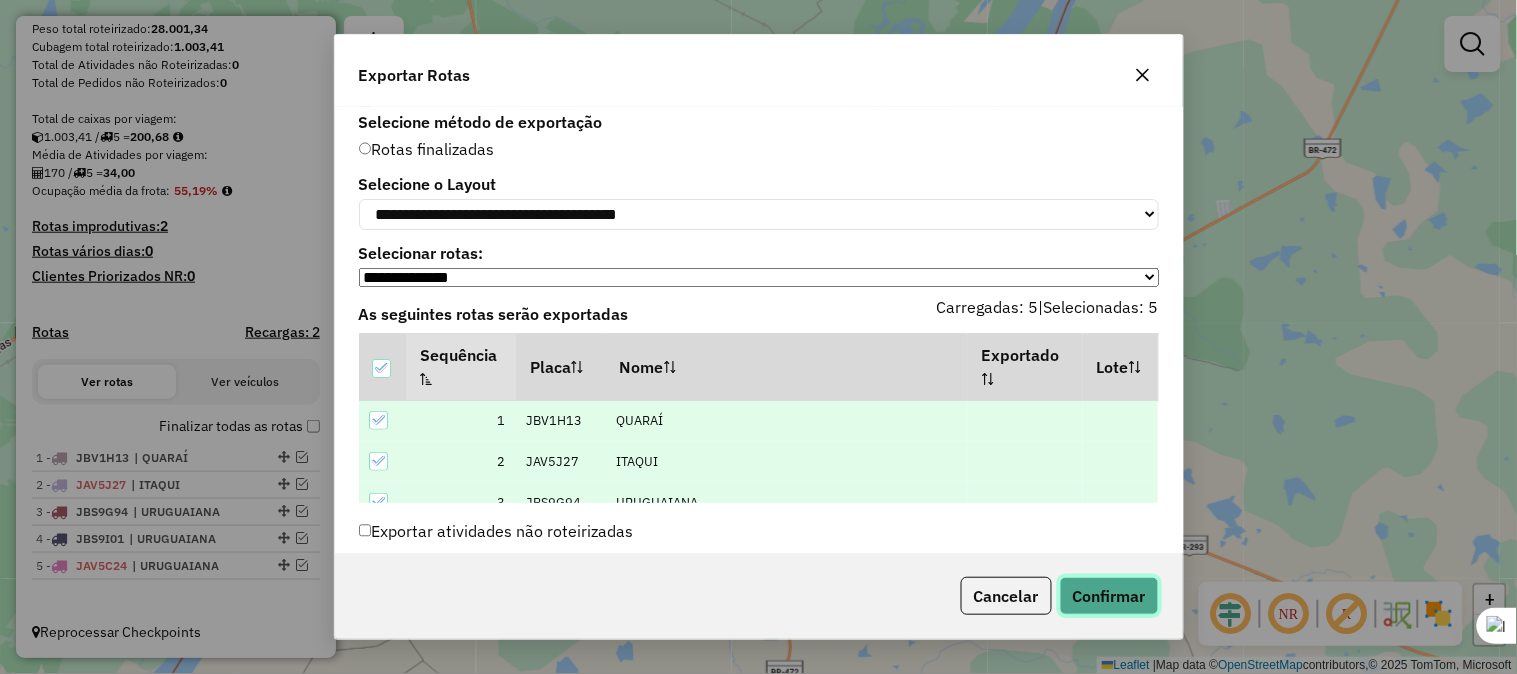 click on "Confirmar" 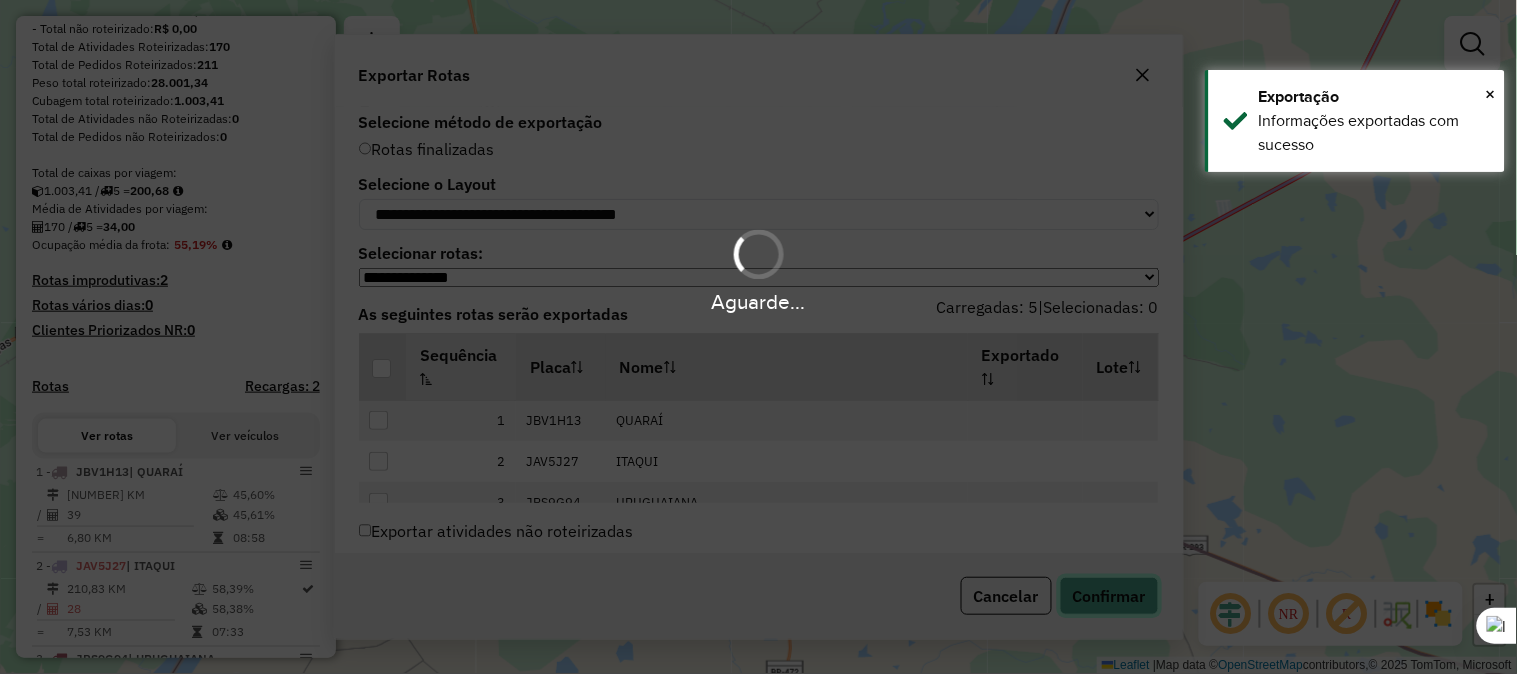 scroll, scrollTop: 400, scrollLeft: 0, axis: vertical 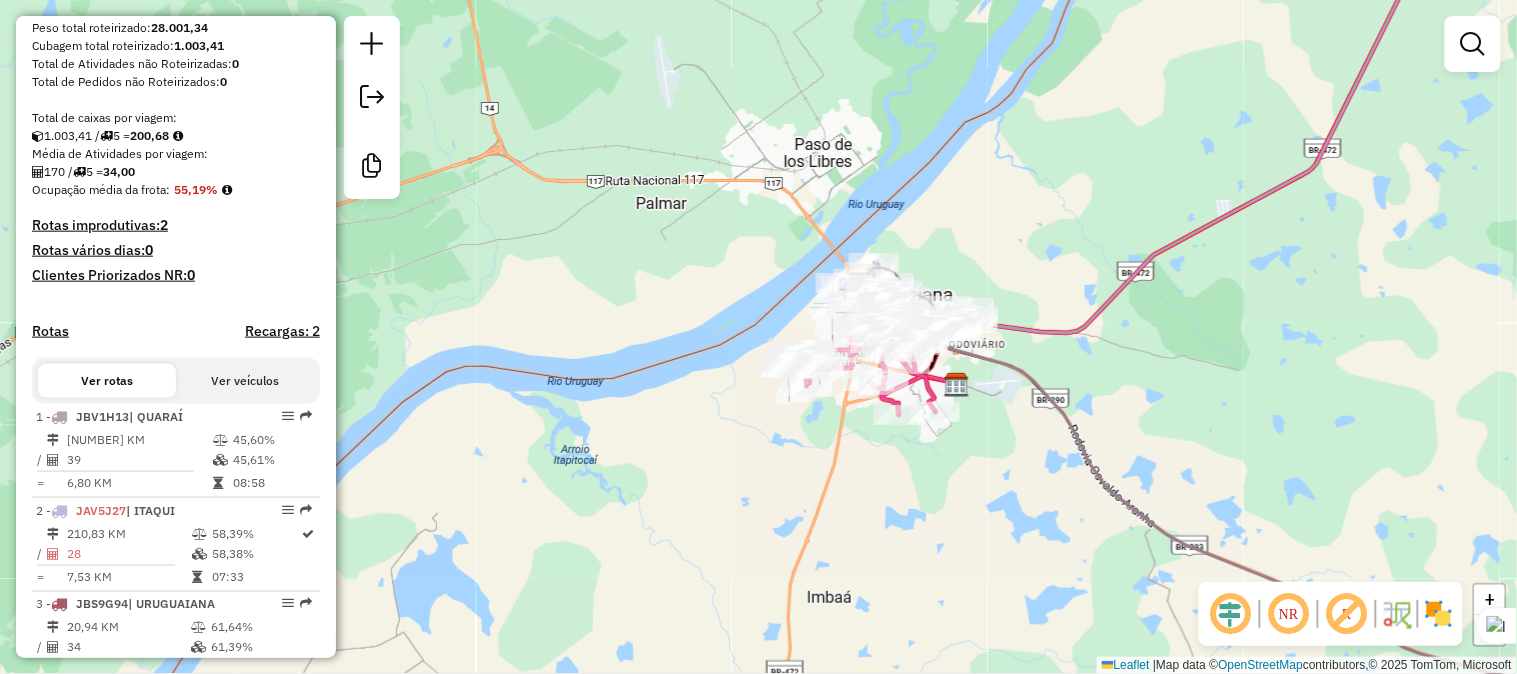 drag, startPoint x: 984, startPoint y: 206, endPoint x: 792, endPoint y: 222, distance: 192.66551 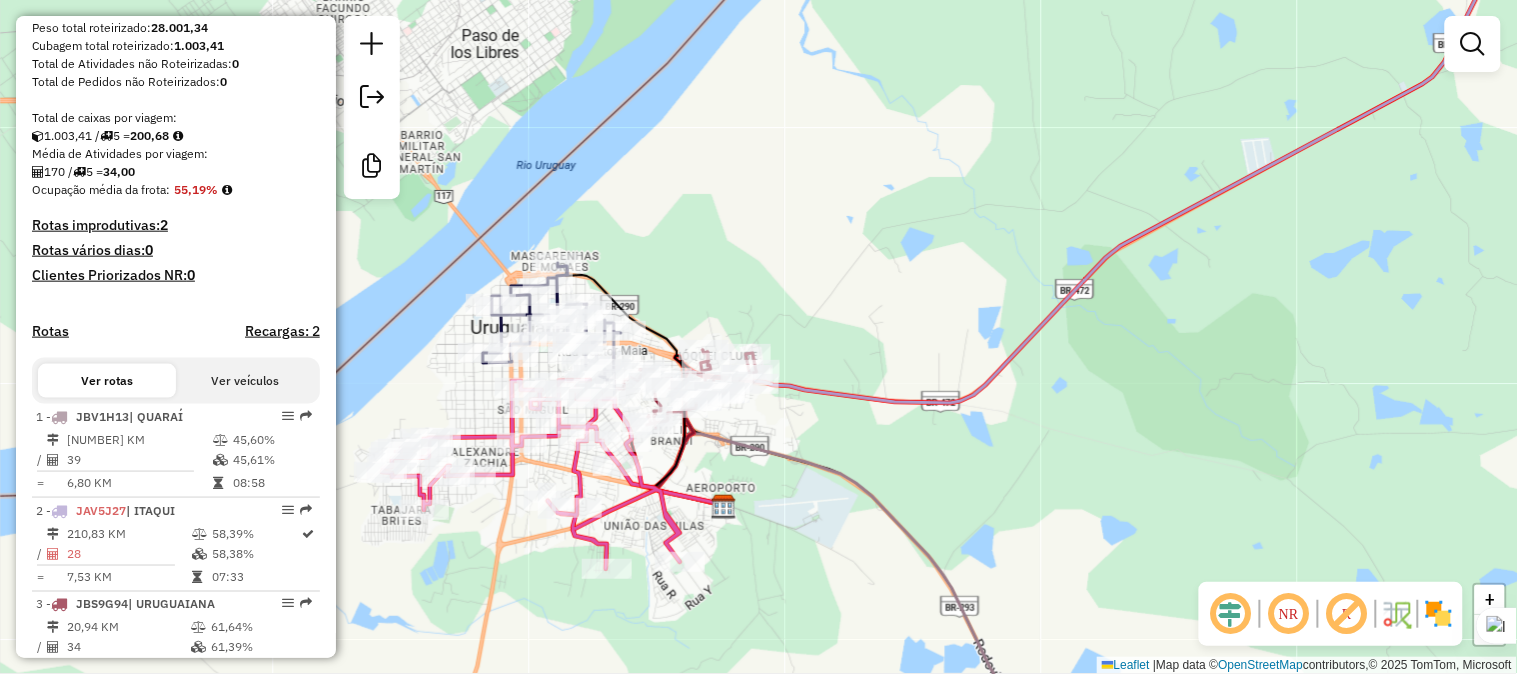drag, startPoint x: 845, startPoint y: 246, endPoint x: 698, endPoint y: 281, distance: 151.10924 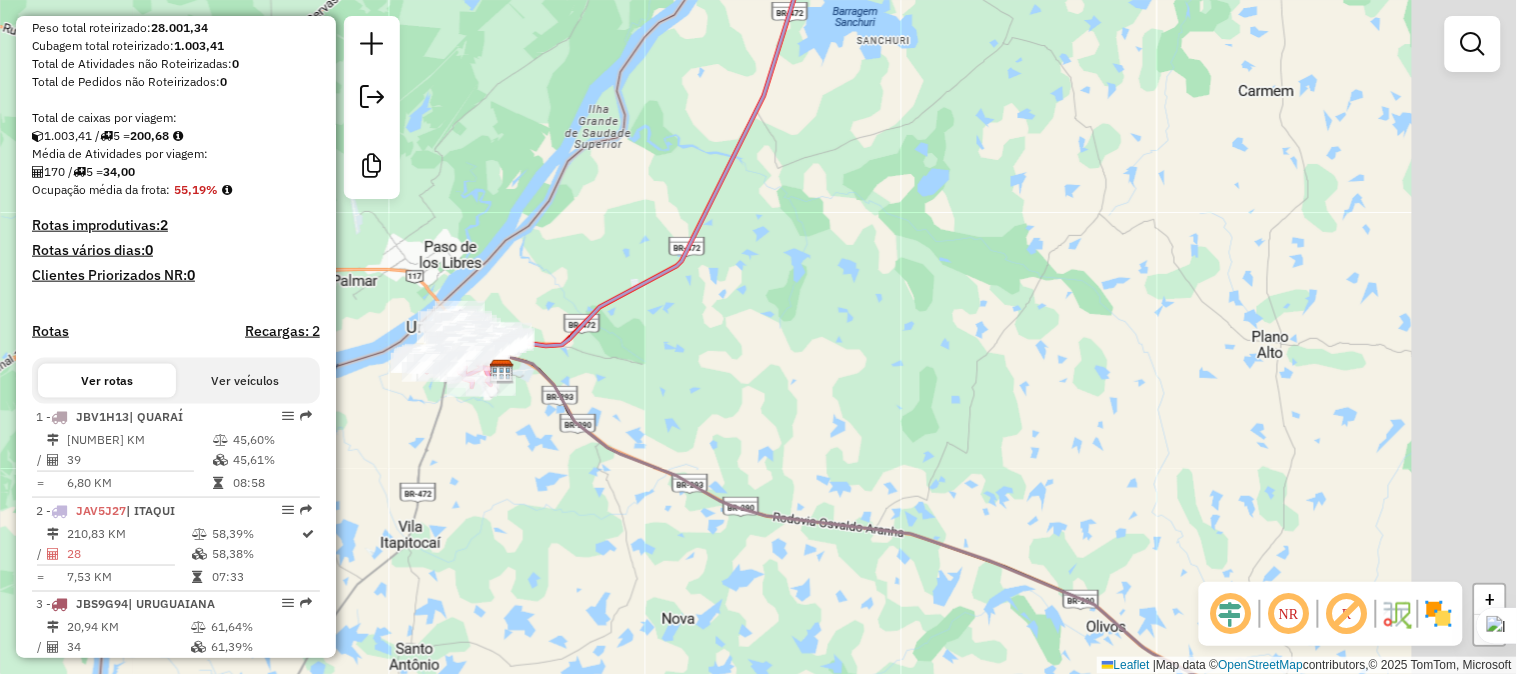 drag, startPoint x: 1014, startPoint y: 285, endPoint x: 841, endPoint y: 312, distance: 175.09425 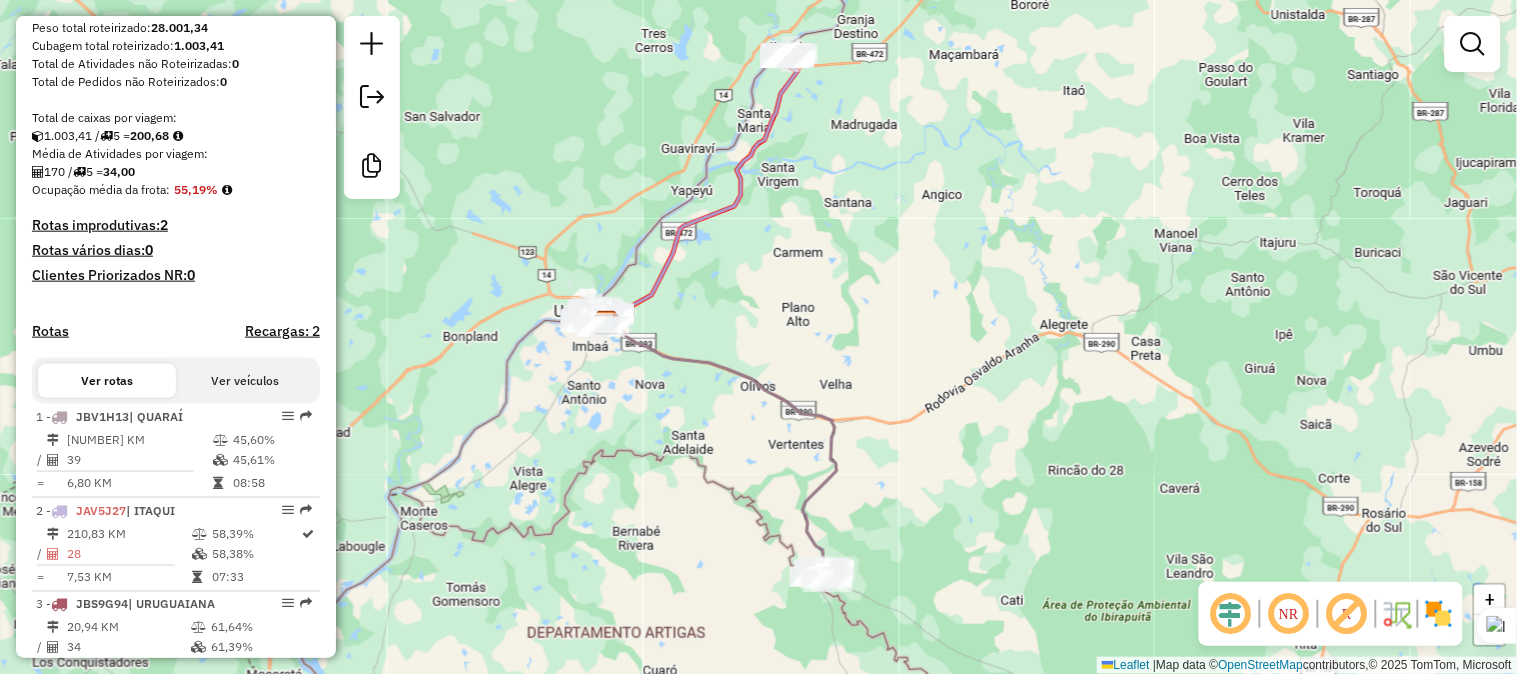 drag, startPoint x: 1088, startPoint y: 292, endPoint x: 944, endPoint y: 287, distance: 144.08678 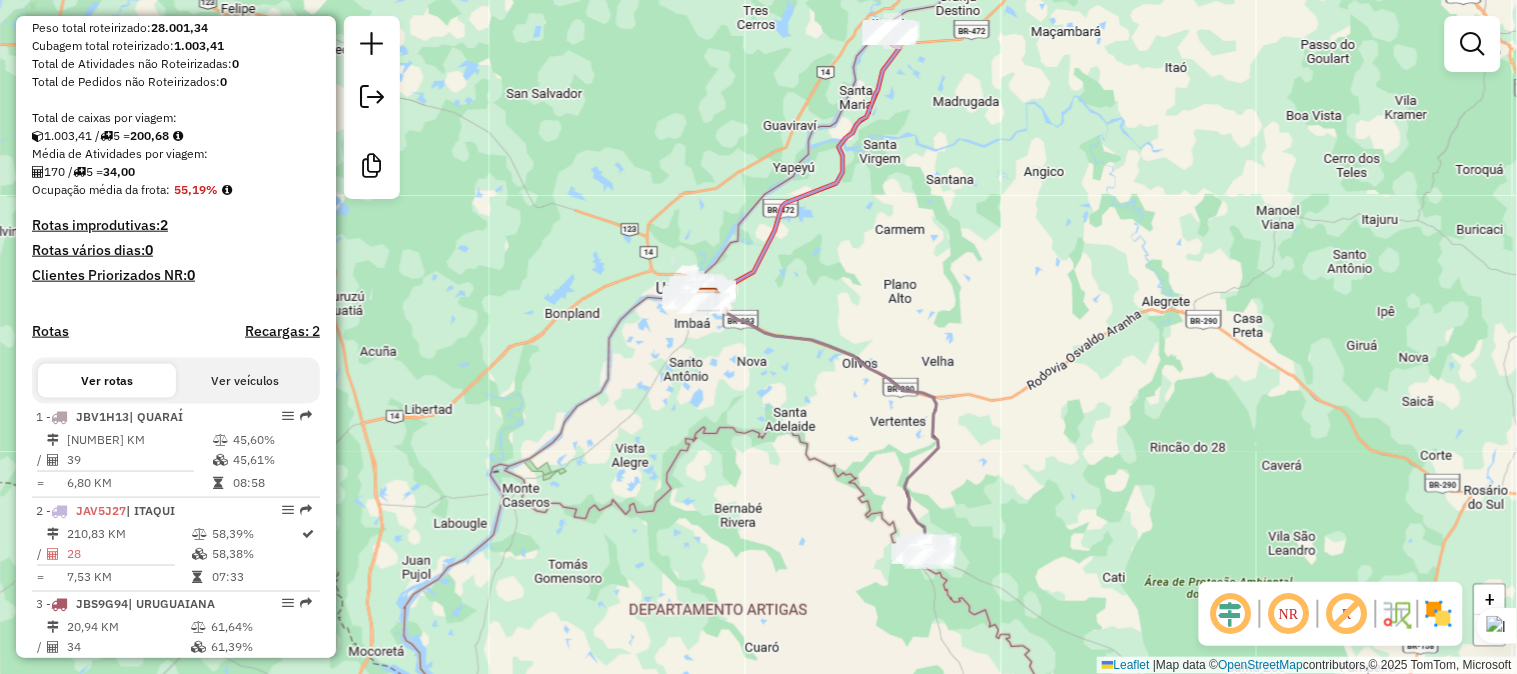 drag, startPoint x: 901, startPoint y: 450, endPoint x: 913, endPoint y: 385, distance: 66.09841 